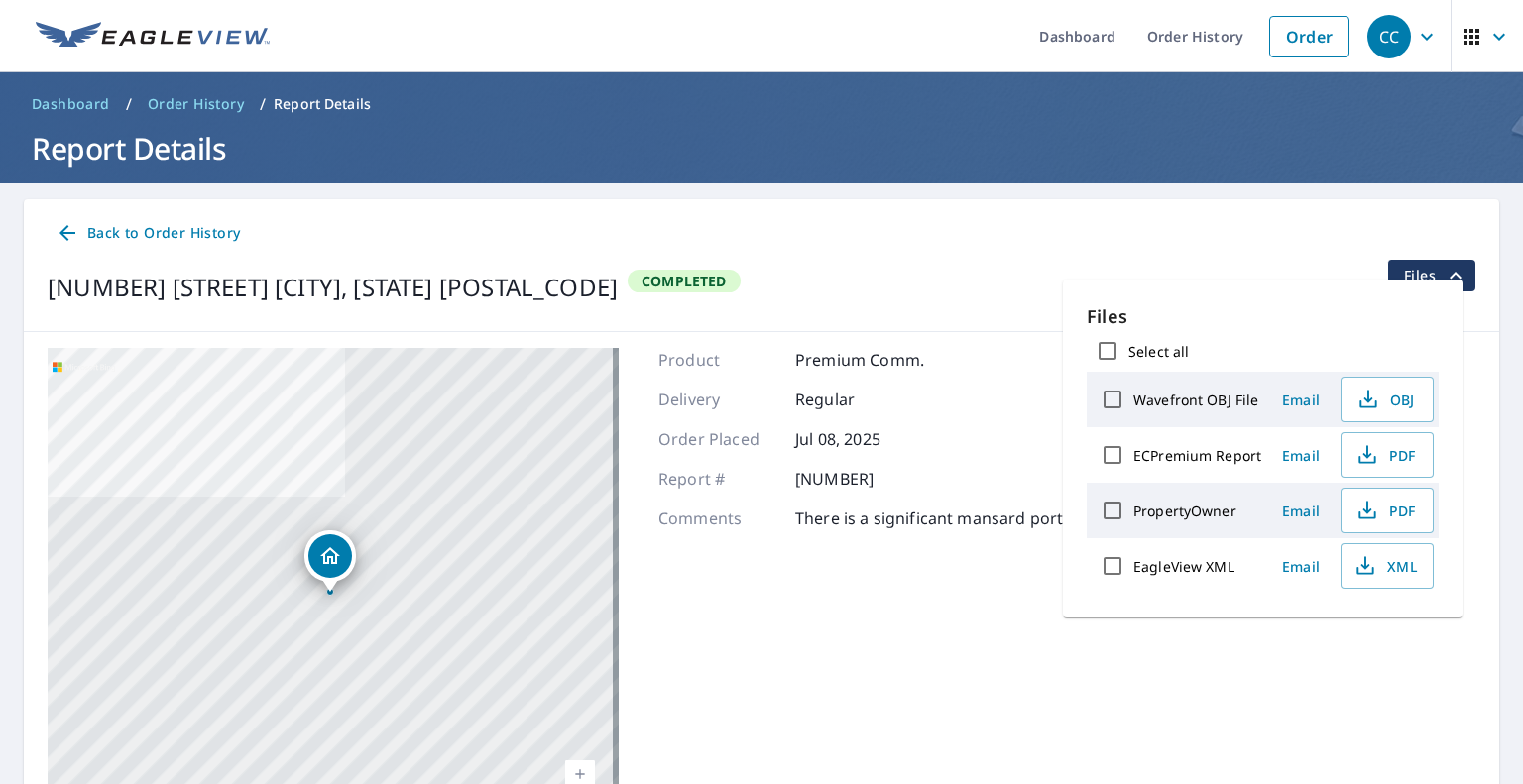 scroll, scrollTop: 0, scrollLeft: 0, axis: both 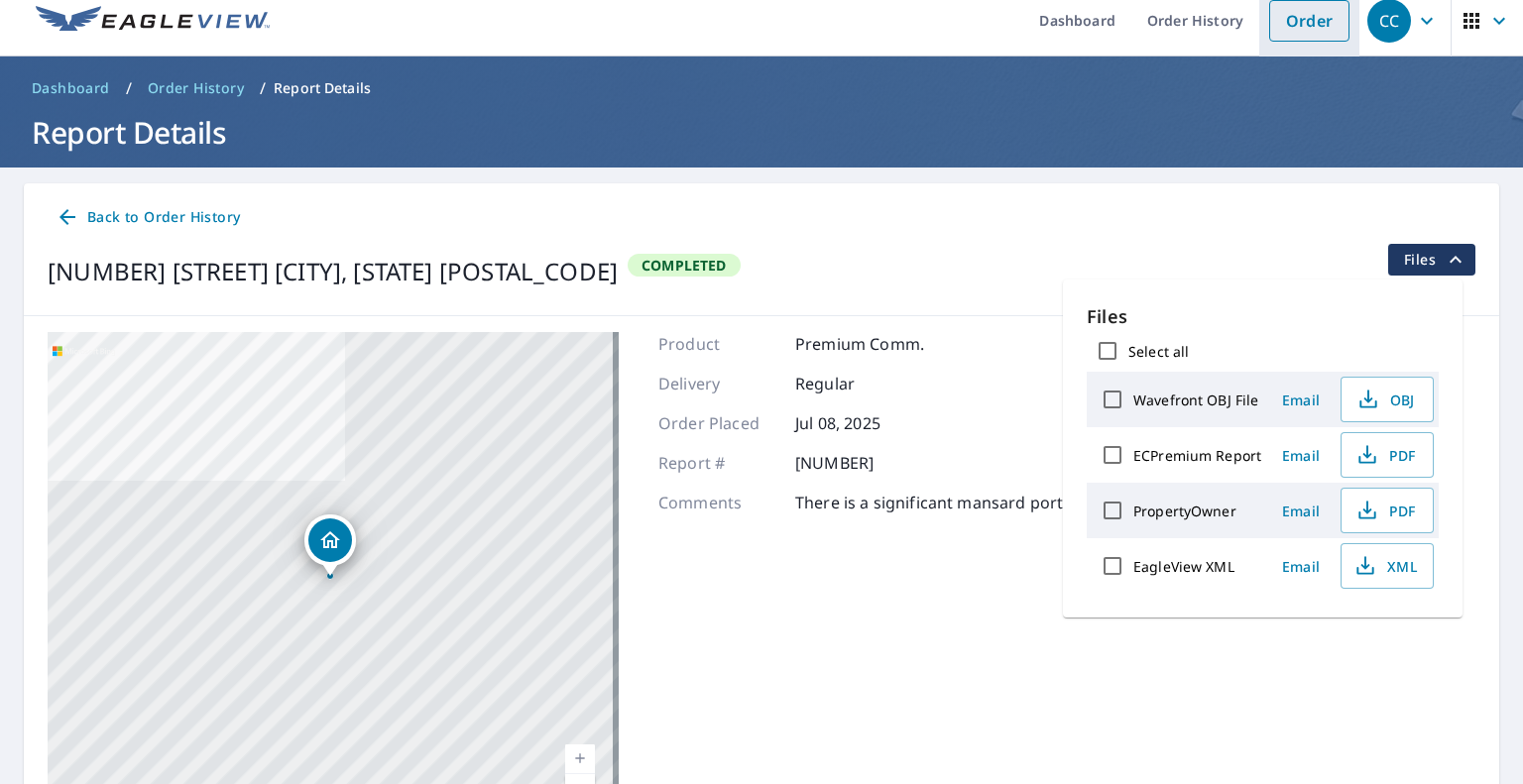 click on "Order" at bounding box center (1309, 21) 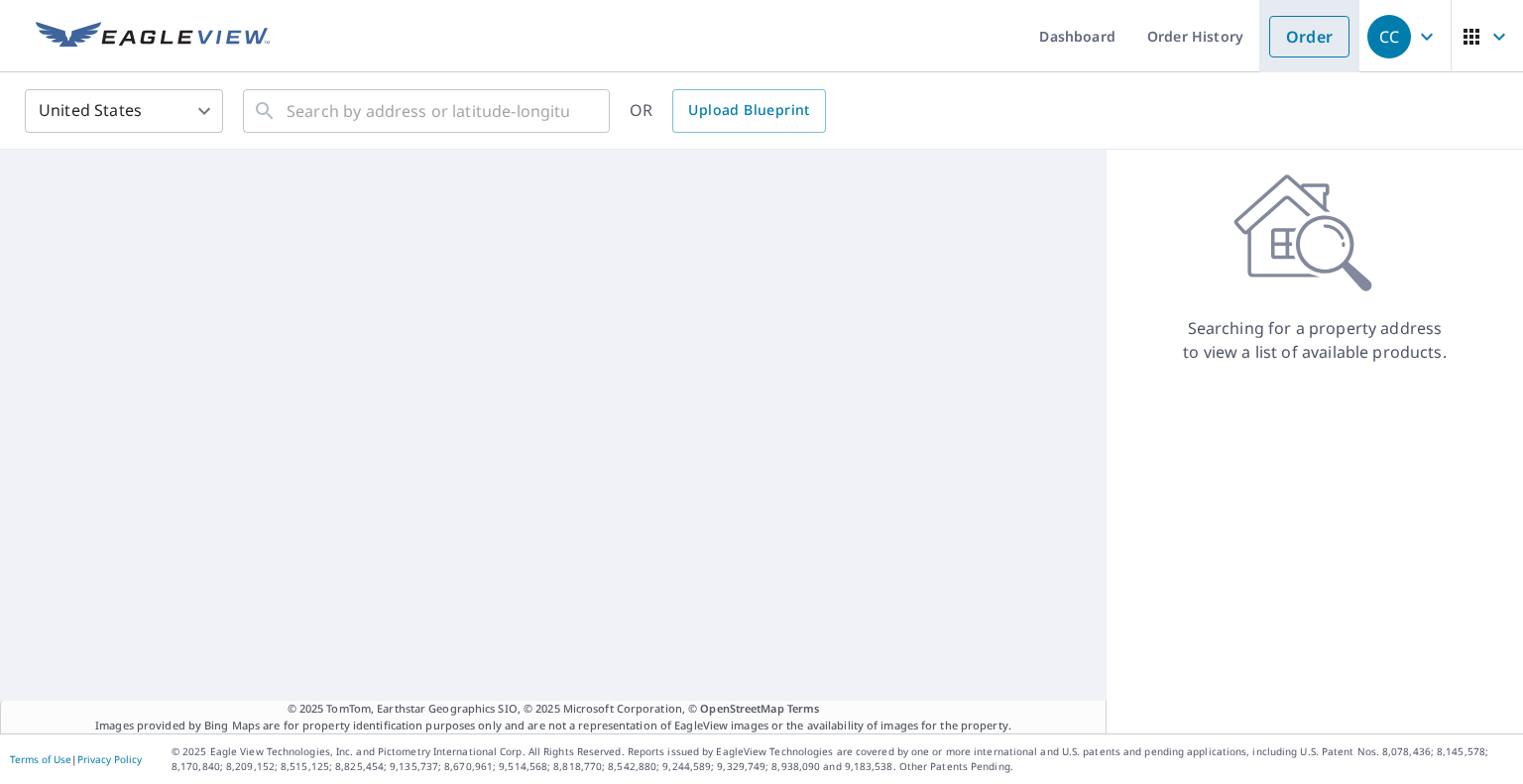 scroll, scrollTop: 0, scrollLeft: 0, axis: both 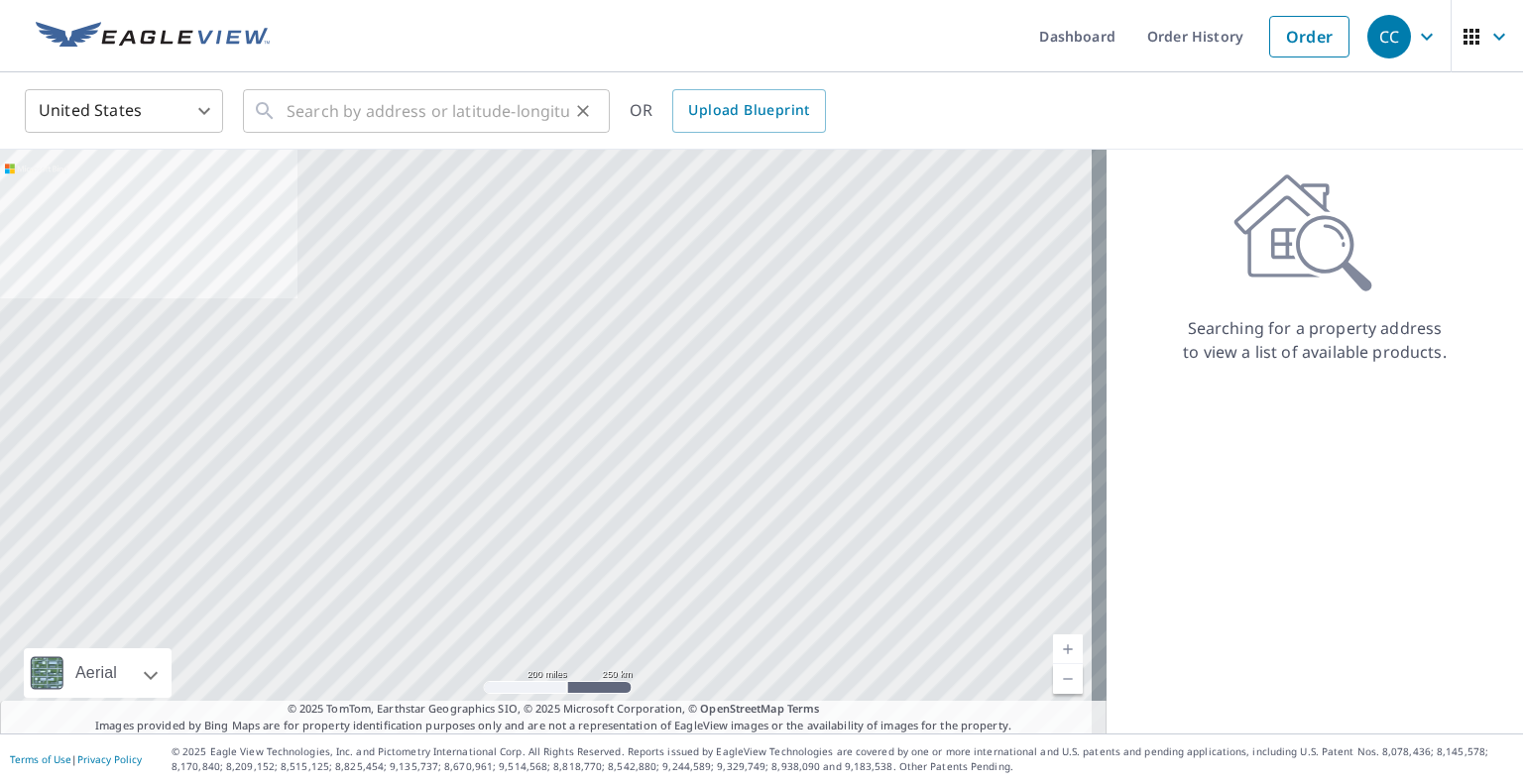 click on "​" at bounding box center [426, 111] 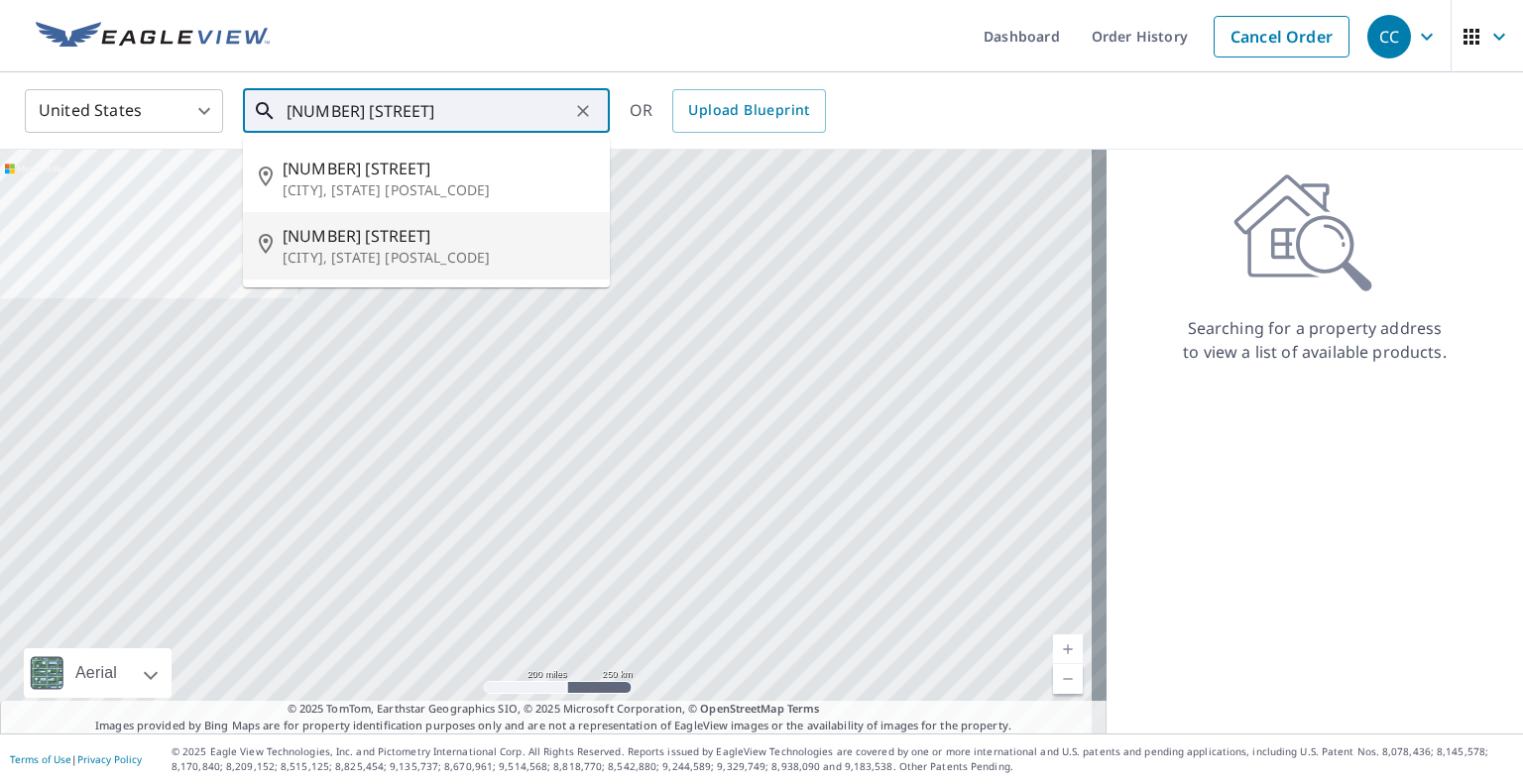click on "[CITY], [STATE] [POSTAL_CODE]" at bounding box center [438, 258] 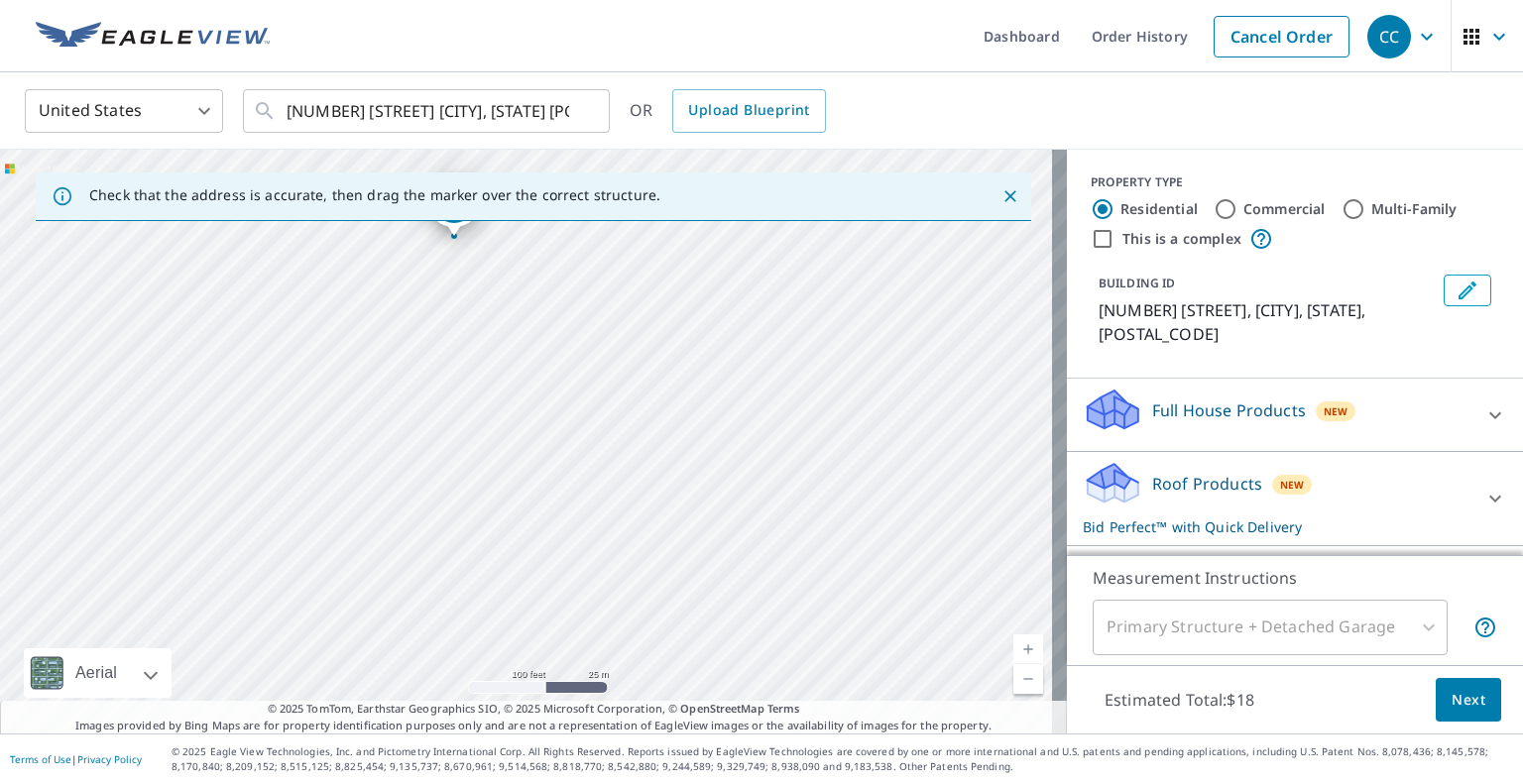 drag, startPoint x: 576, startPoint y: 532, endPoint x: 574, endPoint y: 374, distance: 158.0127 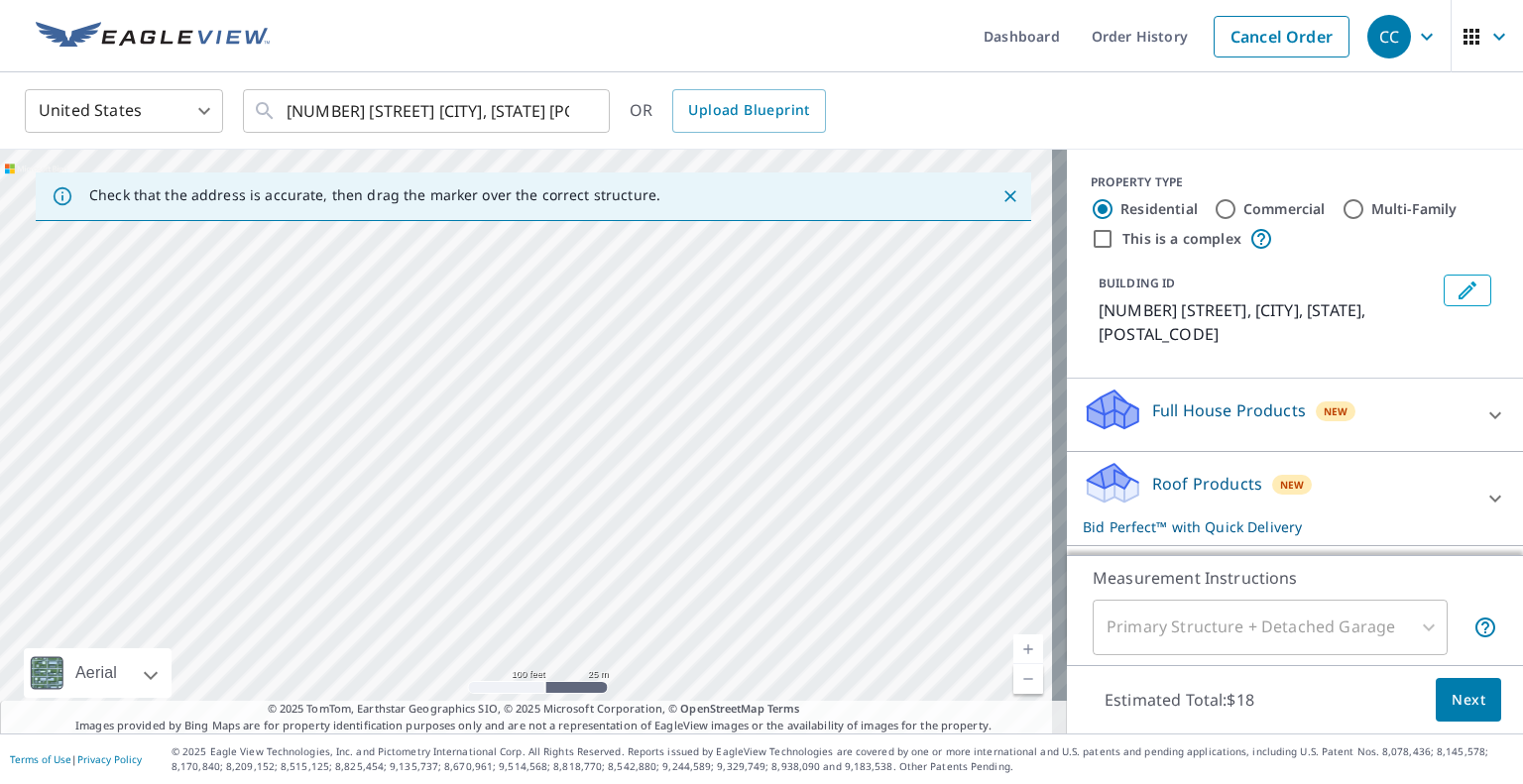 drag, startPoint x: 684, startPoint y: 450, endPoint x: 637, endPoint y: 395, distance: 72 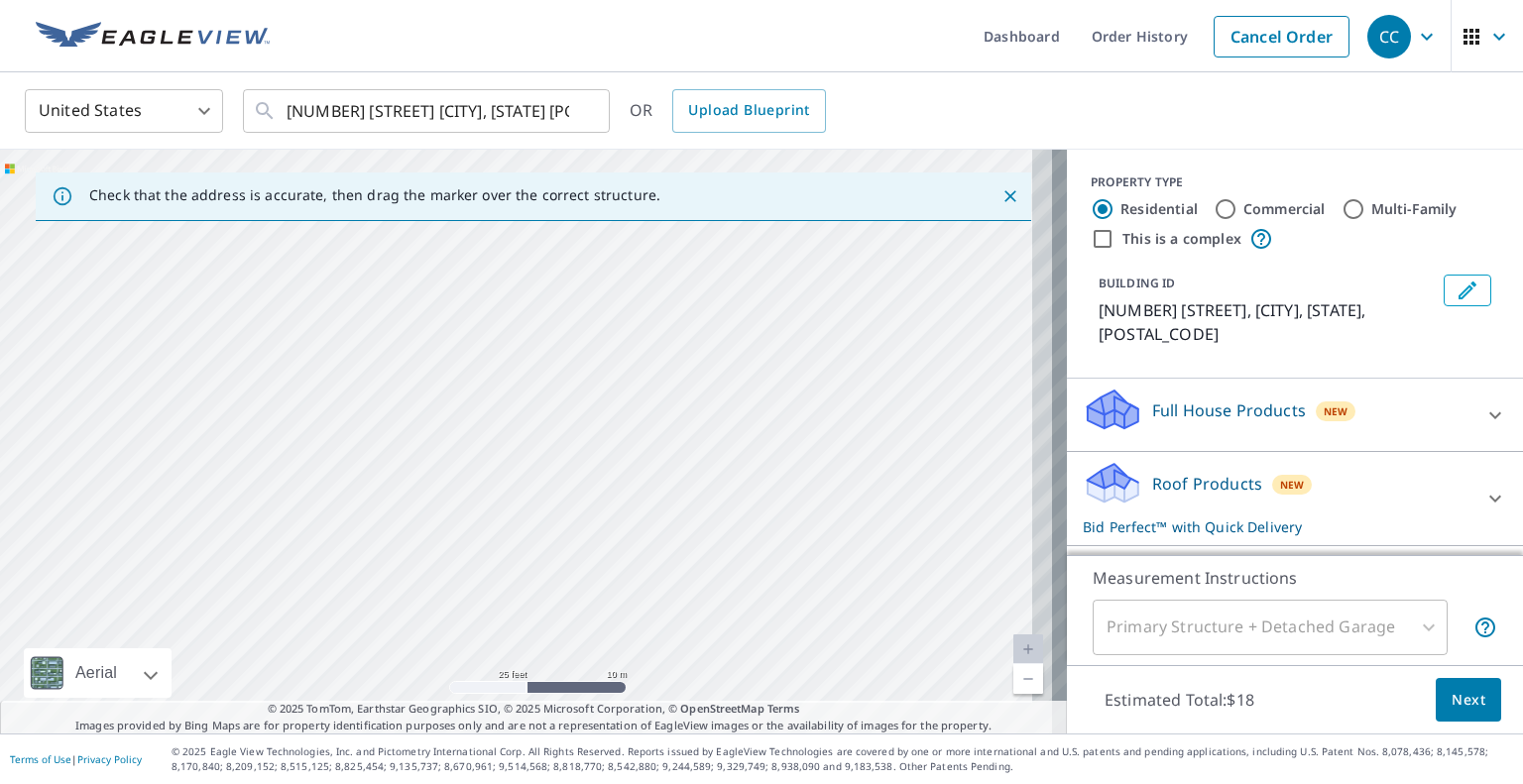 drag, startPoint x: 572, startPoint y: 462, endPoint x: 549, endPoint y: 415, distance: 52.3259 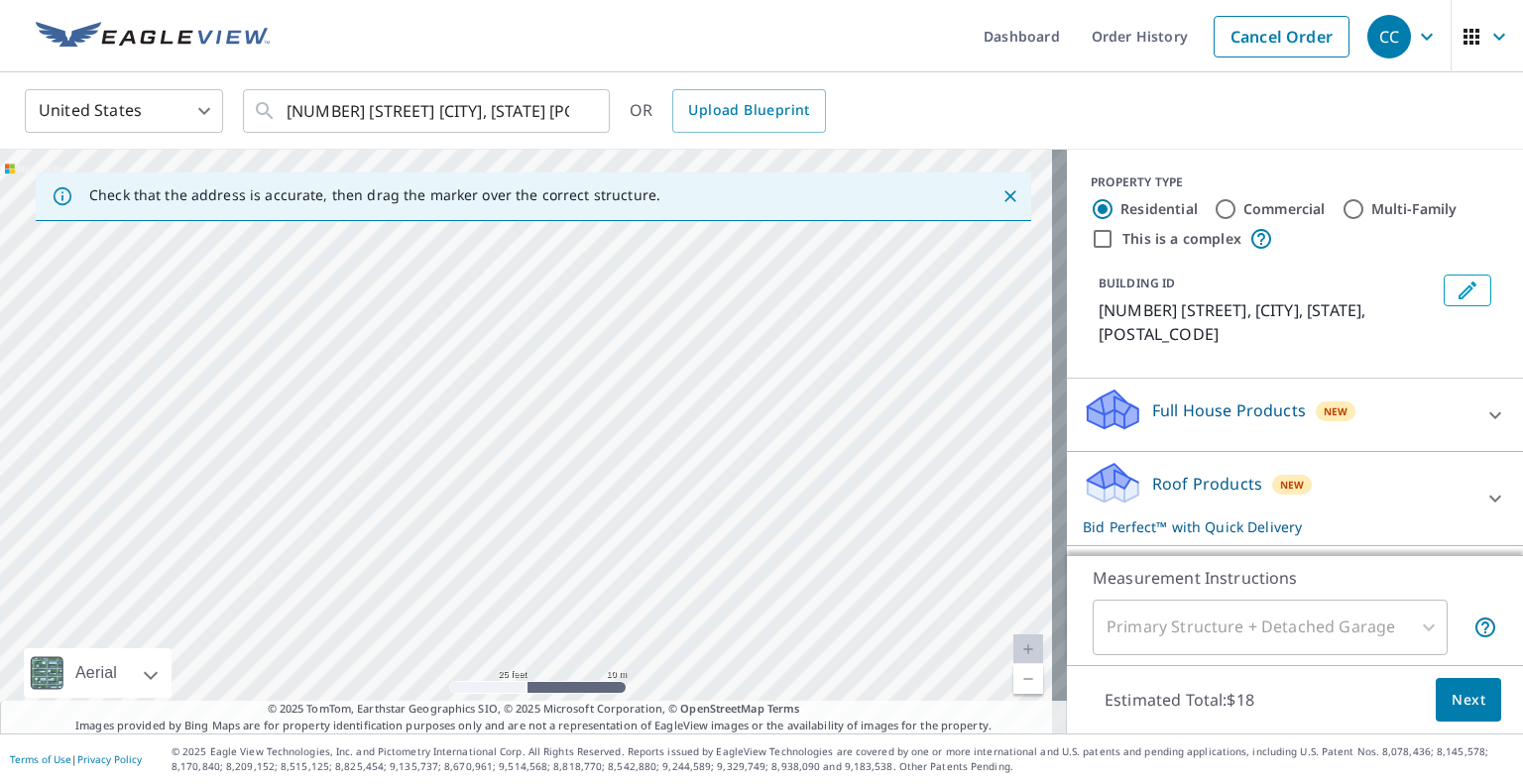 click on "199 Croft Ave W Gold Bar, WA 98251" at bounding box center (533, 441) 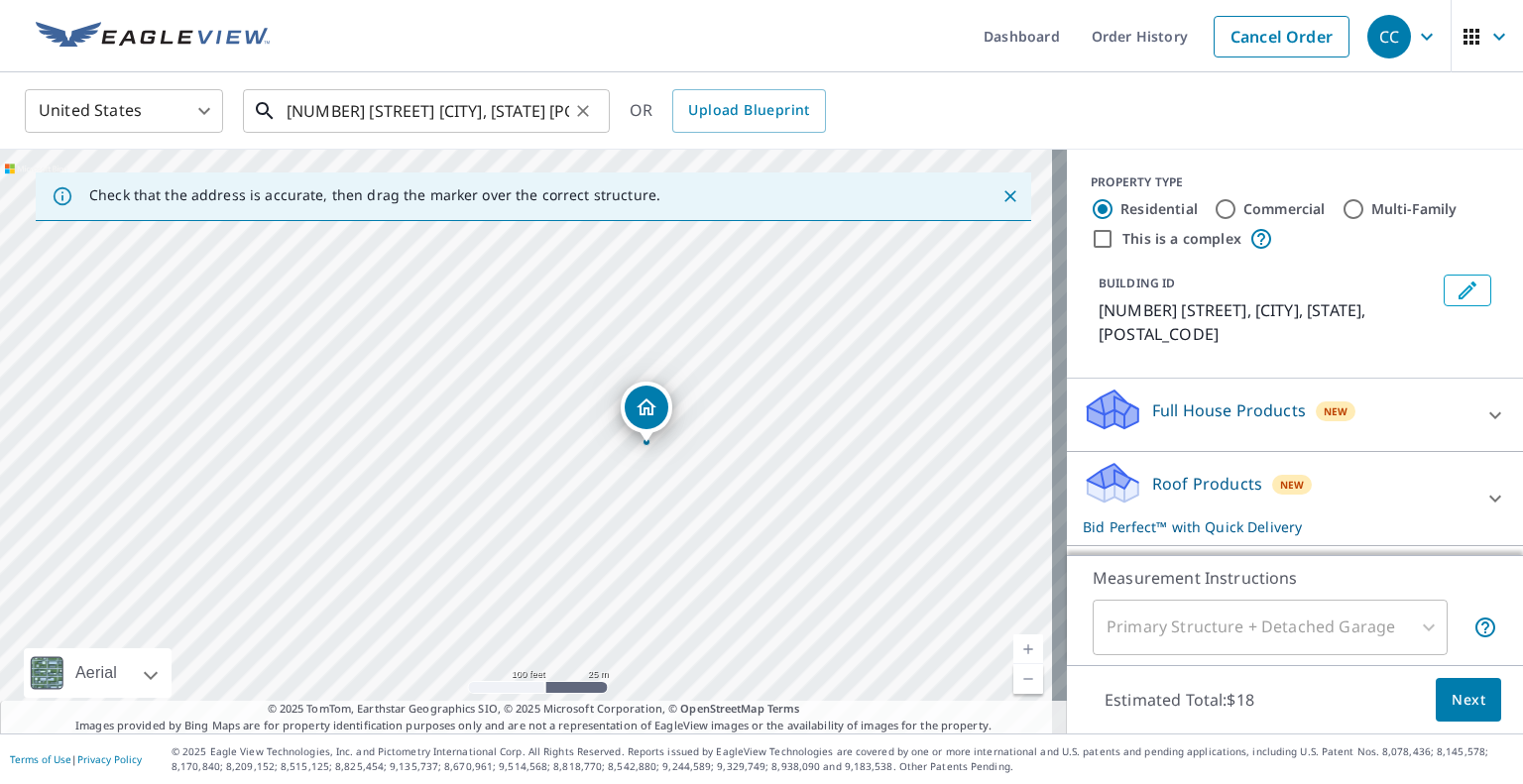 click on "199 Croft Ave W Gold Bar, WA 98251" at bounding box center [427, 111] 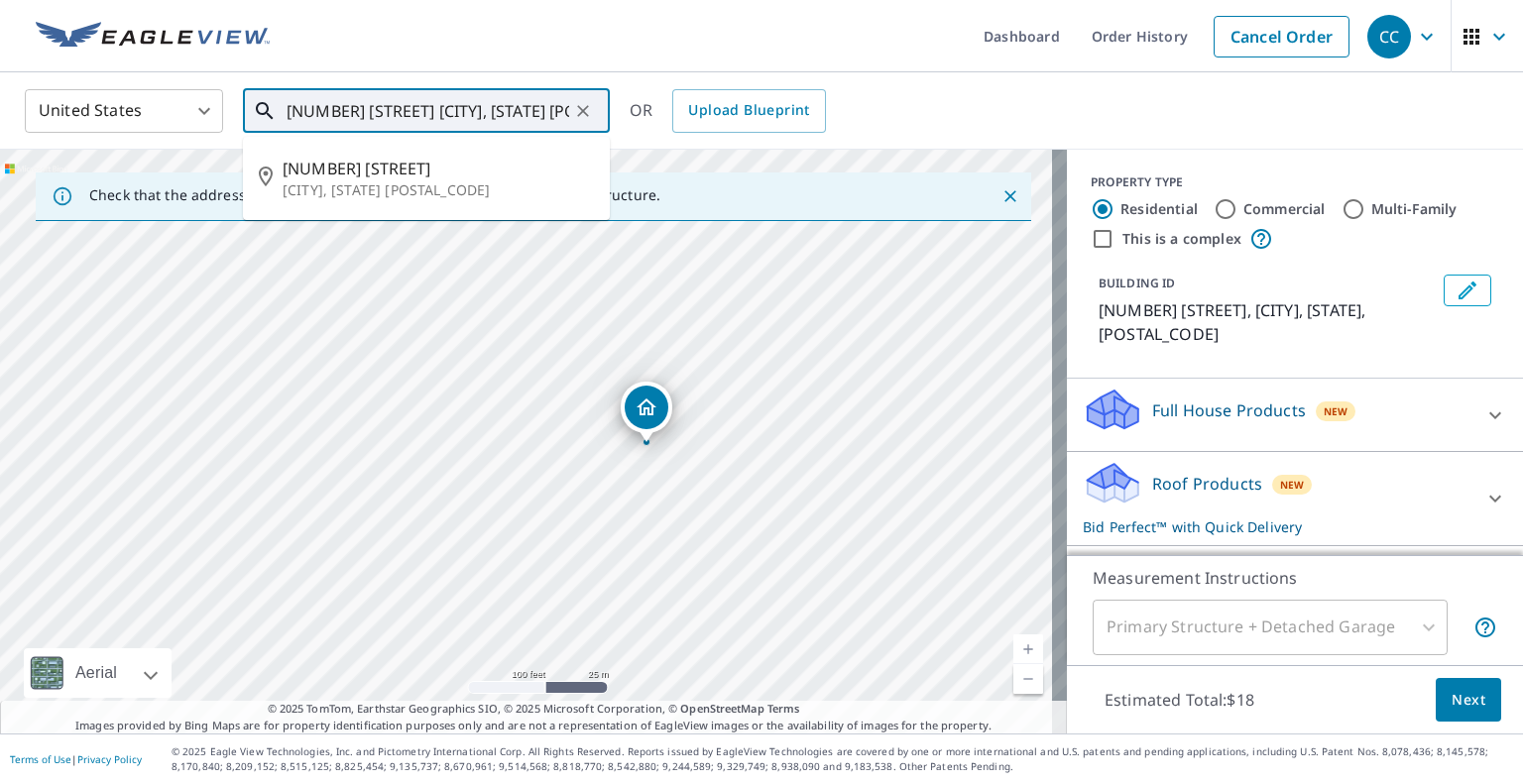 click on "199 Croft Ave W Gold Bar, WA 98251" at bounding box center (427, 111) 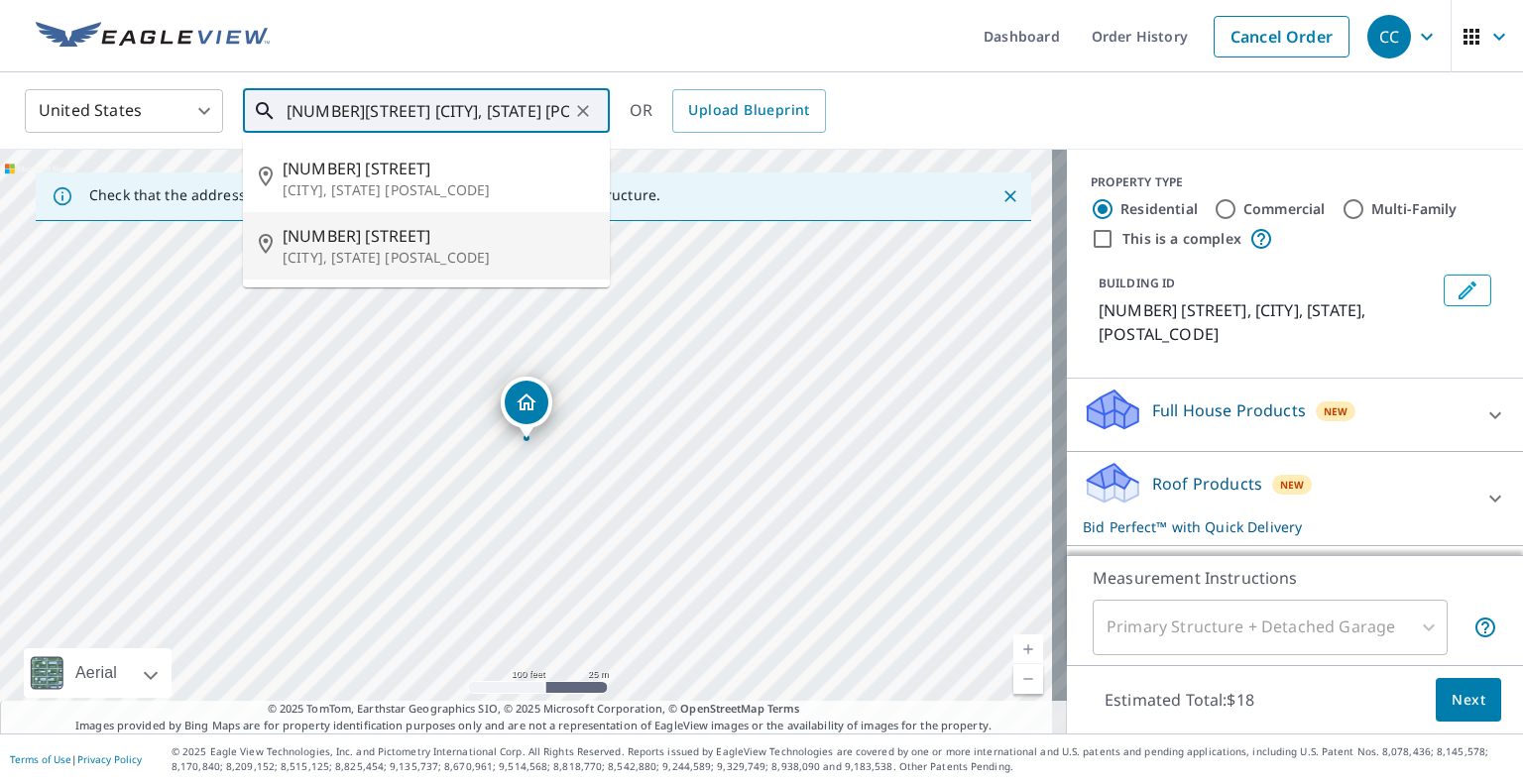 click on "[CITY], [STATE] [POSTAL_CODE]" at bounding box center (438, 258) 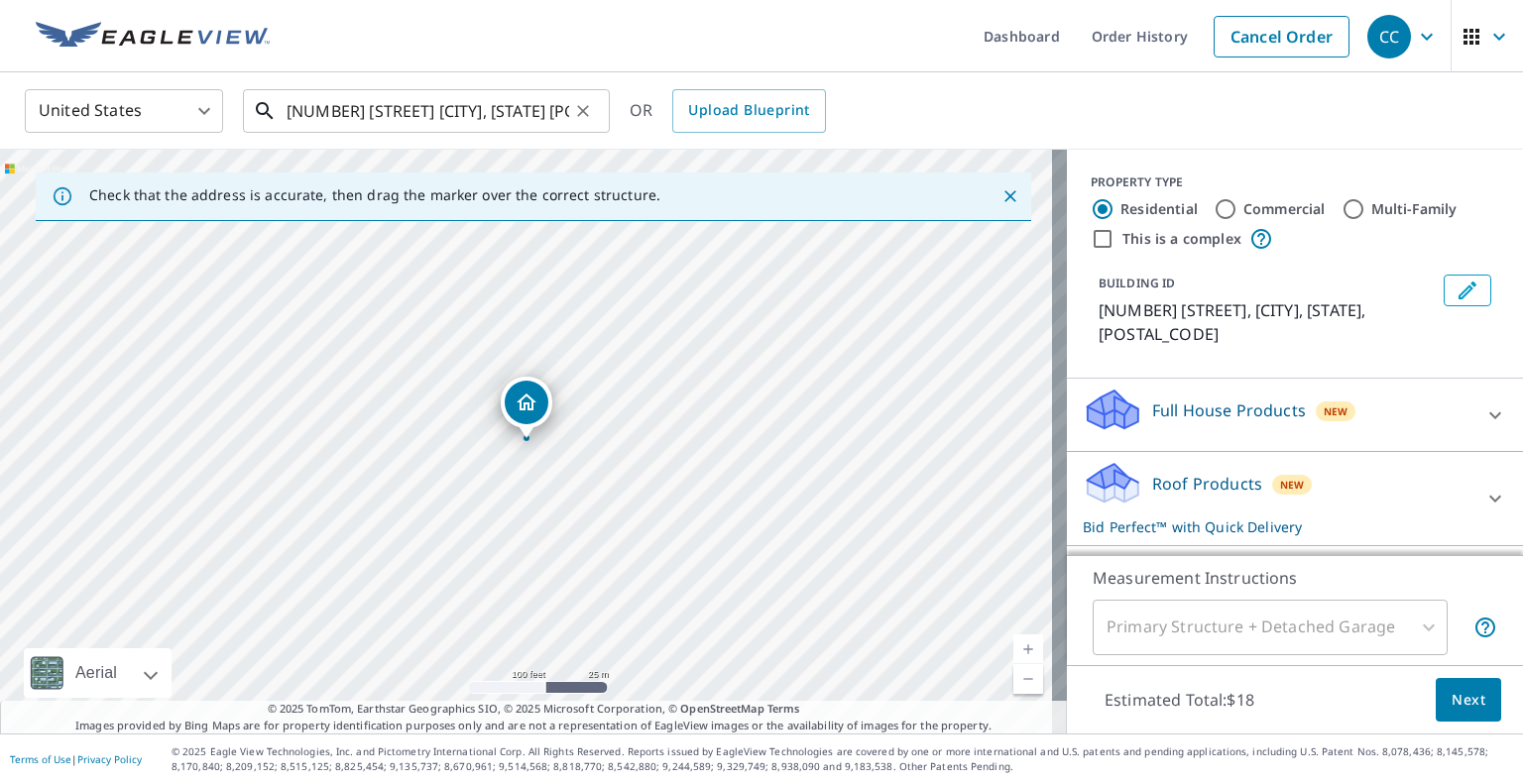 click on "201 W Croft St Gold Bar, WA 98251" at bounding box center [427, 111] 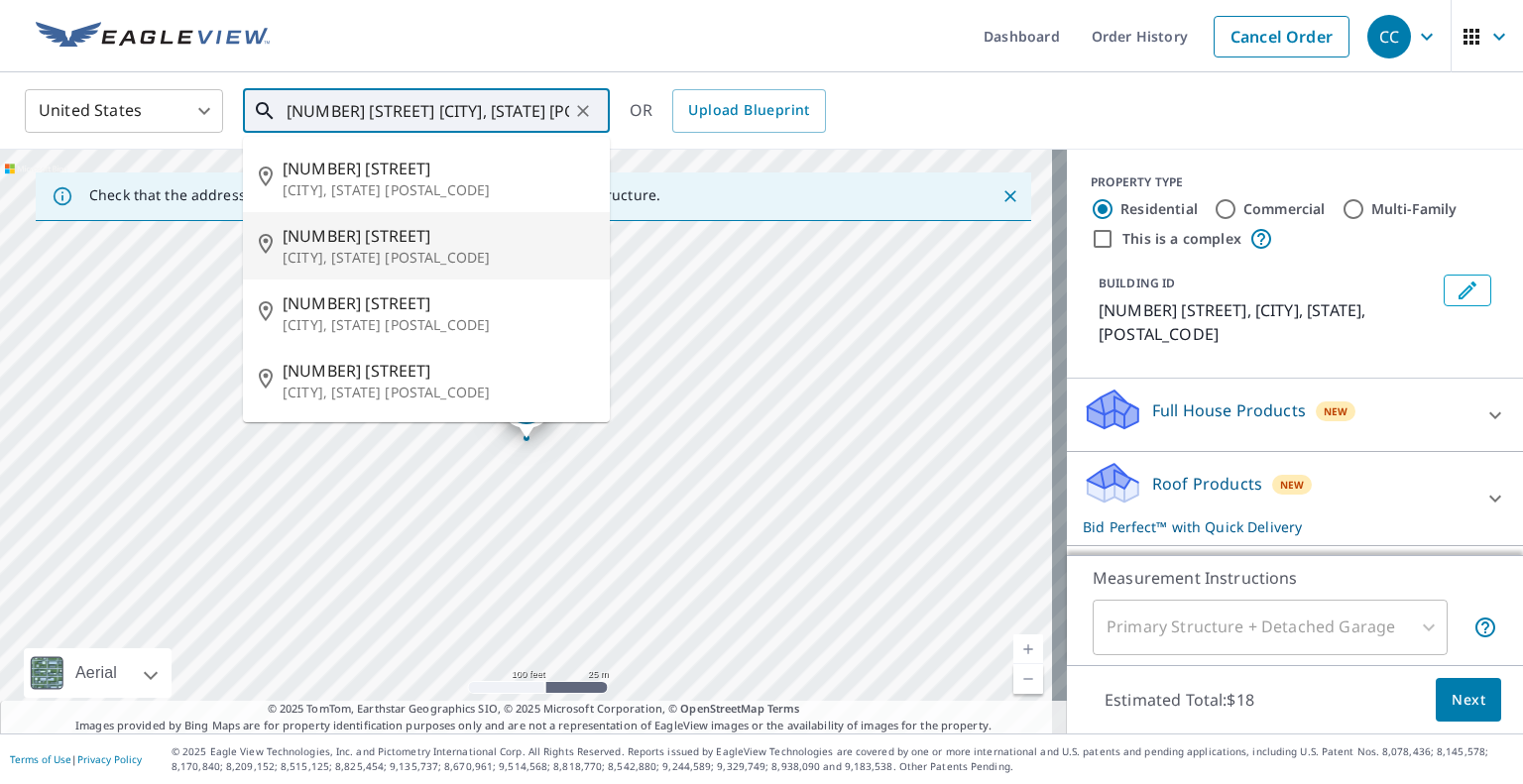 click on "[CITY], [STATE] [POSTAL_CODE]" at bounding box center (438, 258) 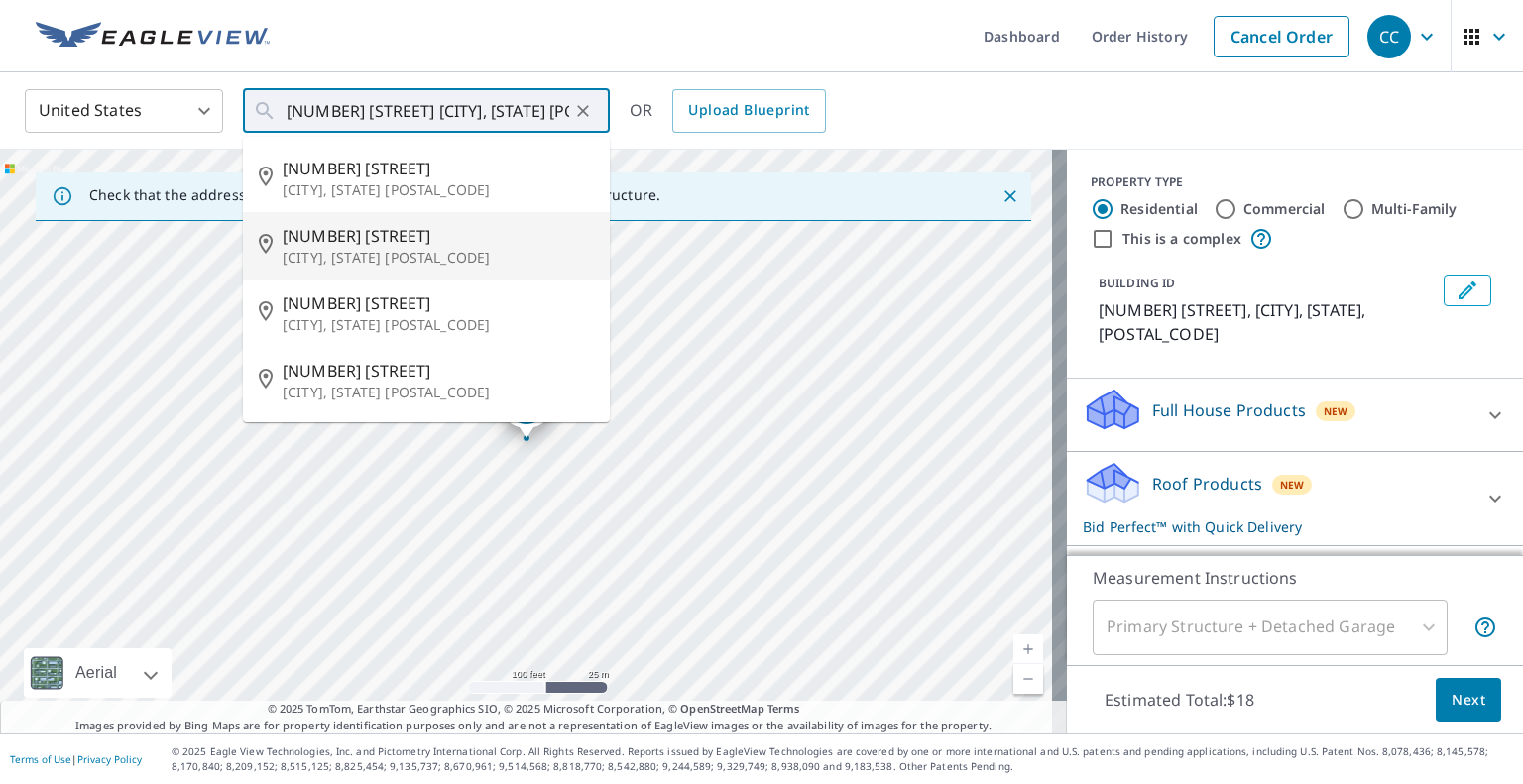 type on "201 w Croft Ave W Gold Bar, WA 98251" 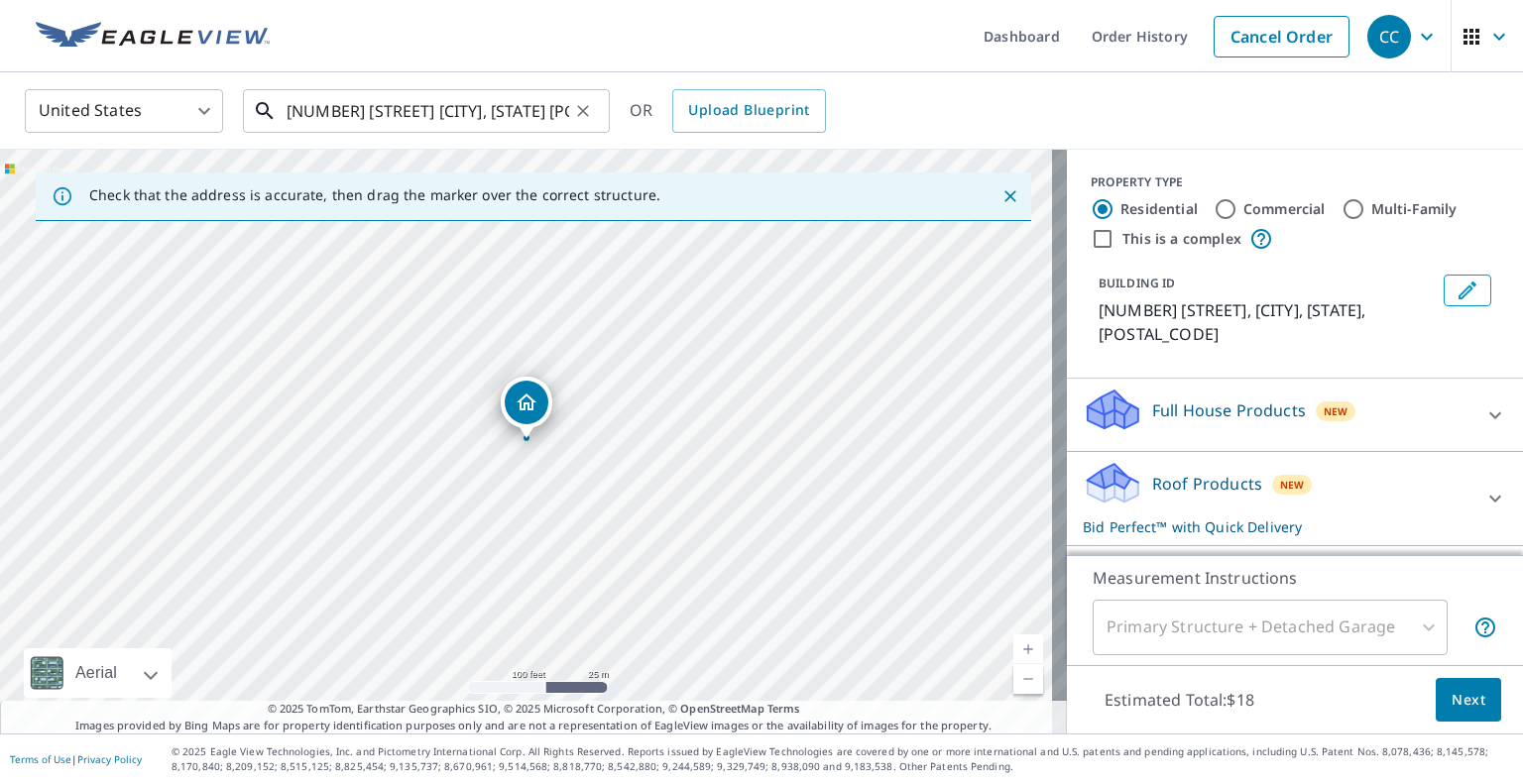 click on "201 w Croft Ave W Gold Bar, WA 98251" at bounding box center (427, 111) 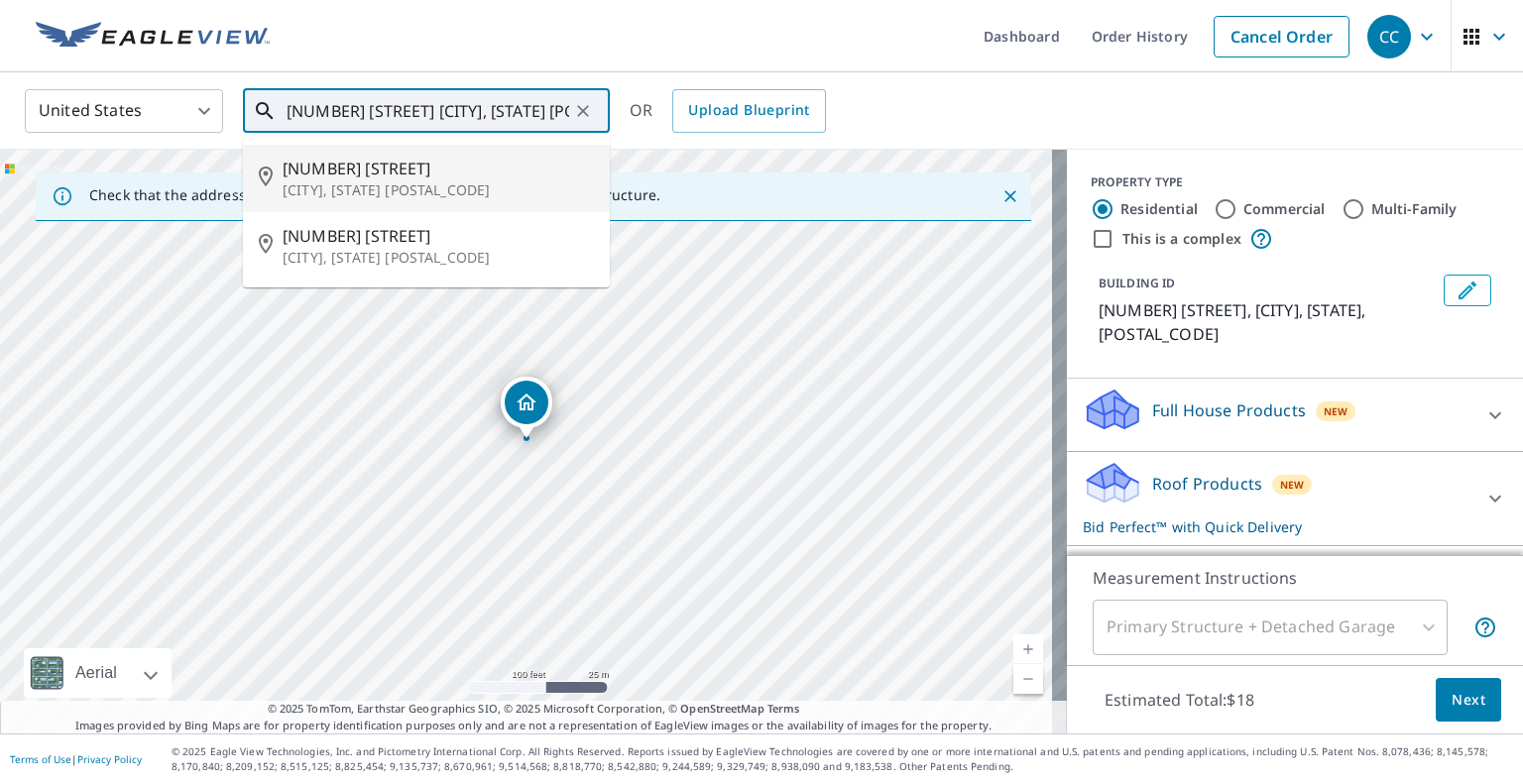 click on "201 w Croft Ave W Gold Bar, WA 98251" at bounding box center (427, 111) 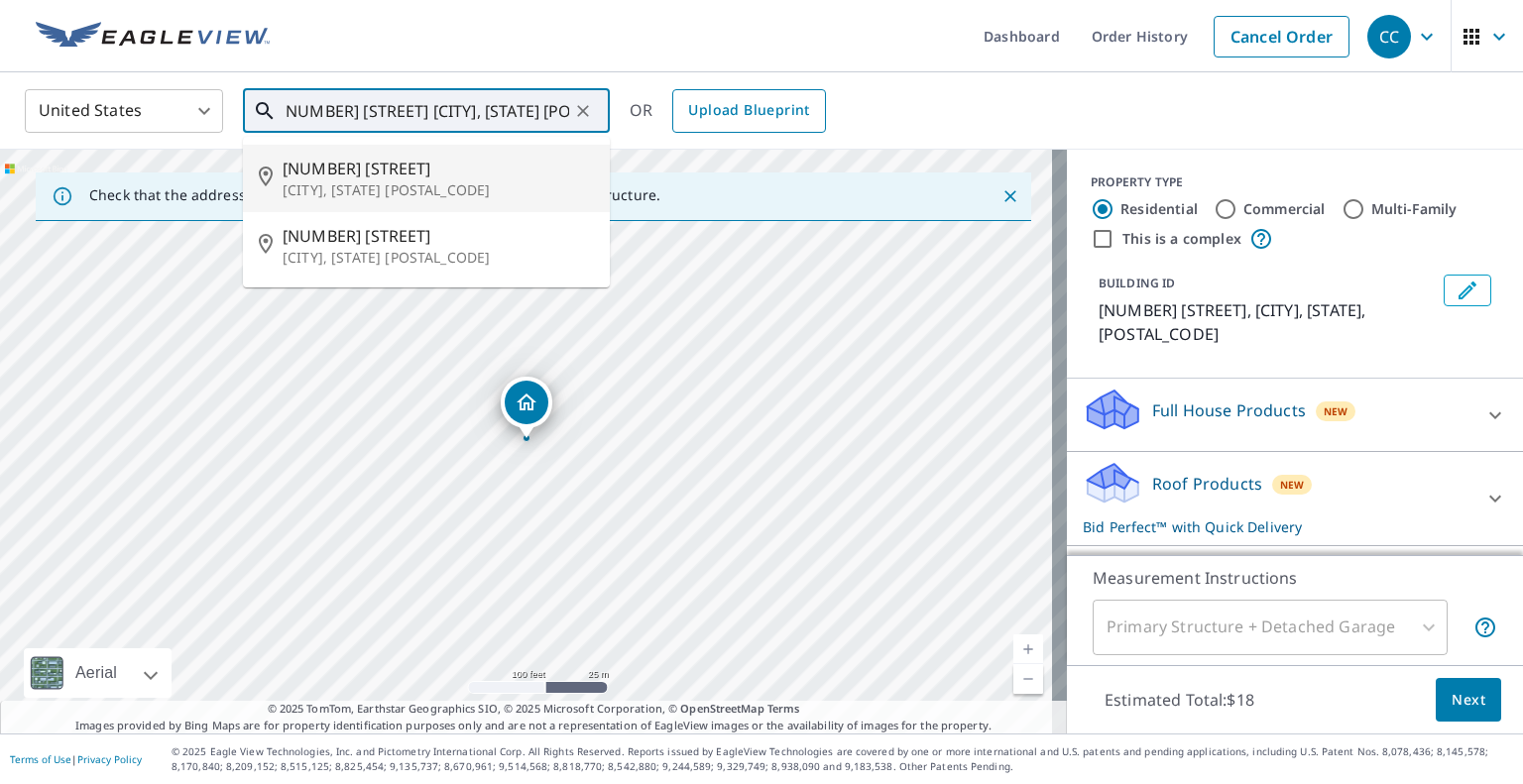 drag, startPoint x: 497, startPoint y: 111, endPoint x: 674, endPoint y: 114, distance: 177.02542 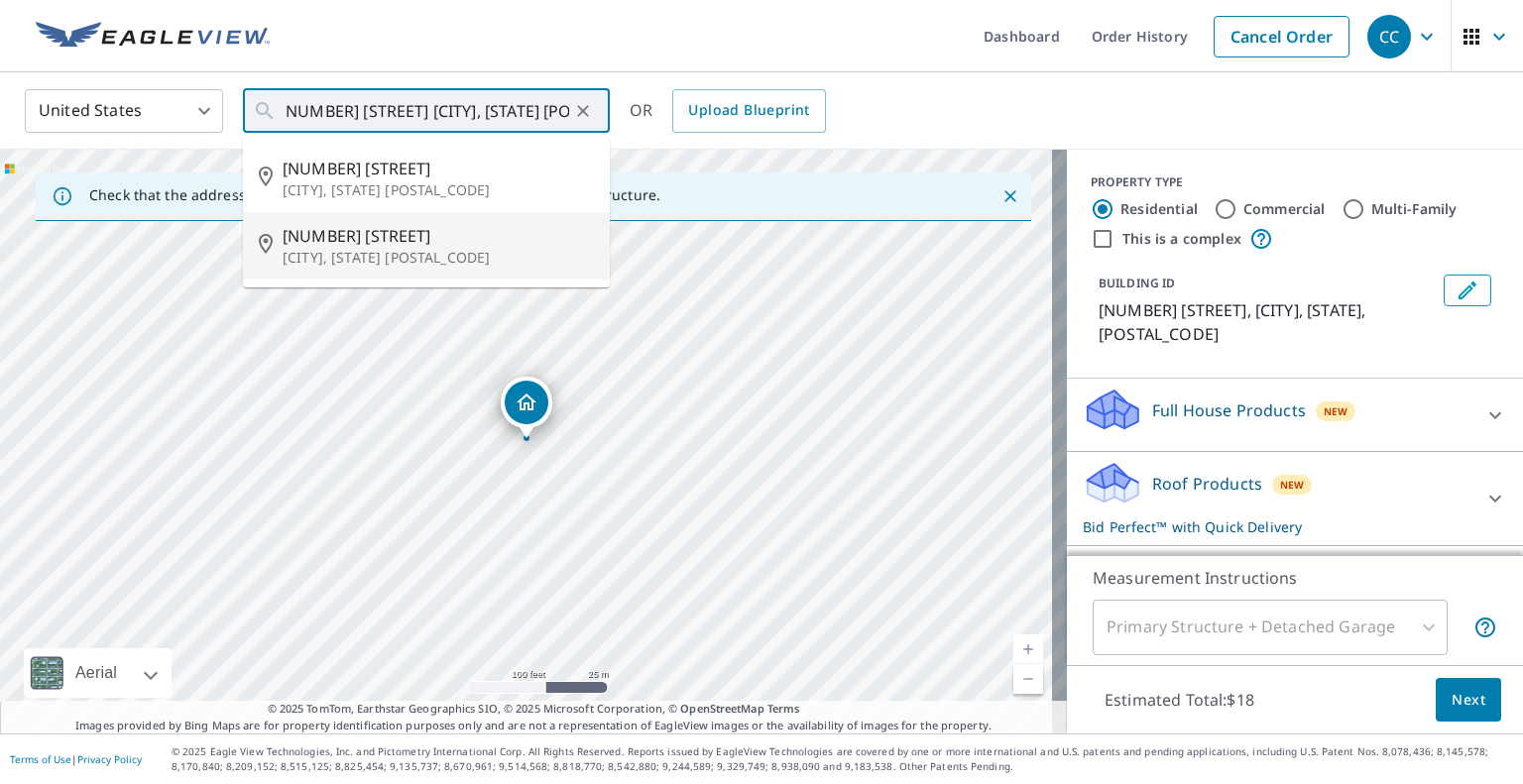 scroll, scrollTop: 0, scrollLeft: 0, axis: both 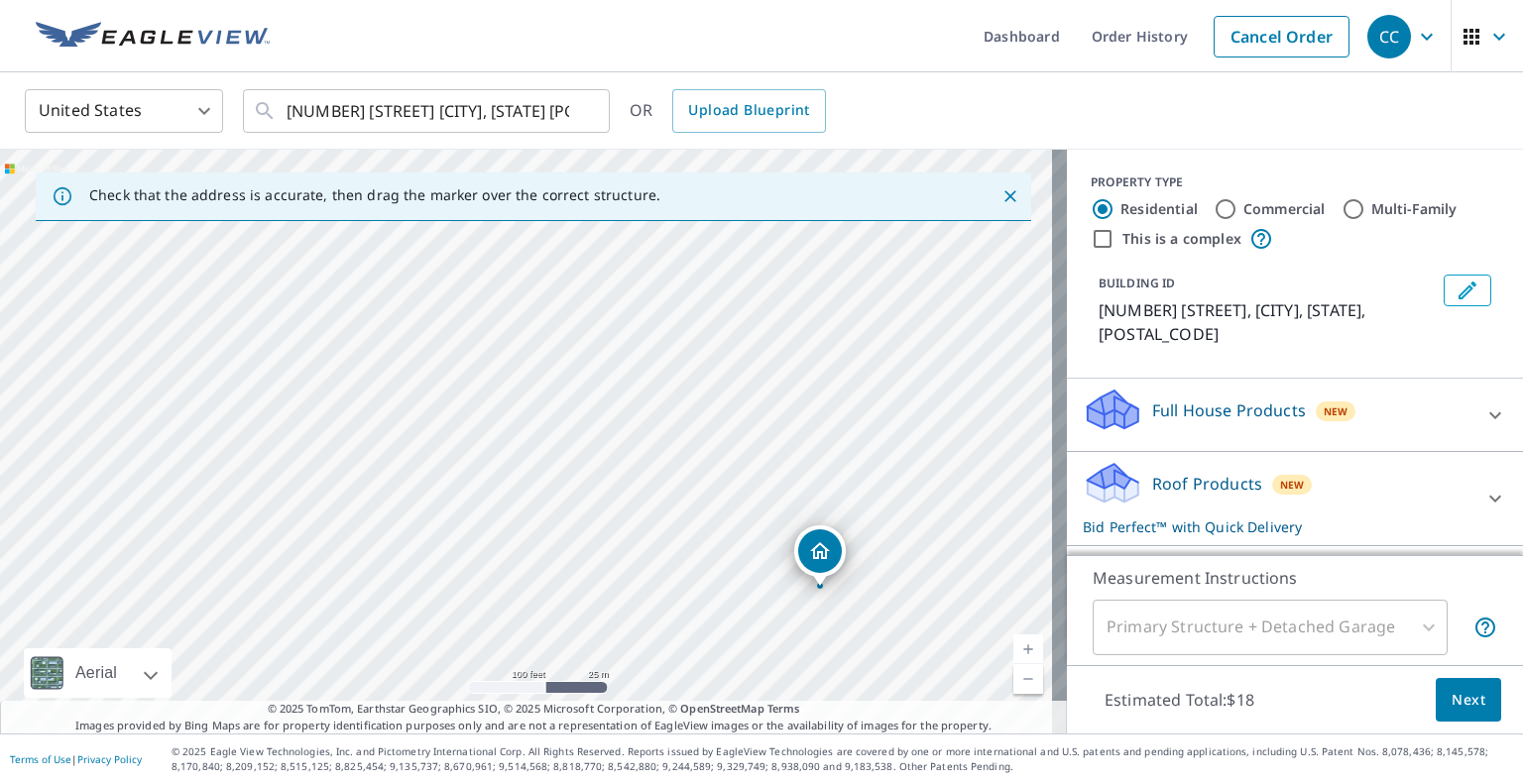 drag, startPoint x: 551, startPoint y: 424, endPoint x: 828, endPoint y: 562, distance: 309.4721 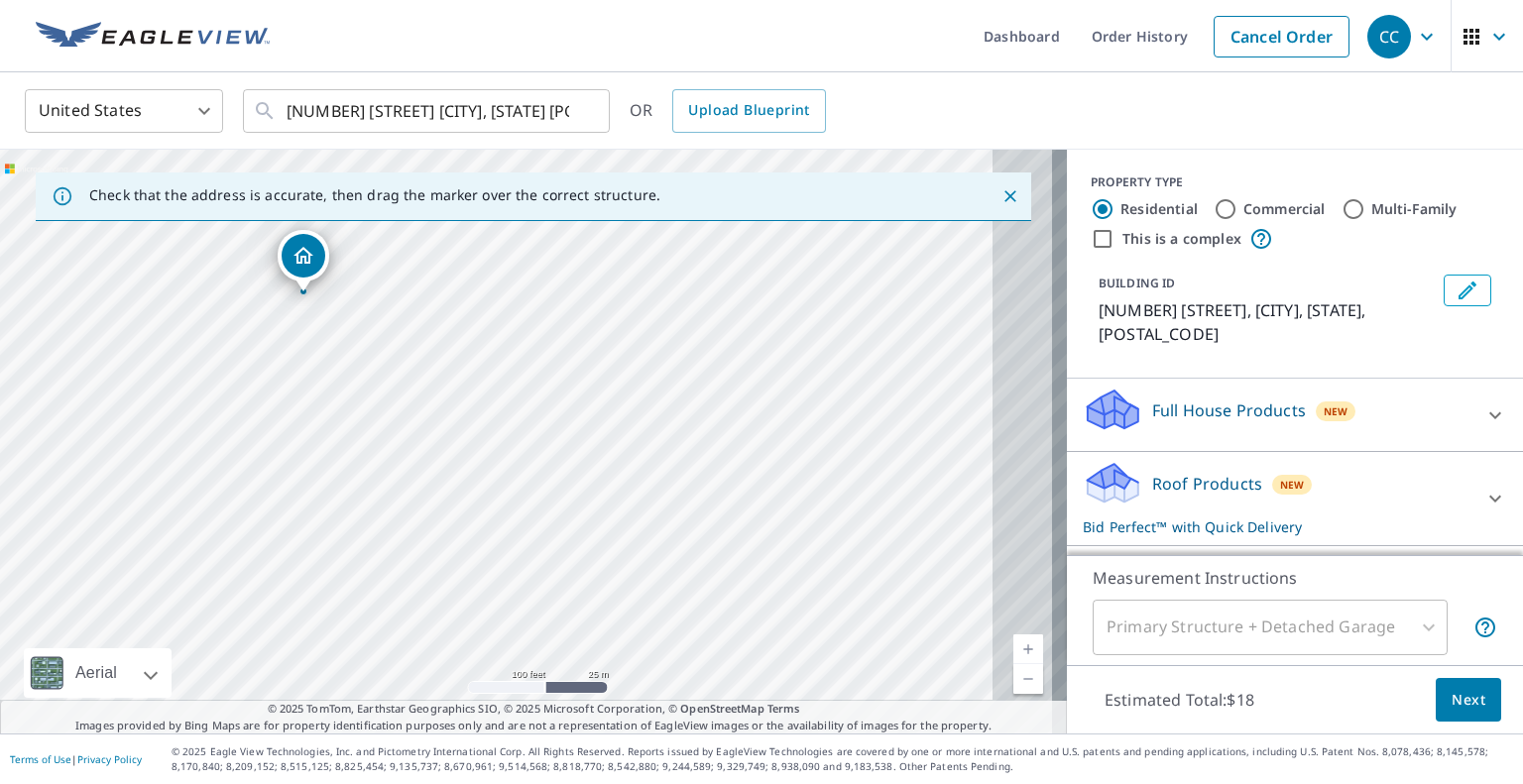 drag, startPoint x: 891, startPoint y: 528, endPoint x: 600, endPoint y: 395, distance: 319.9531 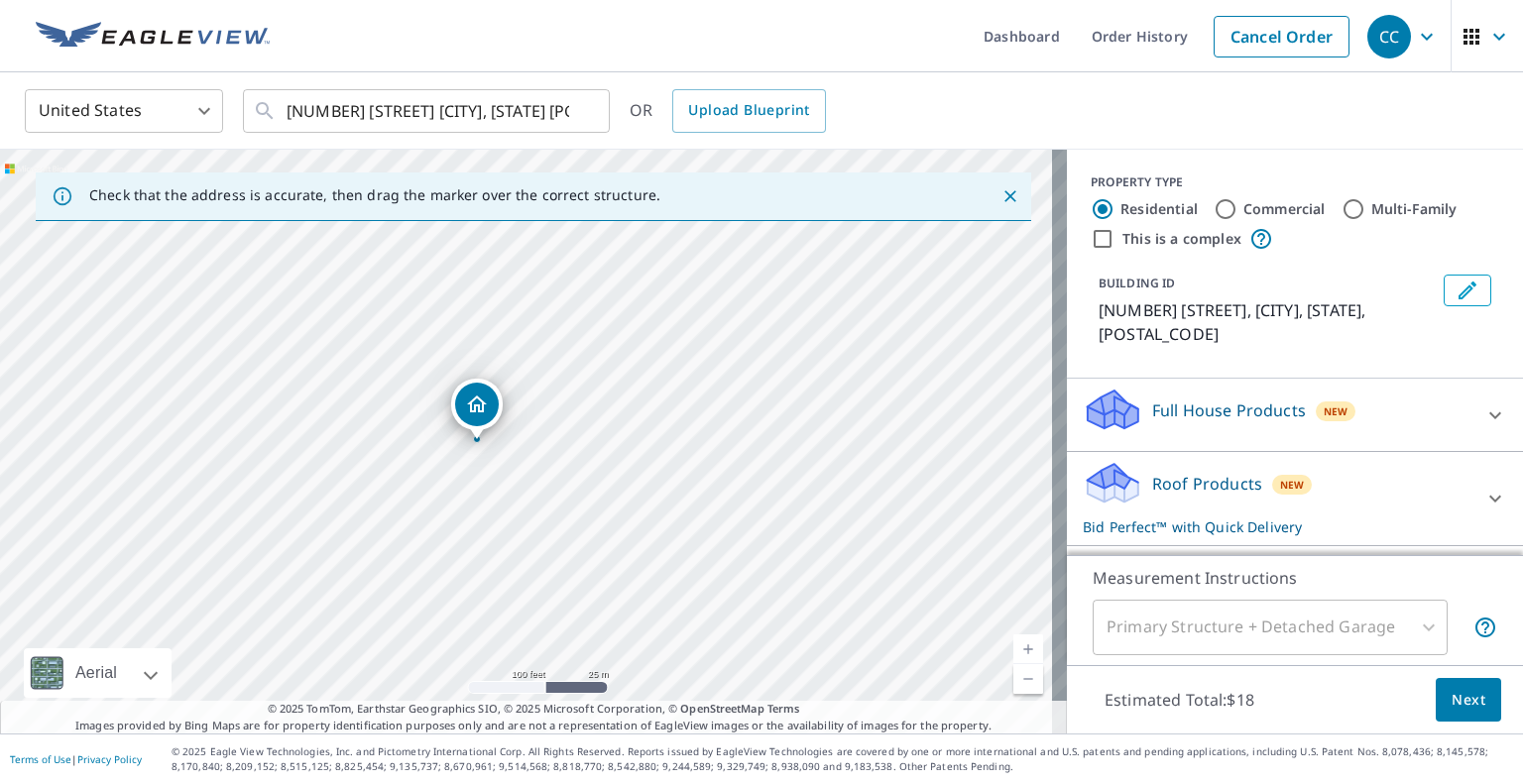 drag, startPoint x: 313, startPoint y: 269, endPoint x: 484, endPoint y: 409, distance: 221 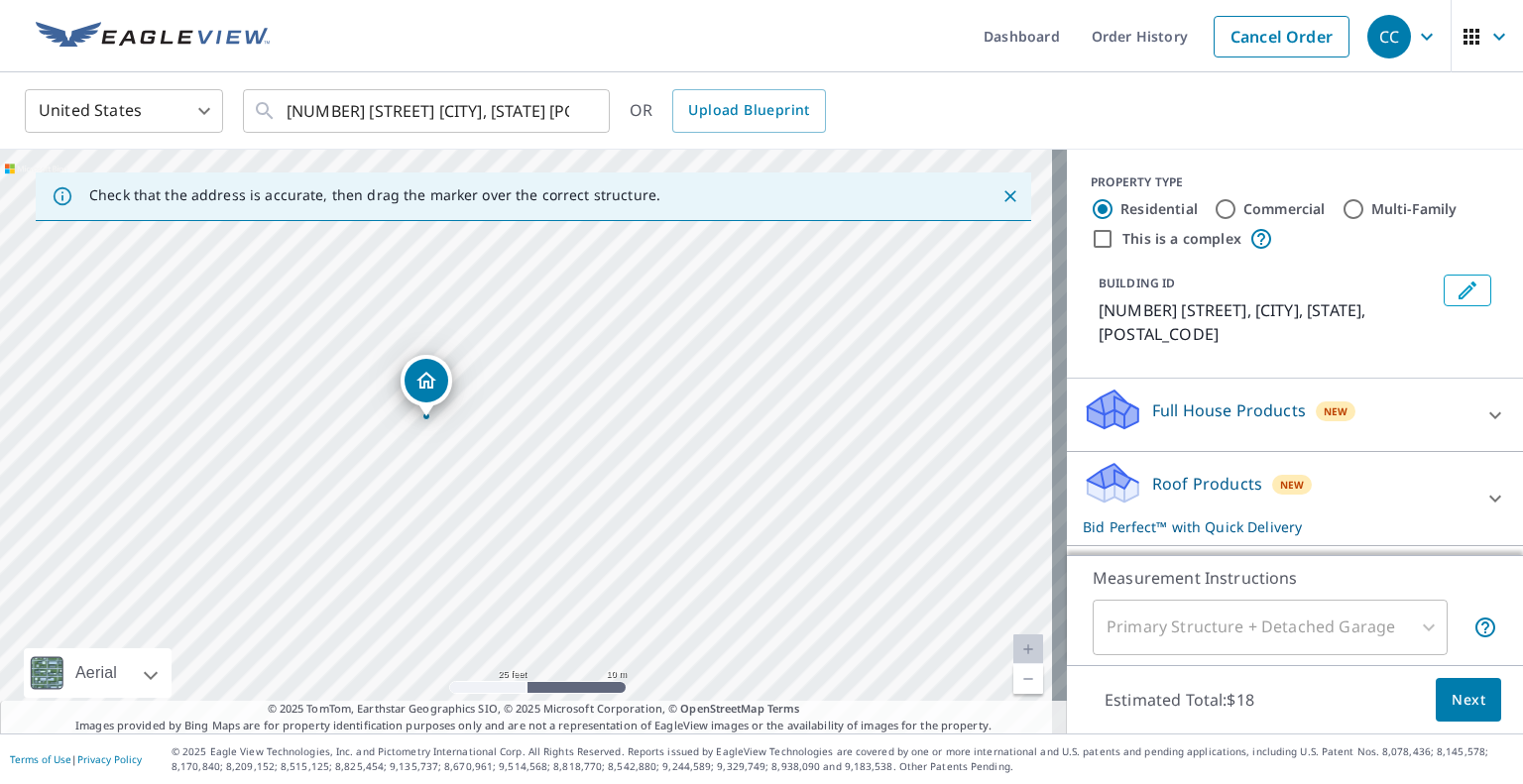 click on "201 Stevens Pass Hwy Gold Bar, WA 98251" at bounding box center [533, 441] 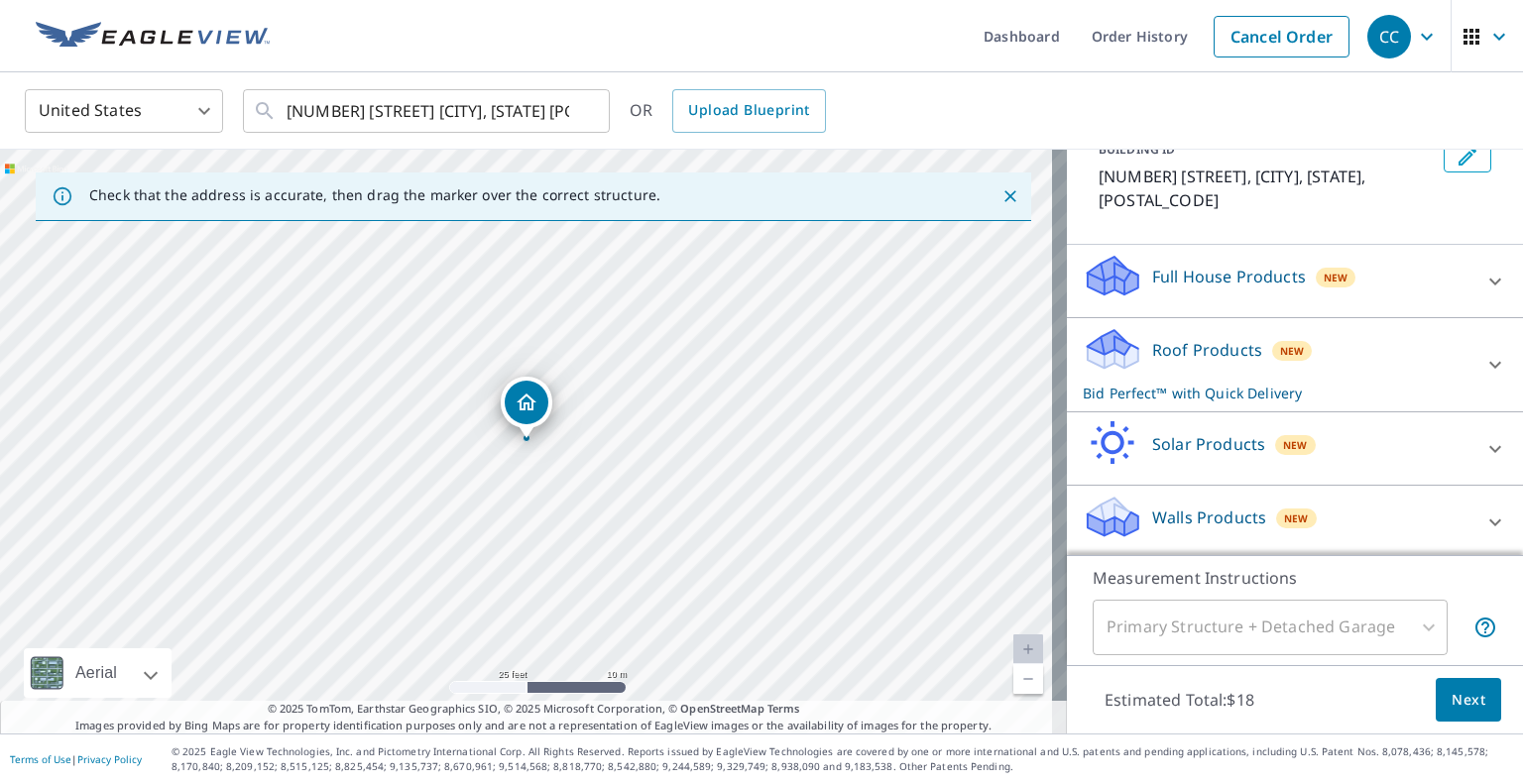 scroll, scrollTop: 136, scrollLeft: 0, axis: vertical 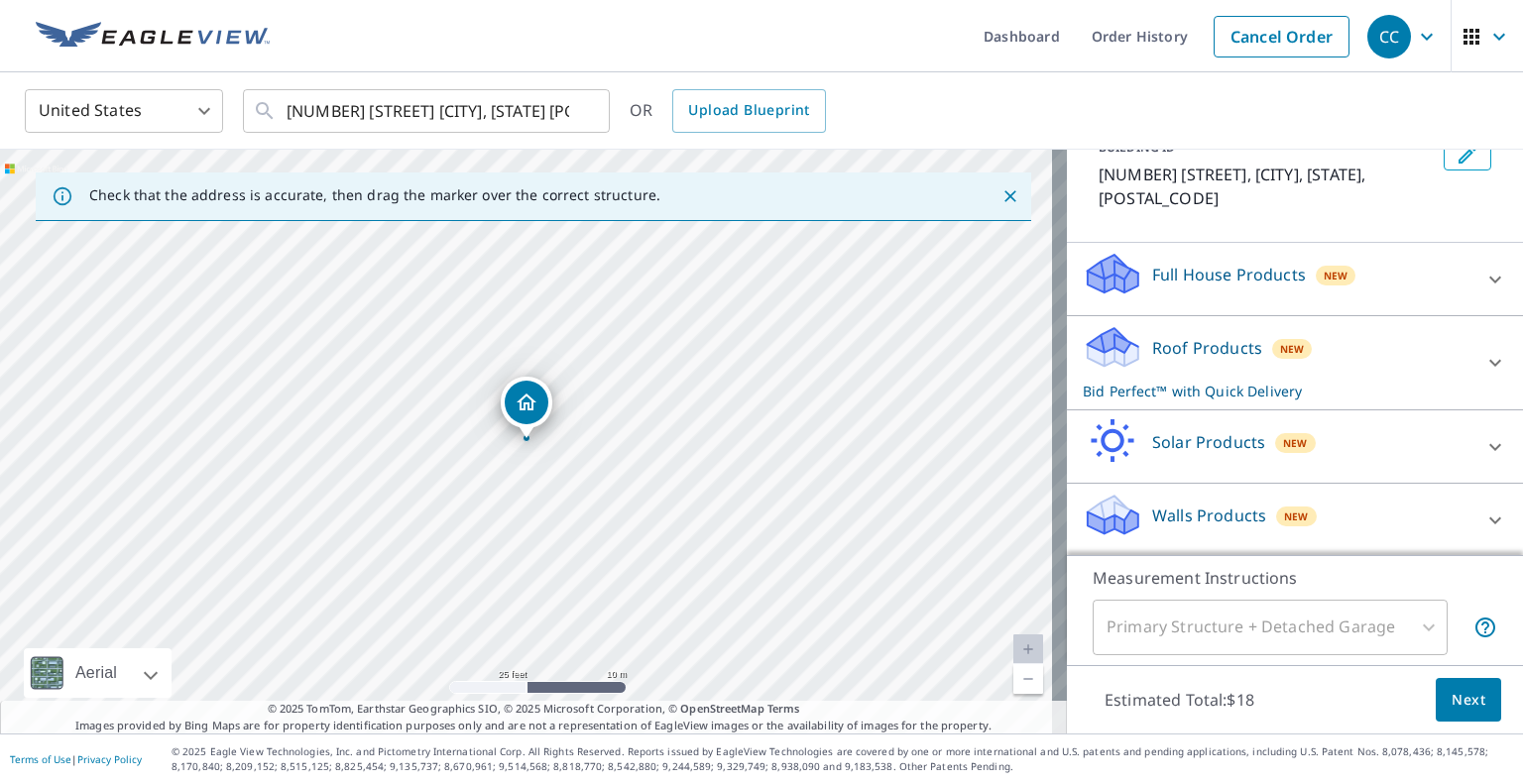 click on "Roof Products New Bid Perfect™ with Quick Delivery" at bounding box center (1277, 363) 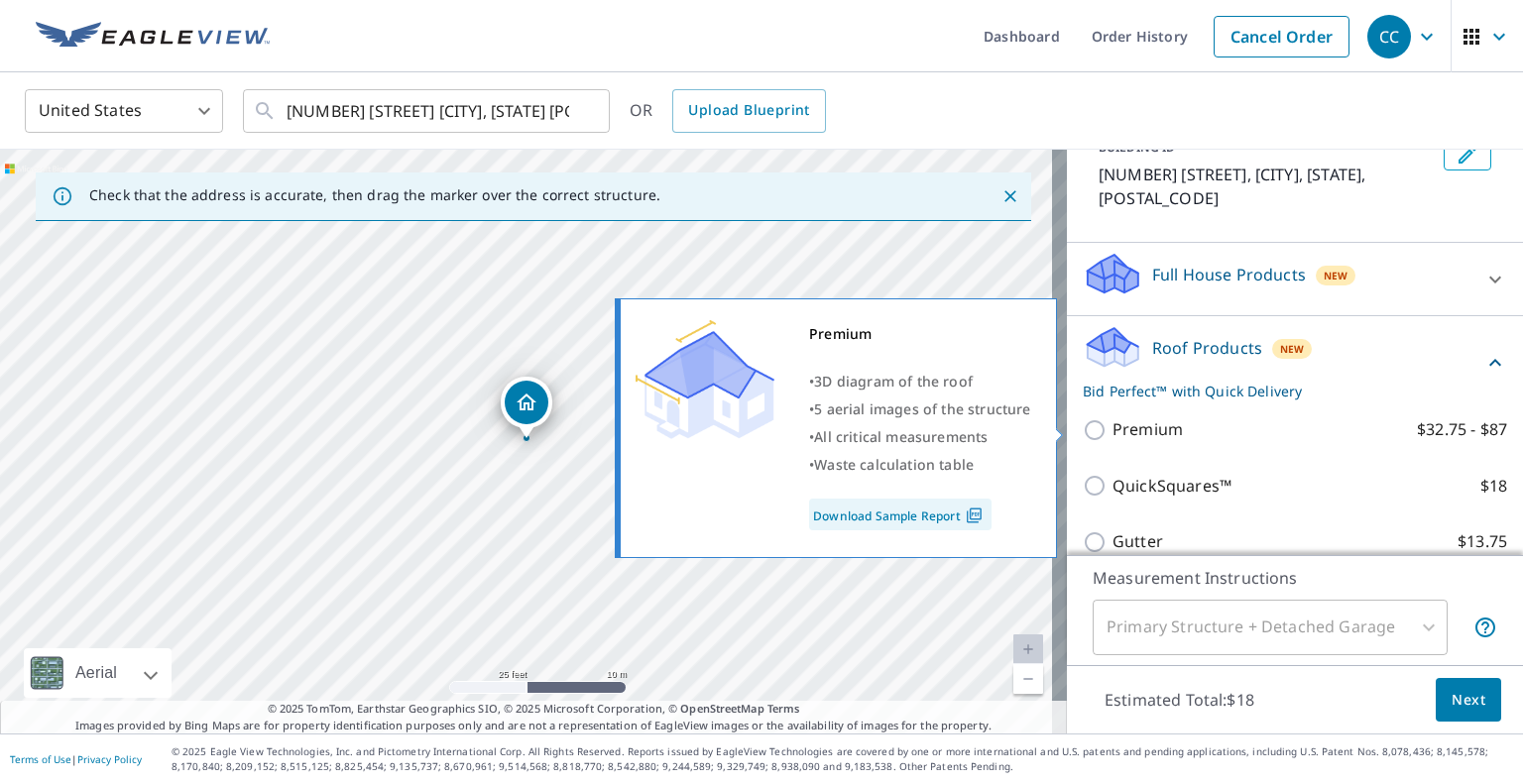 click on "Premium" at bounding box center [1147, 429] 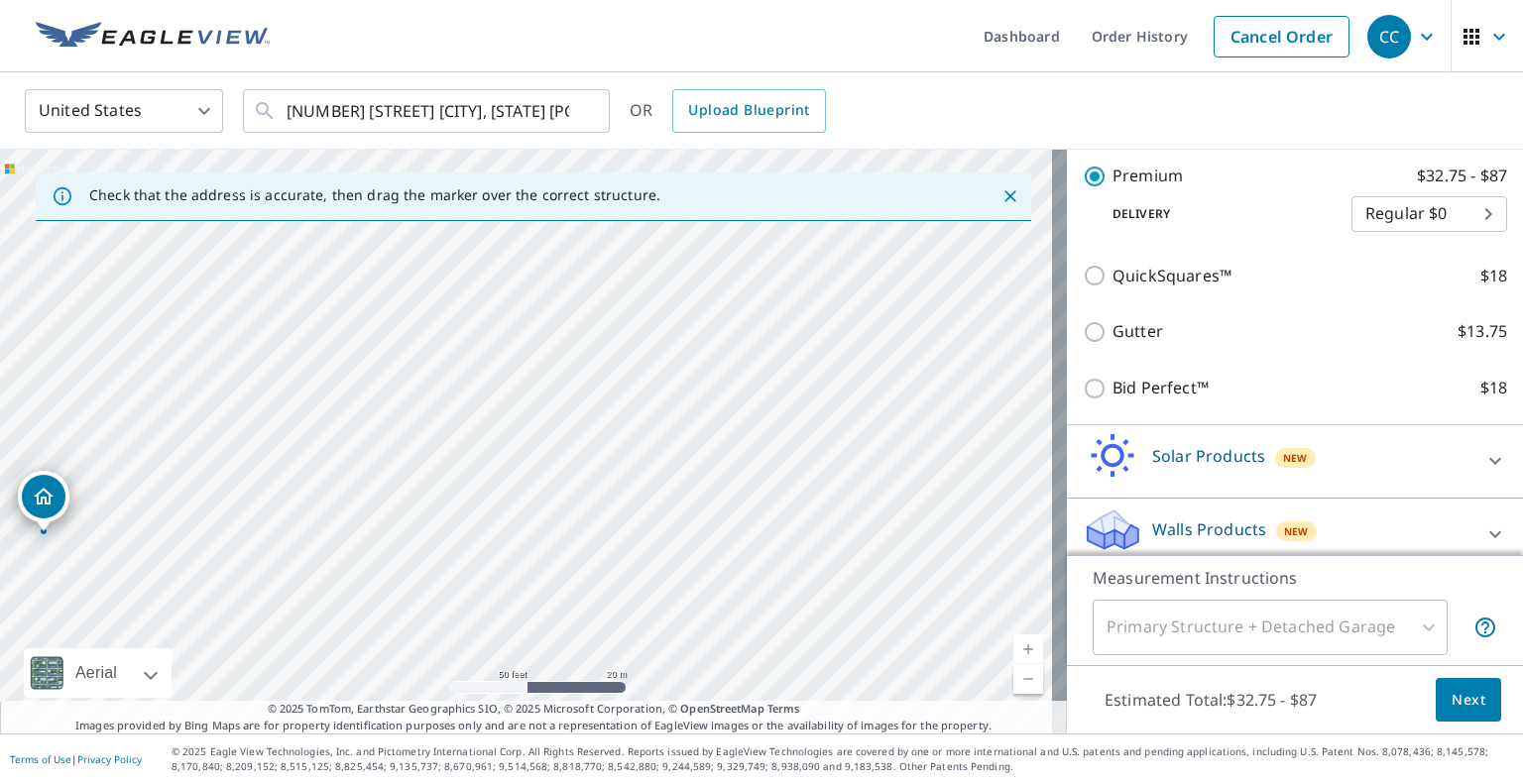 scroll, scrollTop: 403, scrollLeft: 0, axis: vertical 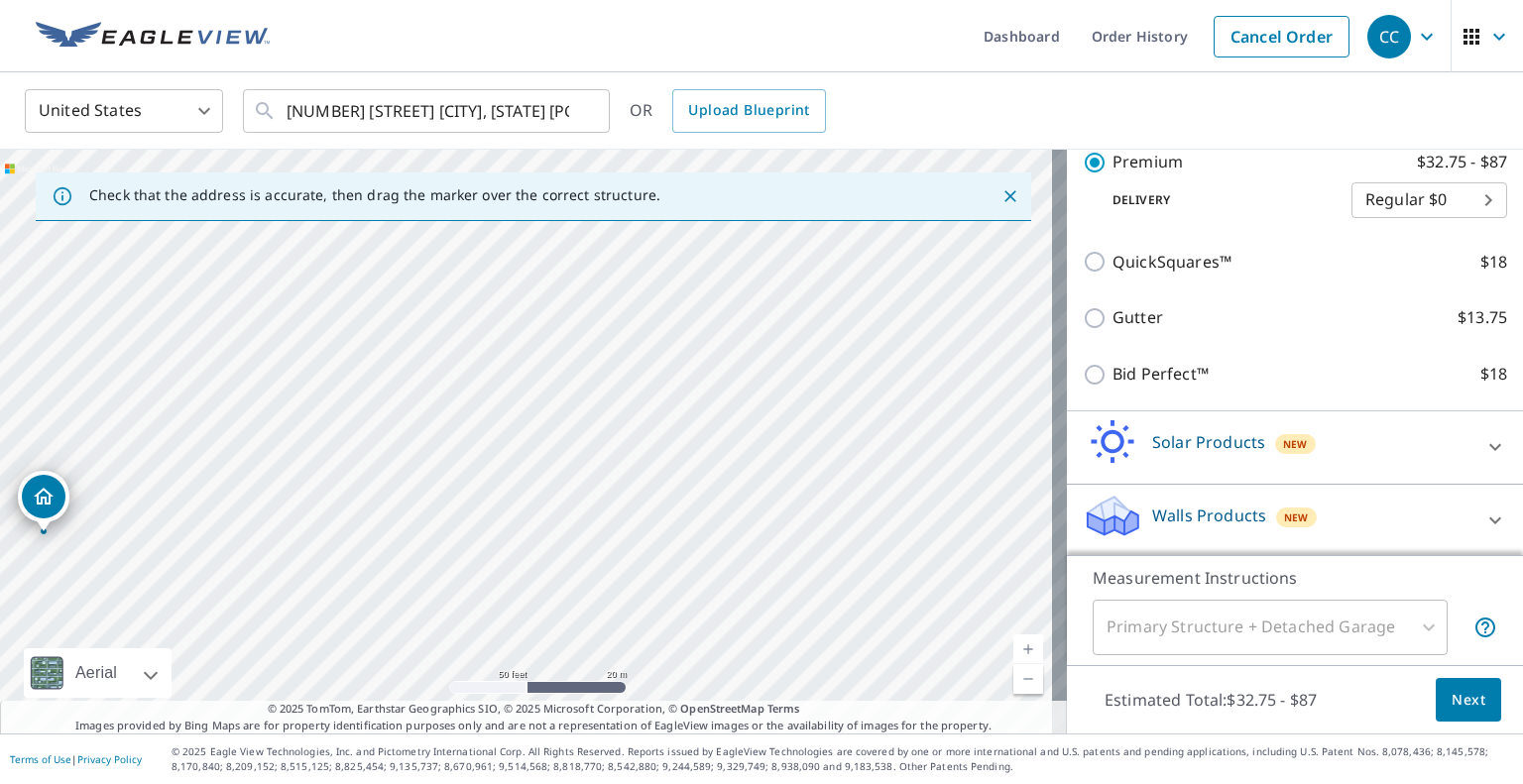 click on "Next" at bounding box center (1468, 700) 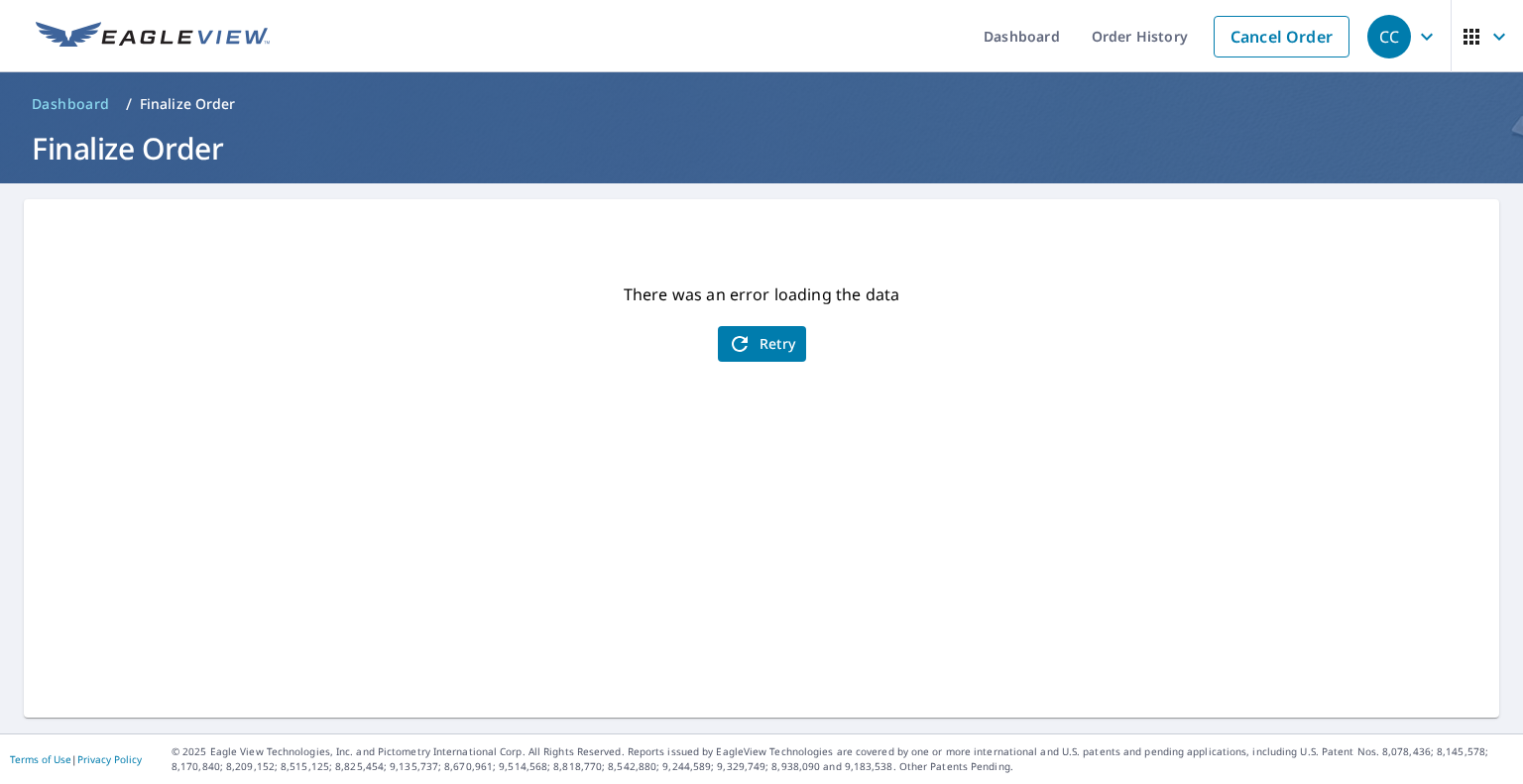 click on "Retry" at bounding box center (762, 344) 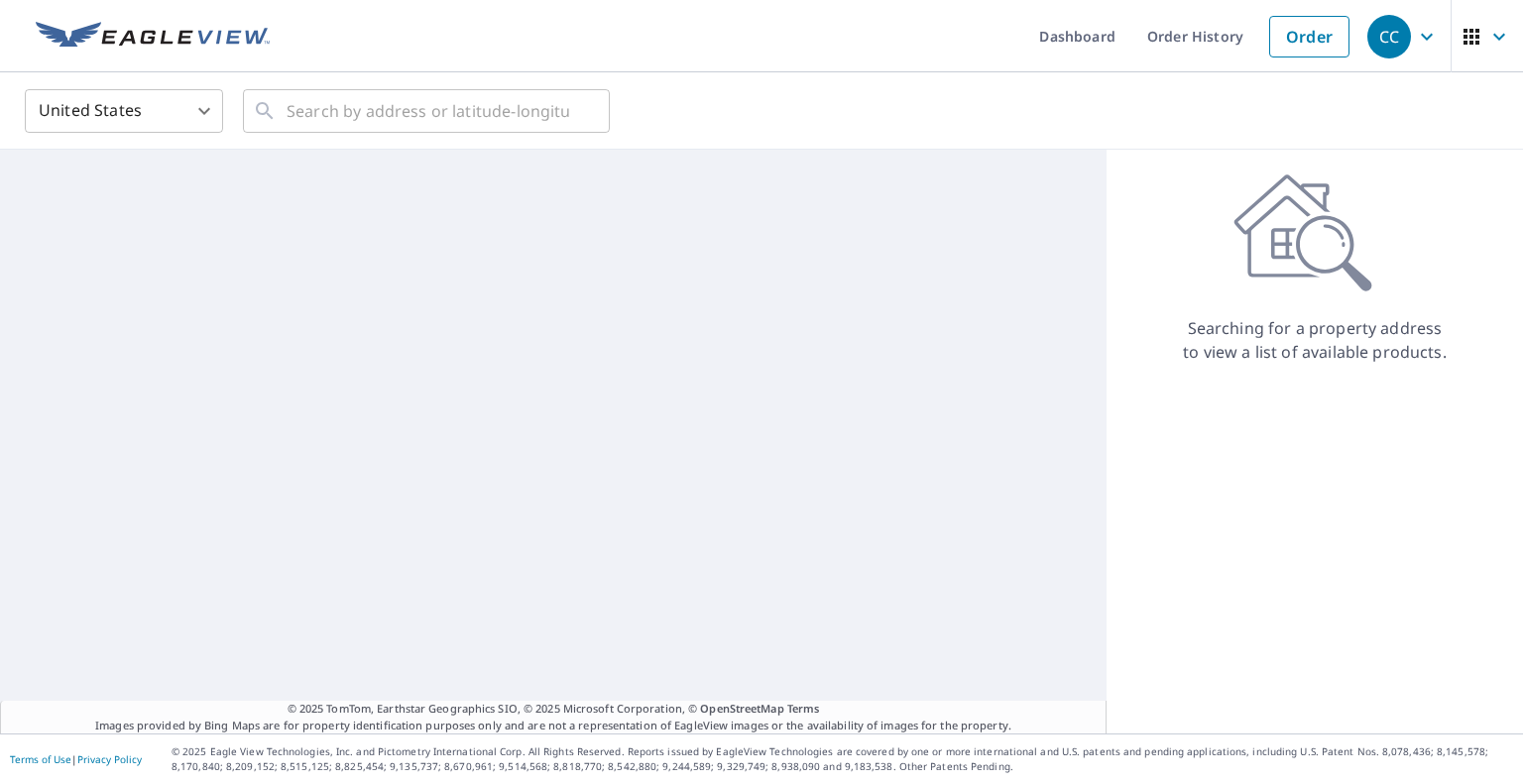 scroll, scrollTop: 0, scrollLeft: 0, axis: both 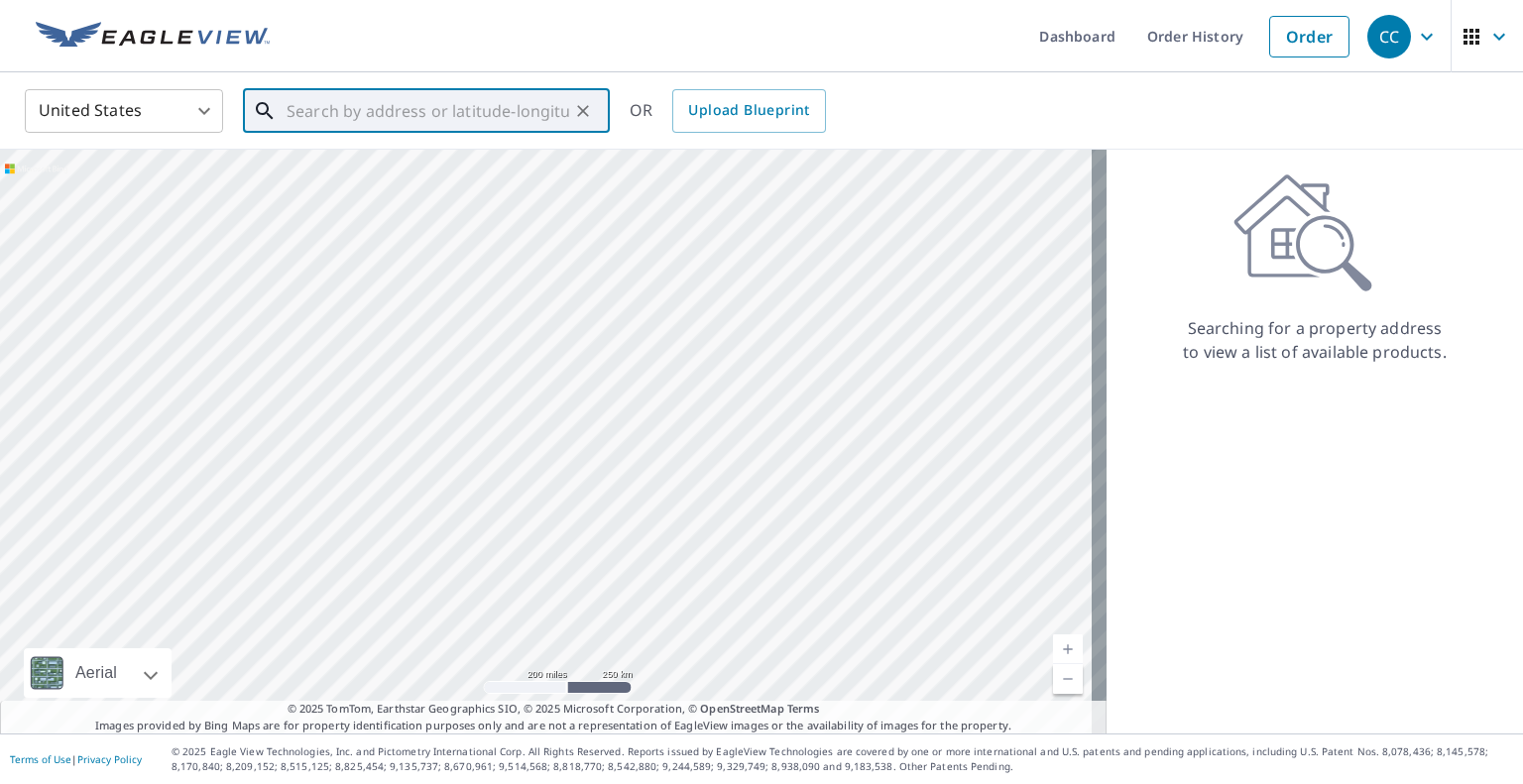 click at bounding box center [427, 111] 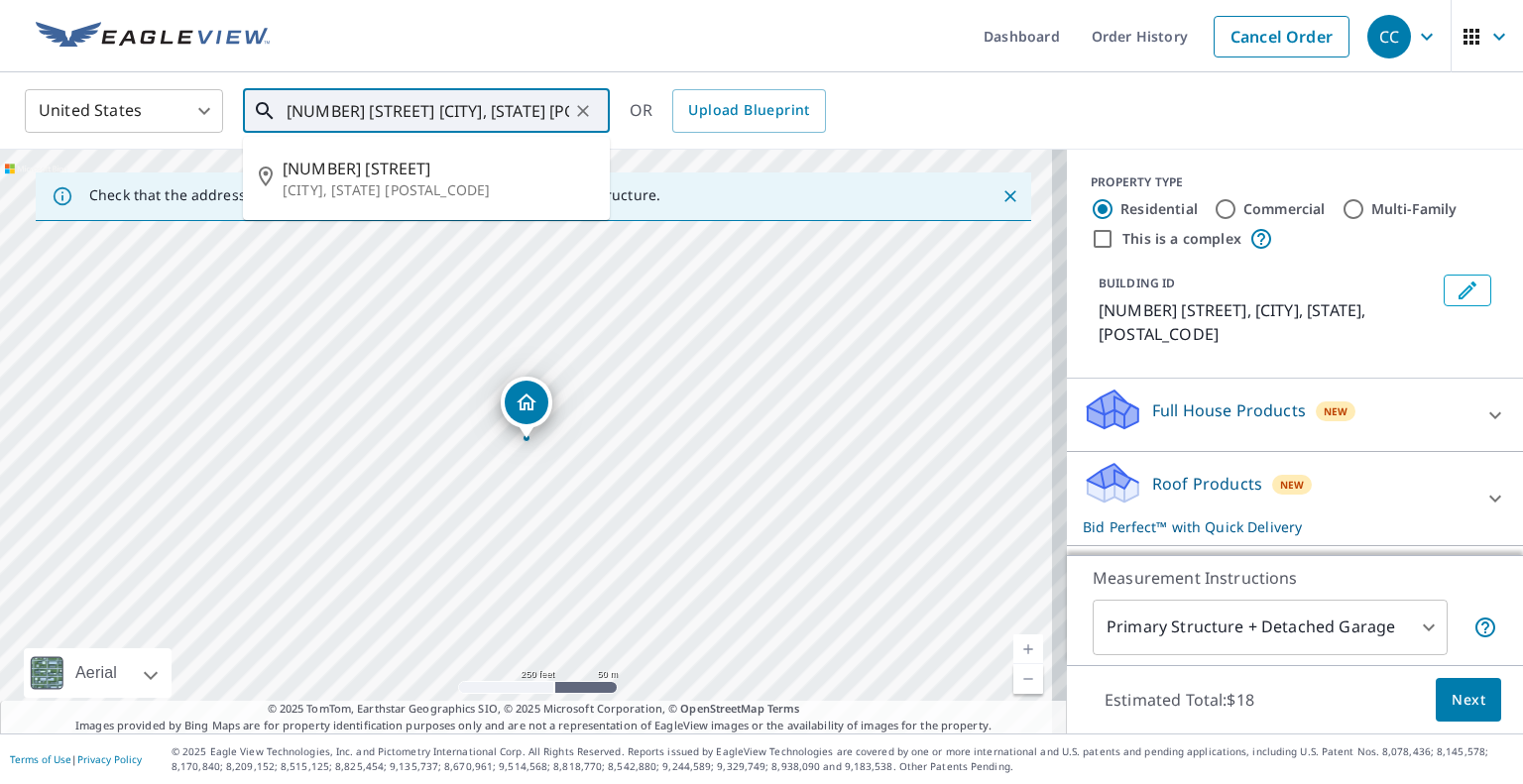 click on "[NUMBER] [STREET] [CITY], [STATE] [POSTAL_CODE]" at bounding box center [427, 111] 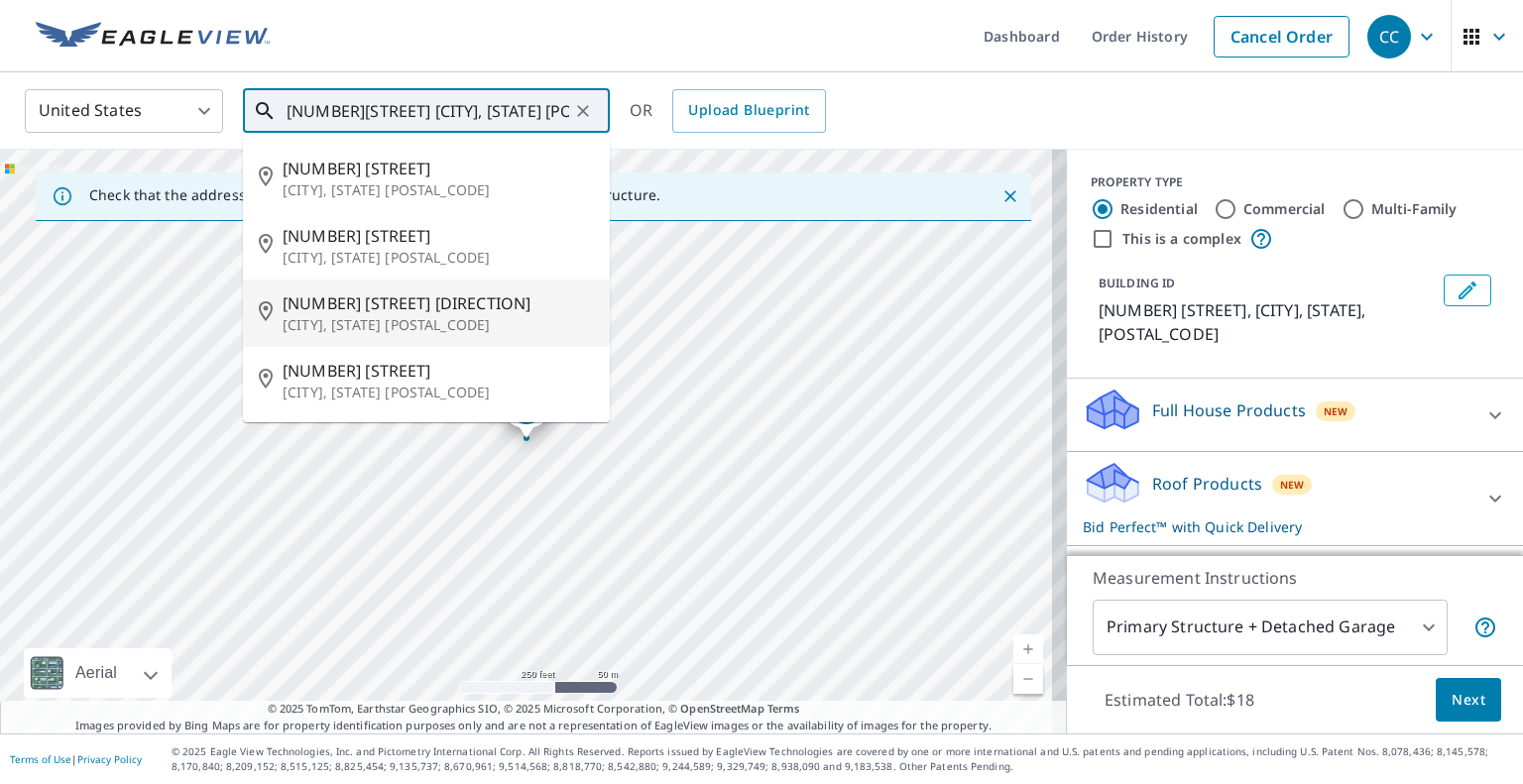 click on "[NUMBER] [STREET] [DIRECTION]" at bounding box center [438, 303] 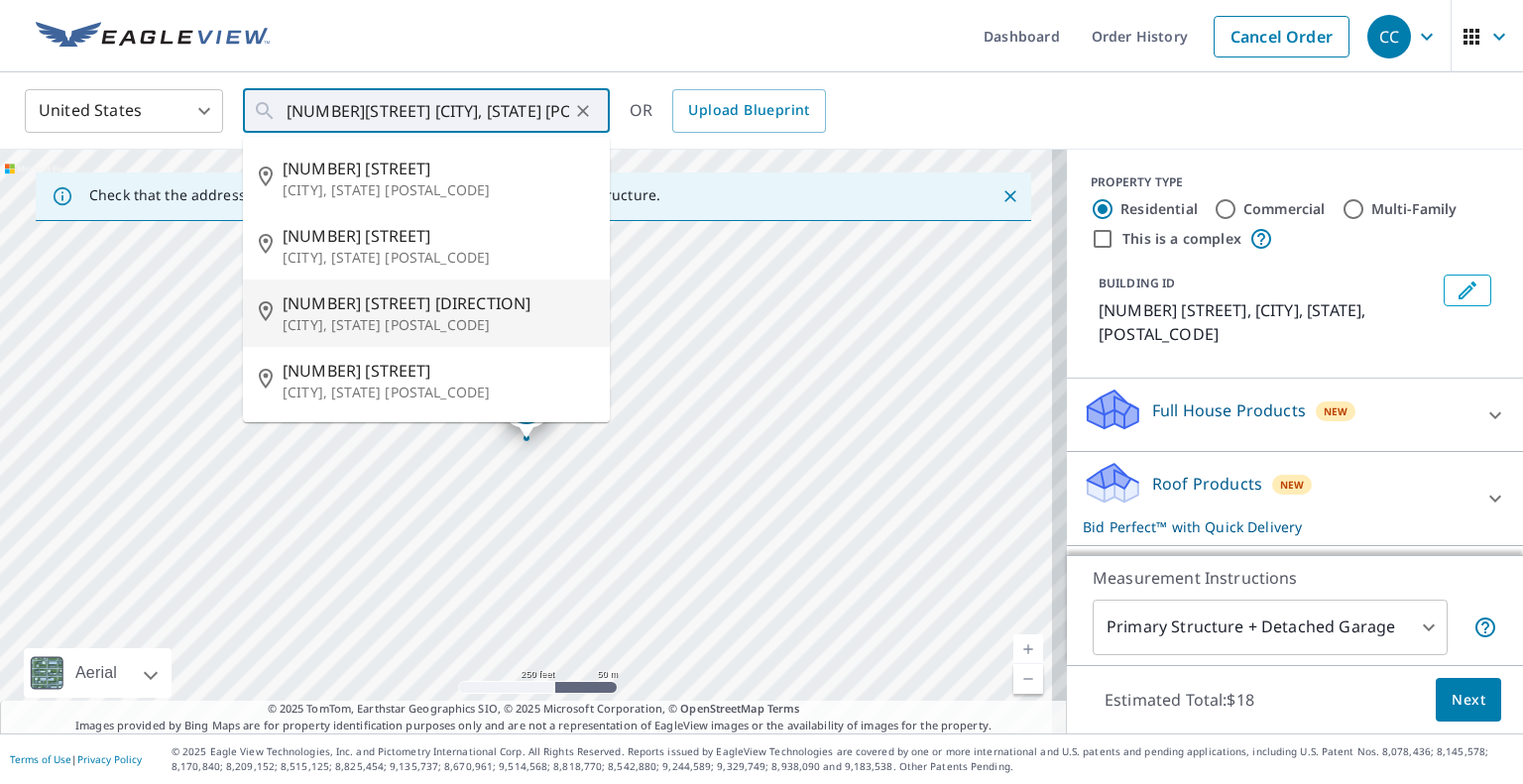 type on "[NUMBER] [STREET] [DIRECTION] [CITY], [STATE] [POSTAL_CODE]" 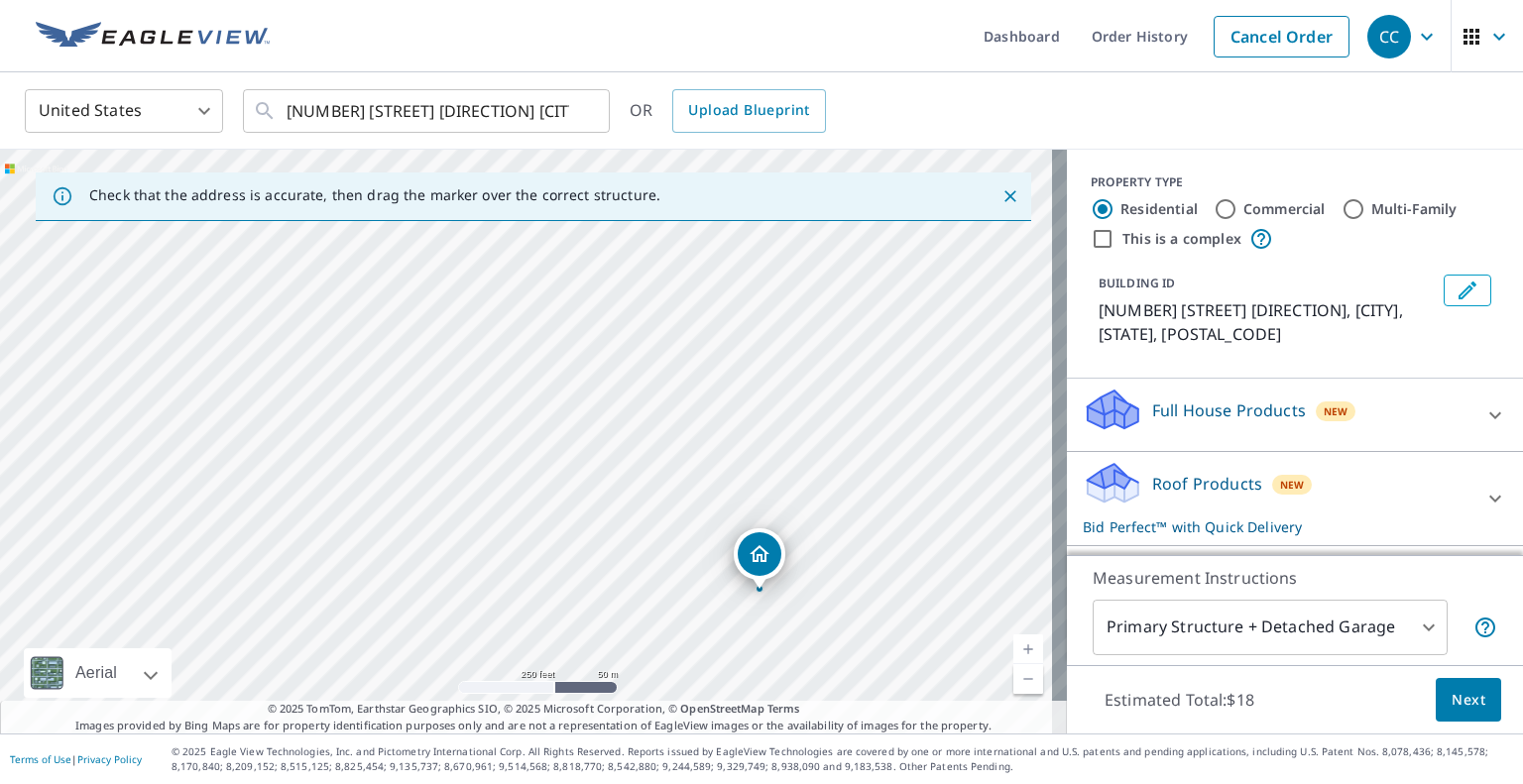 drag, startPoint x: 524, startPoint y: 411, endPoint x: 757, endPoint y: 562, distance: 277.6509 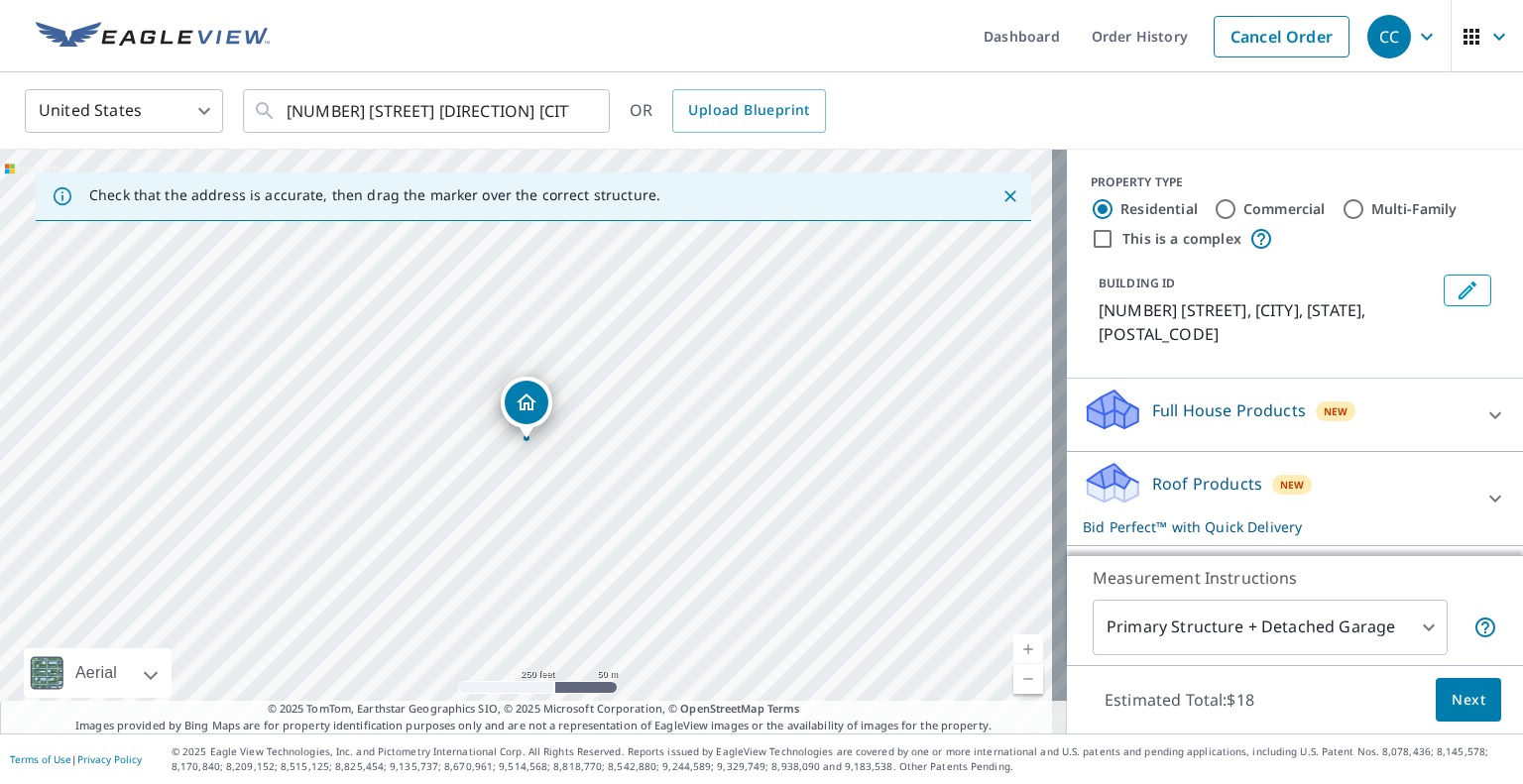 click on "Roof Products" at bounding box center (1207, 484) 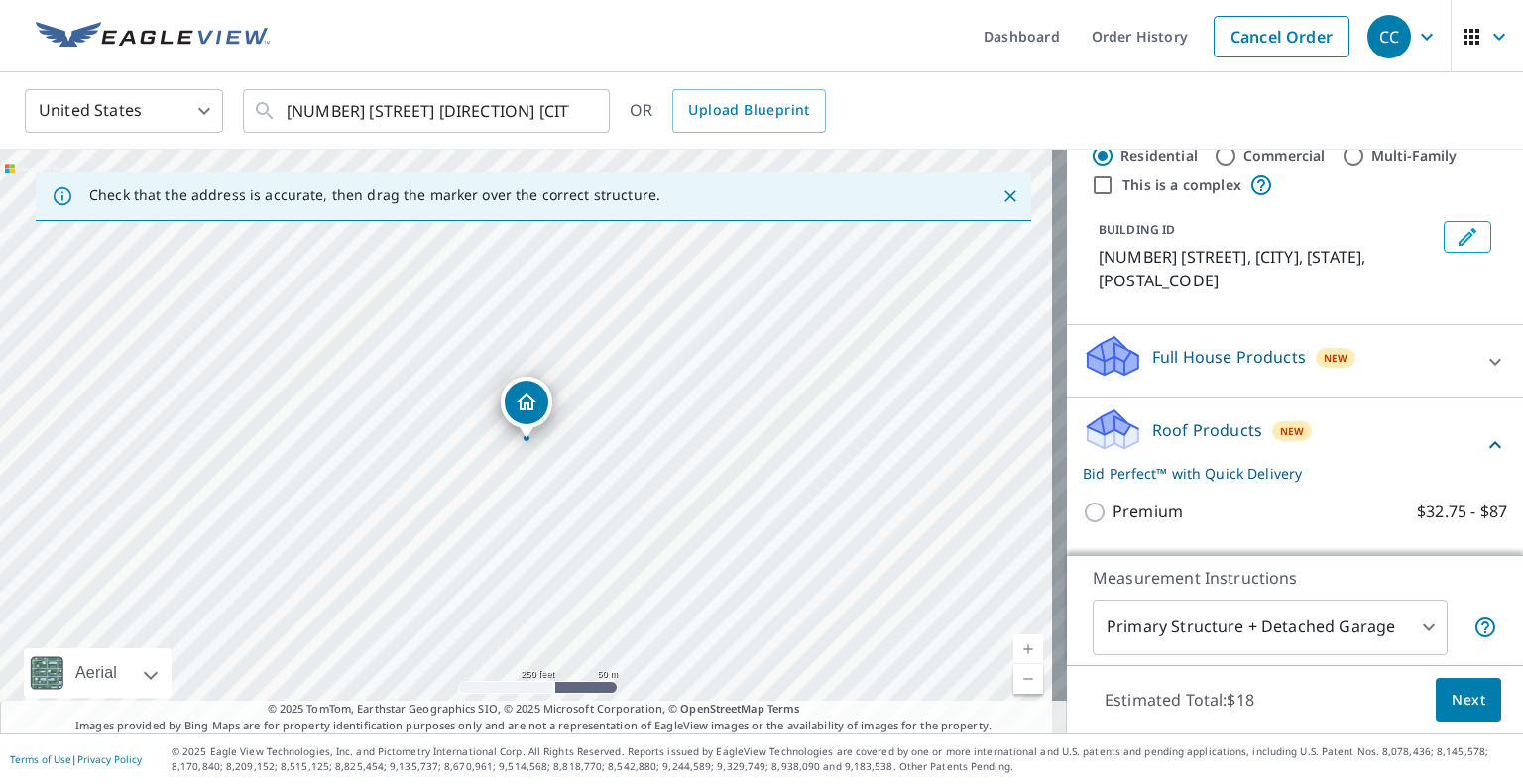 scroll, scrollTop: 297, scrollLeft: 0, axis: vertical 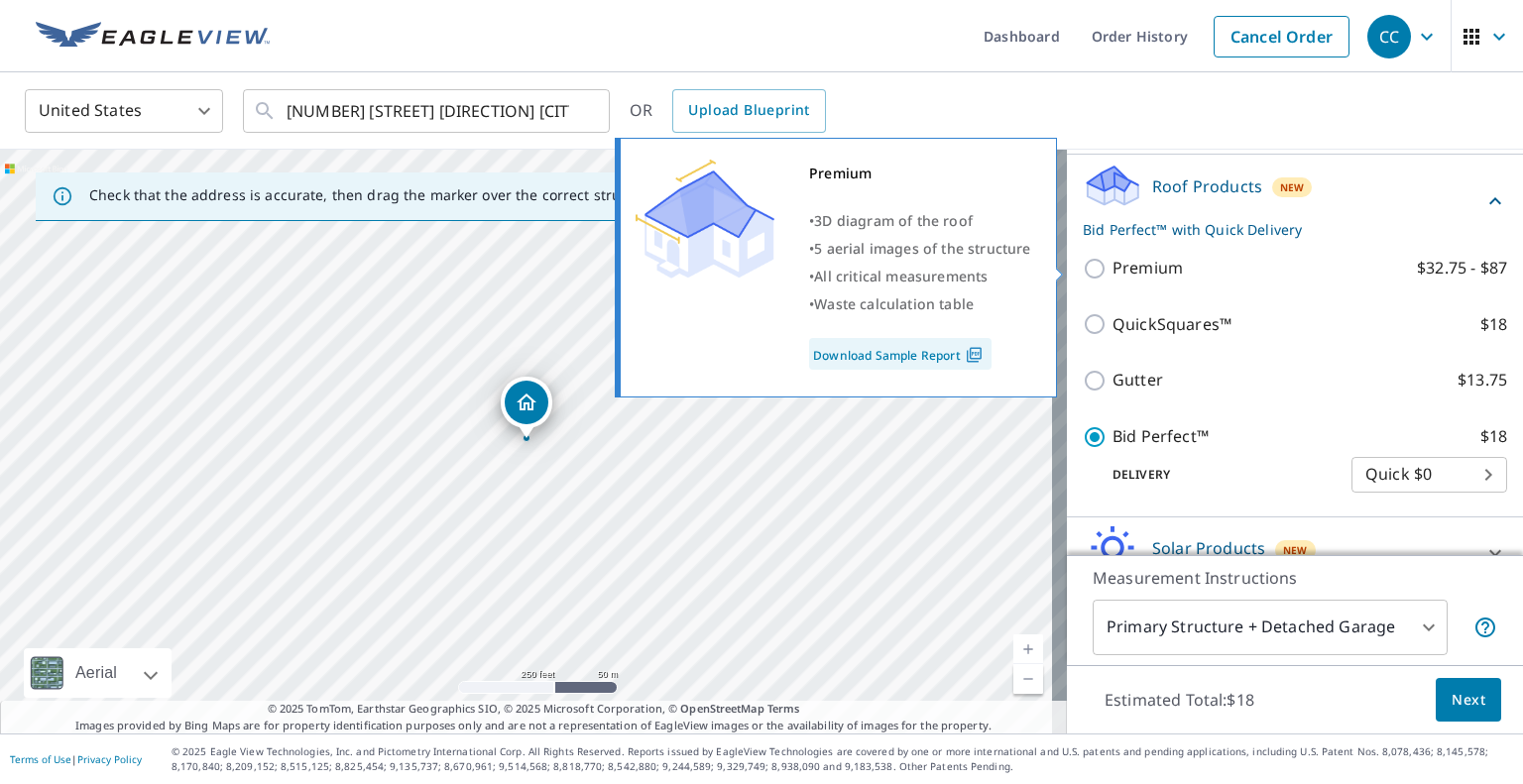 click on "Premium" at bounding box center [1147, 268] 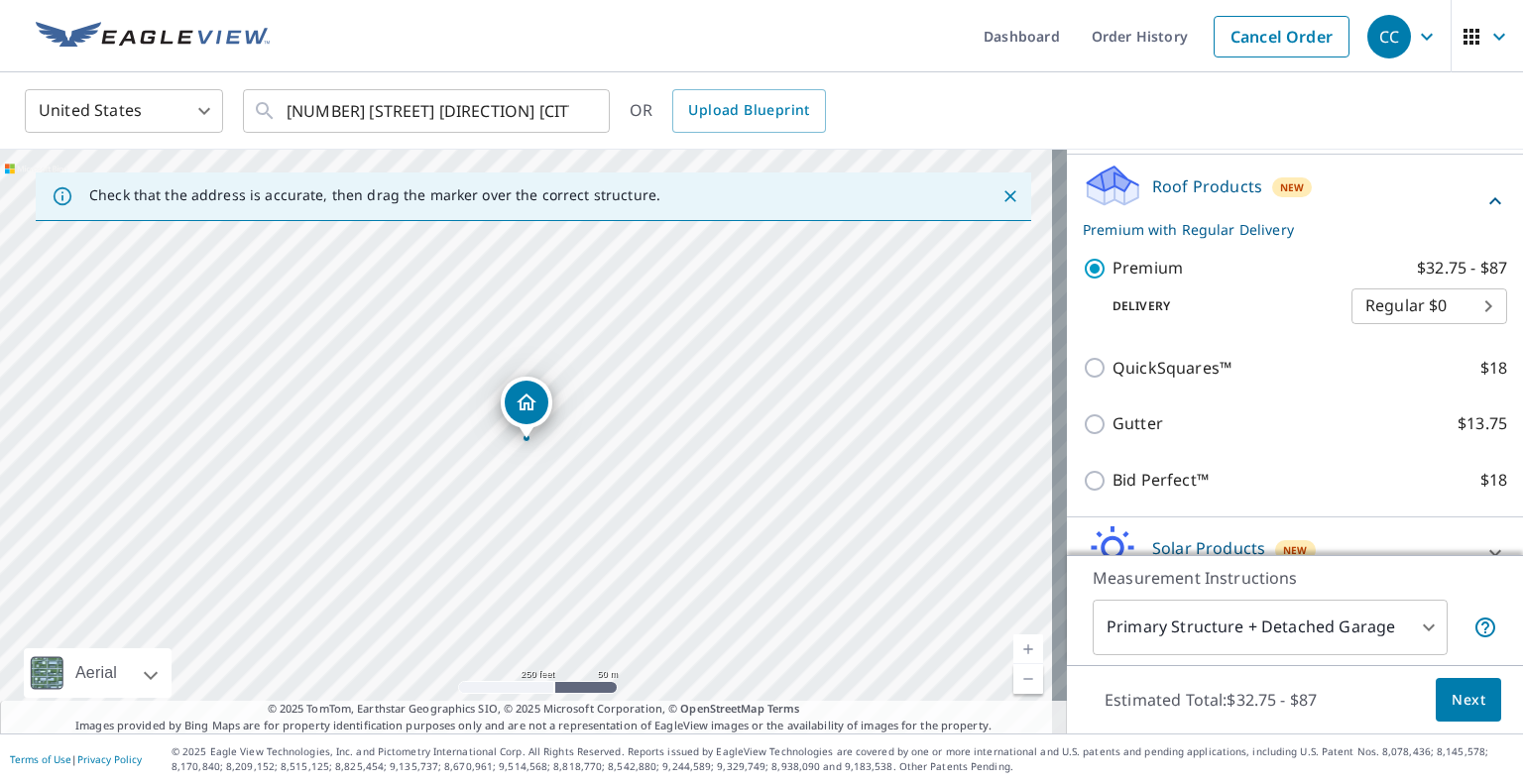 click on "Next" at bounding box center (1468, 700) 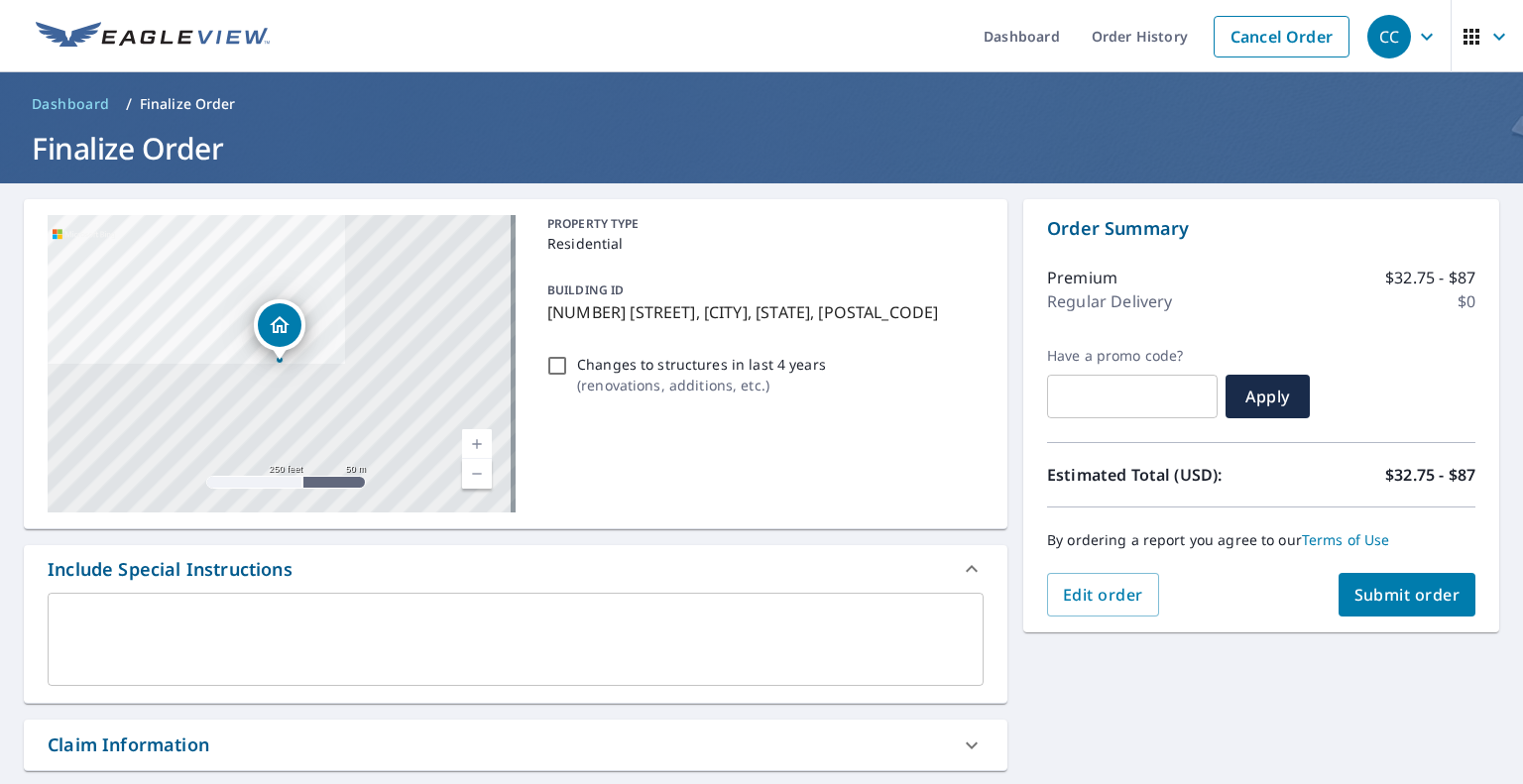 click on "x ​" at bounding box center [516, 639] 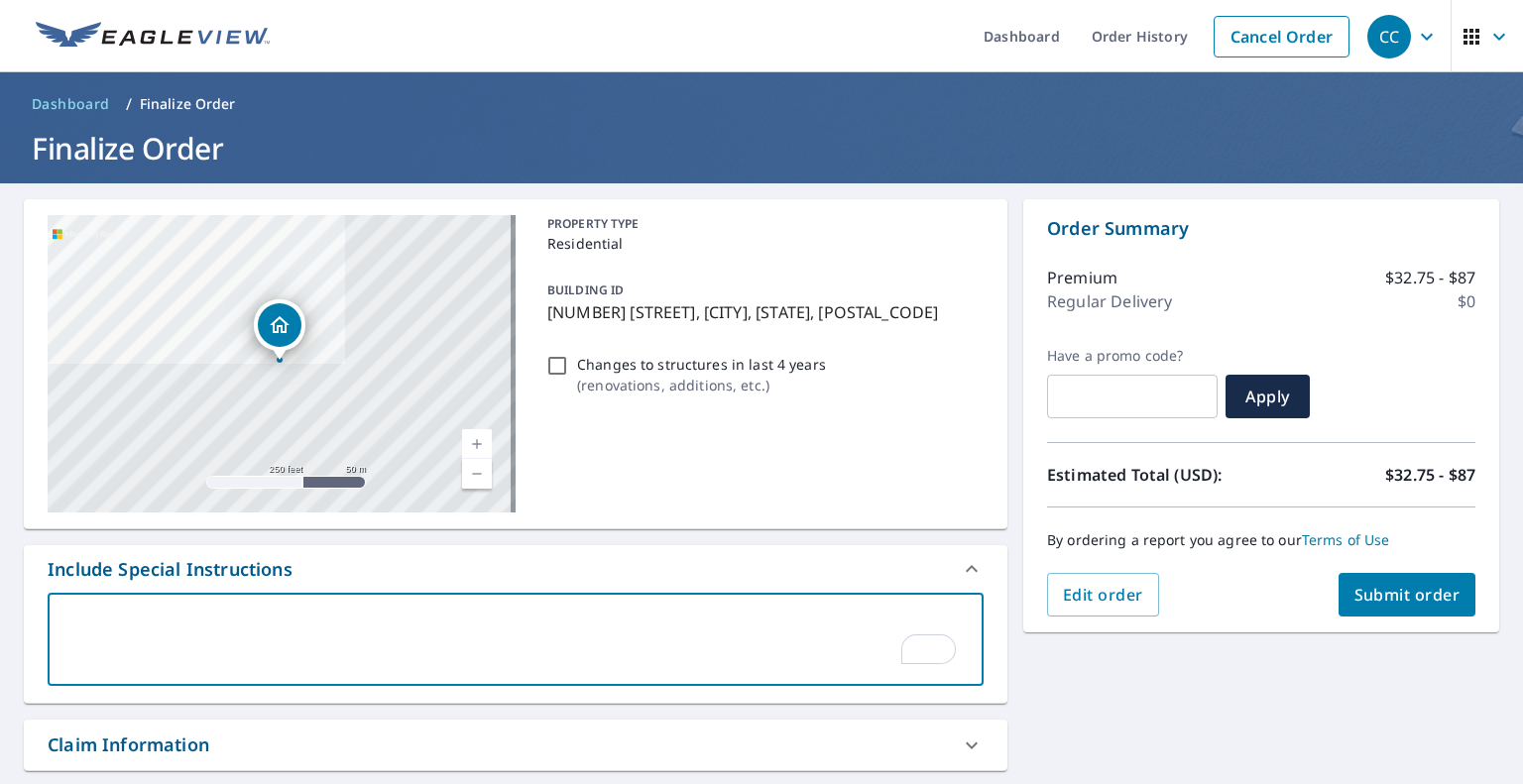 type on "I" 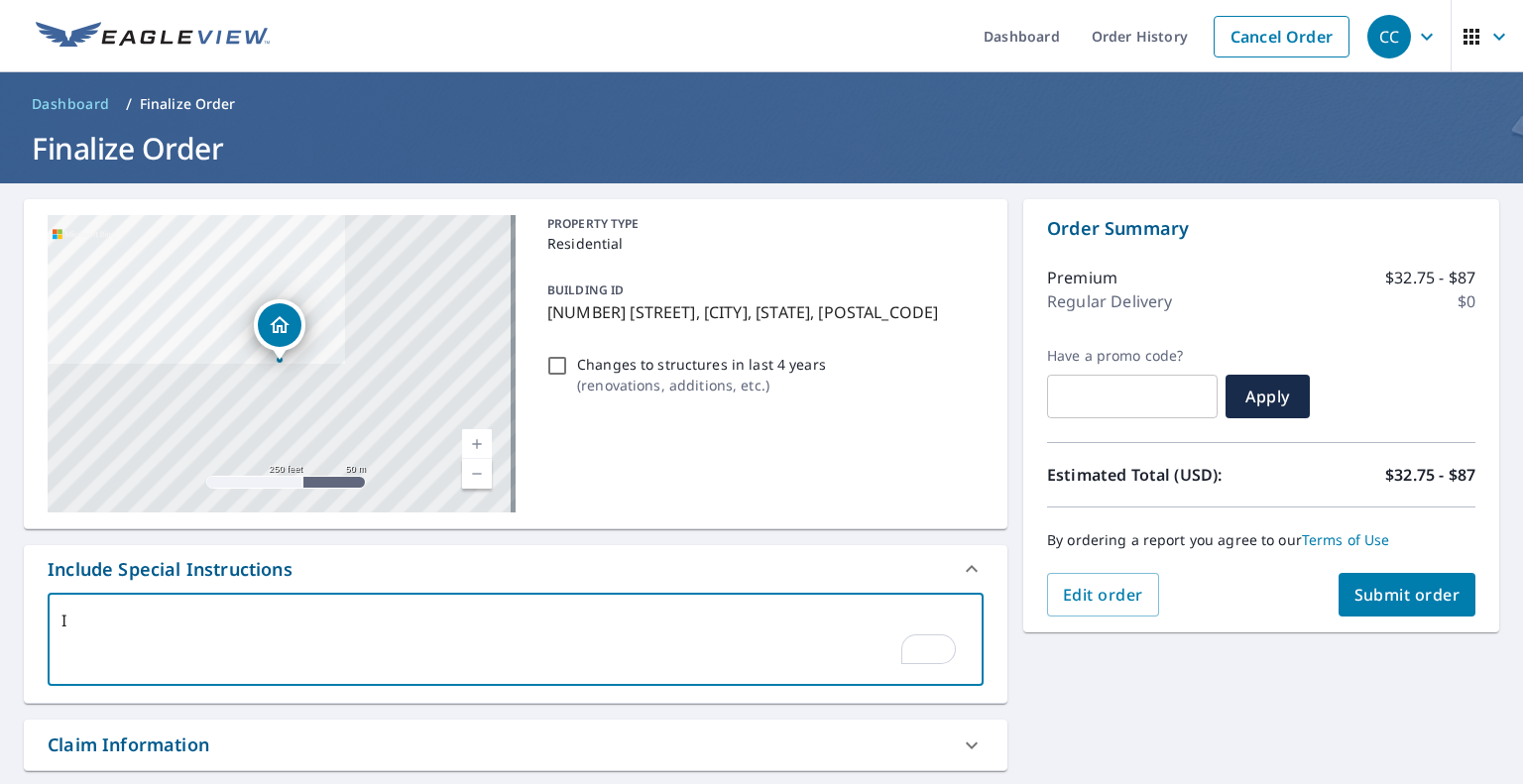 type on "I" 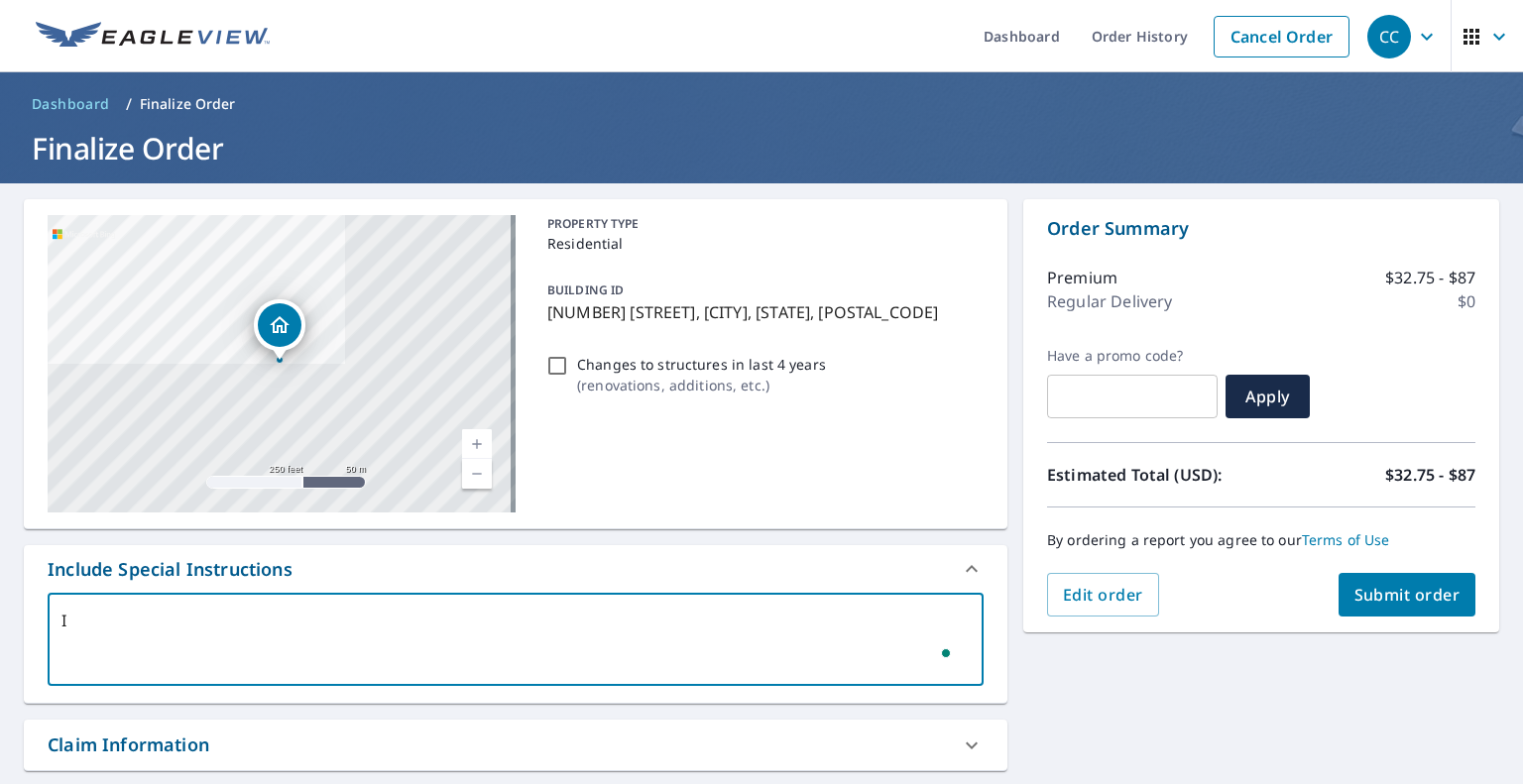 type on "I o" 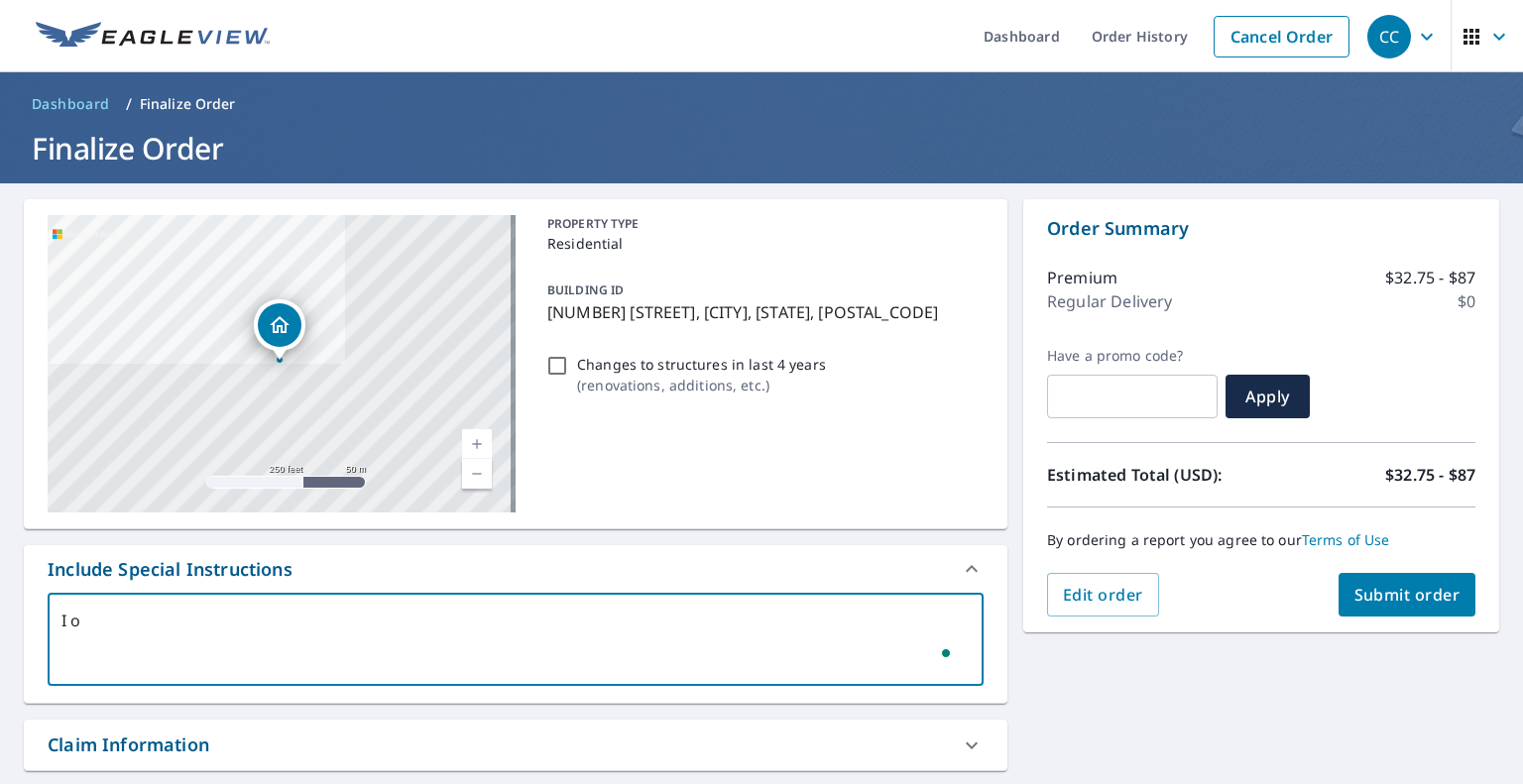 type on "I on" 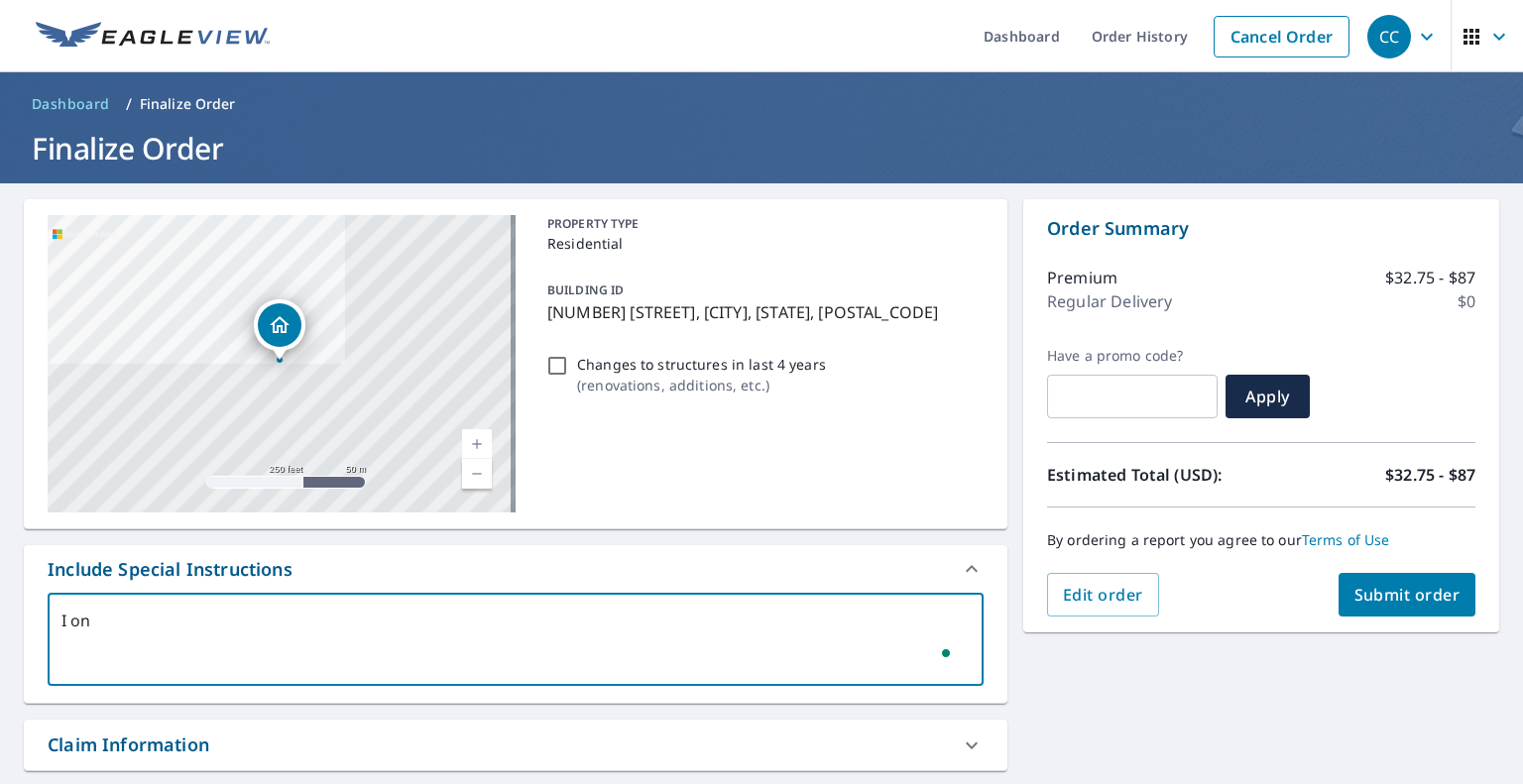type on "I onl" 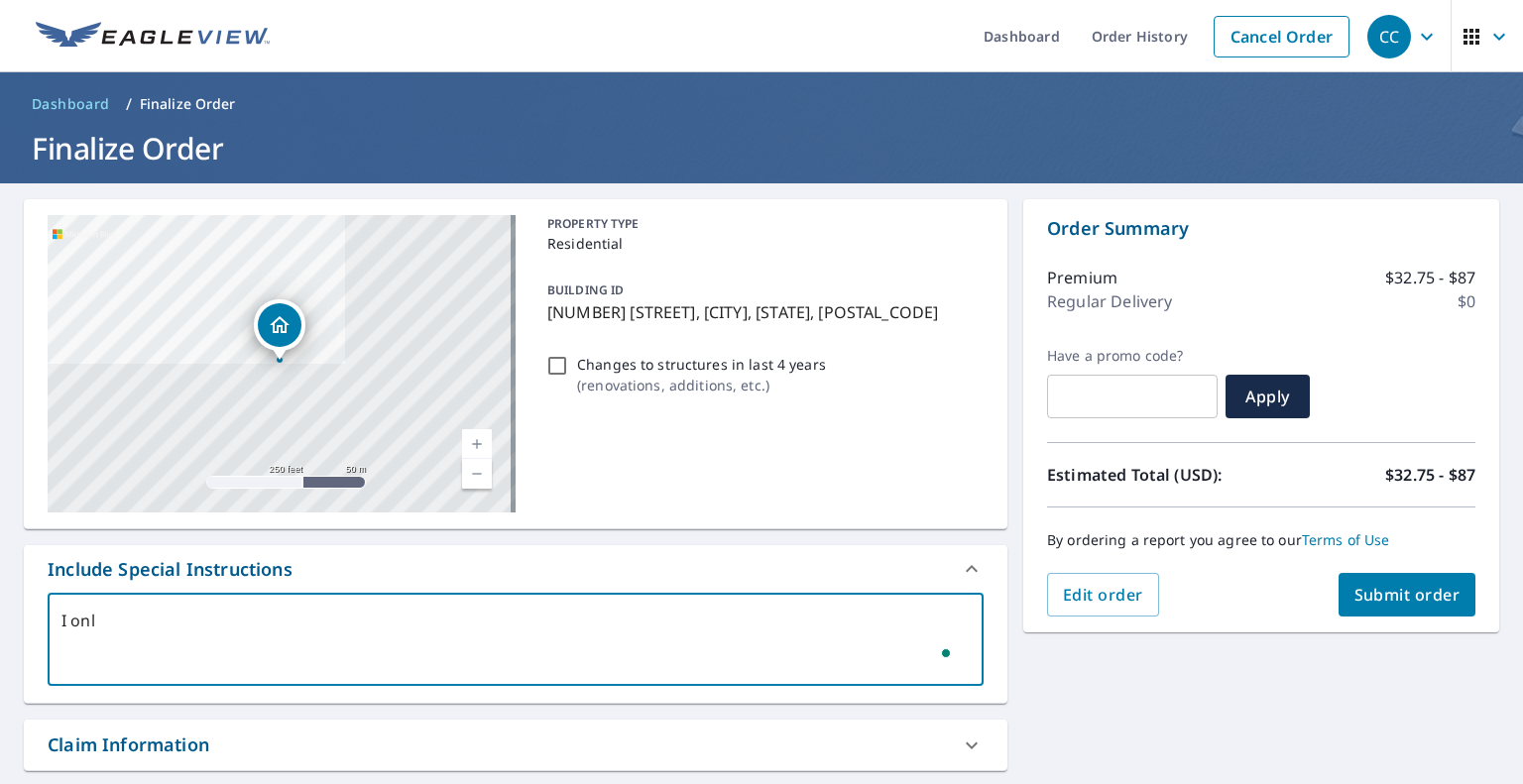 type on "I only" 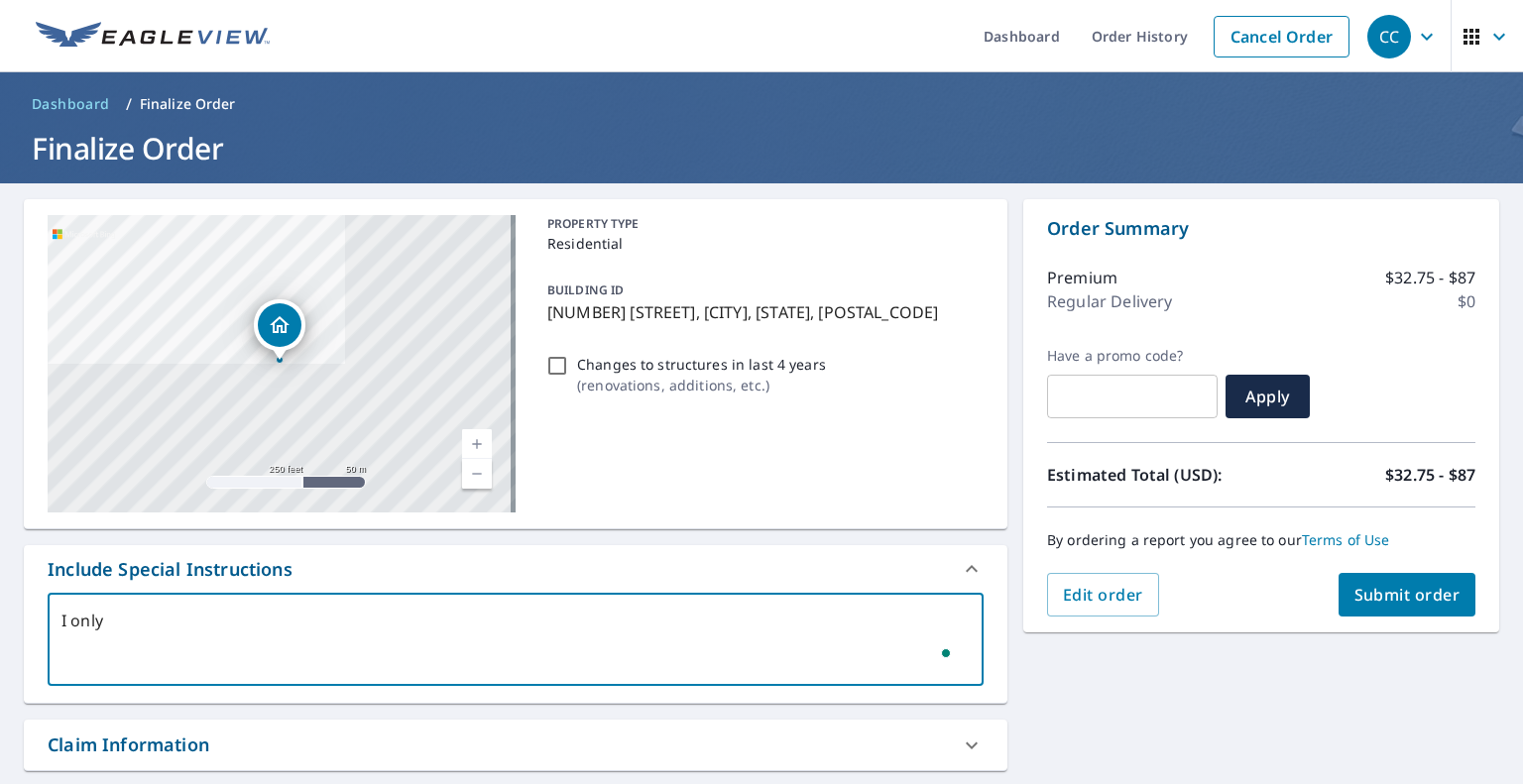 type on "I only" 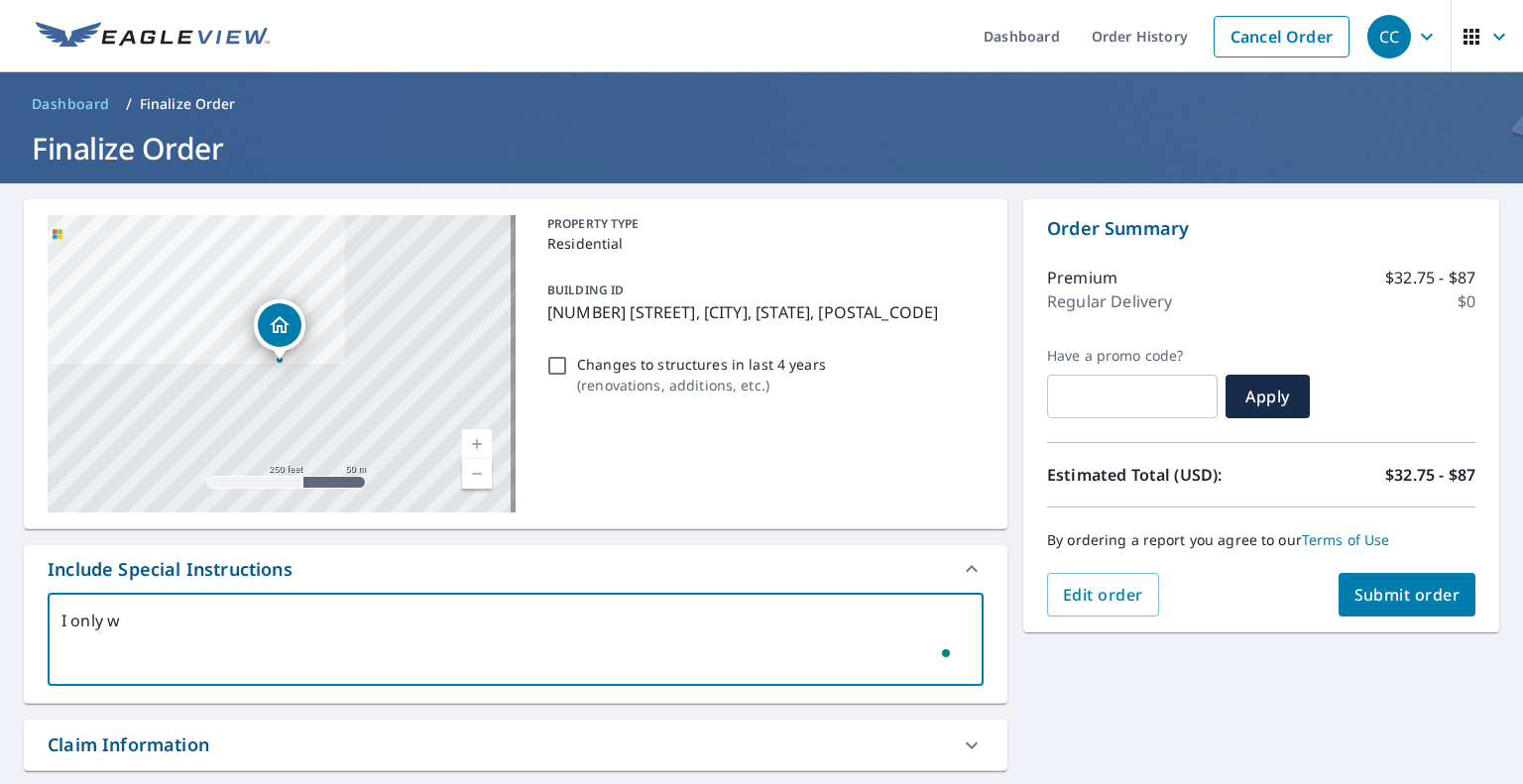 type on "I only wa" 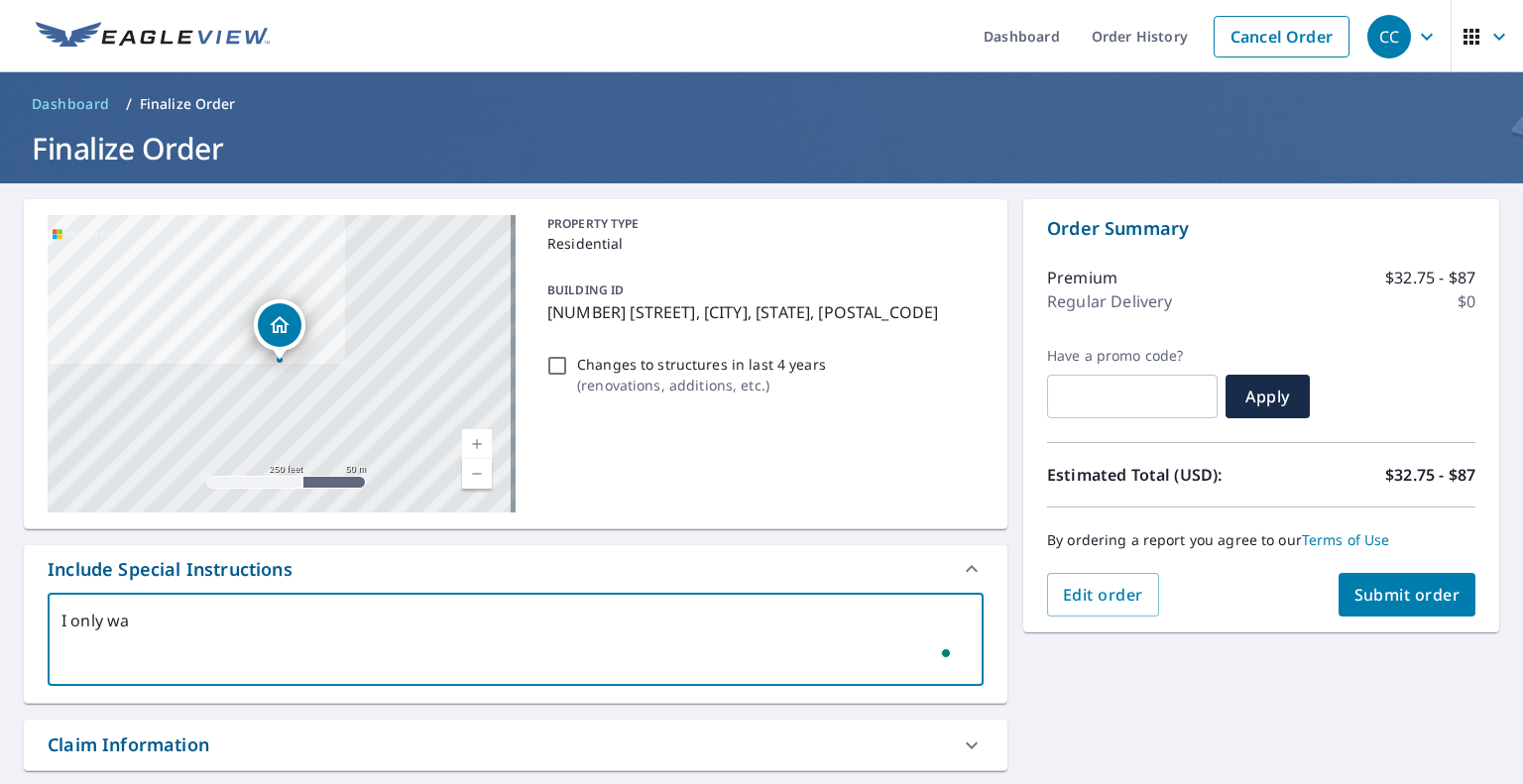 type on "I only wan" 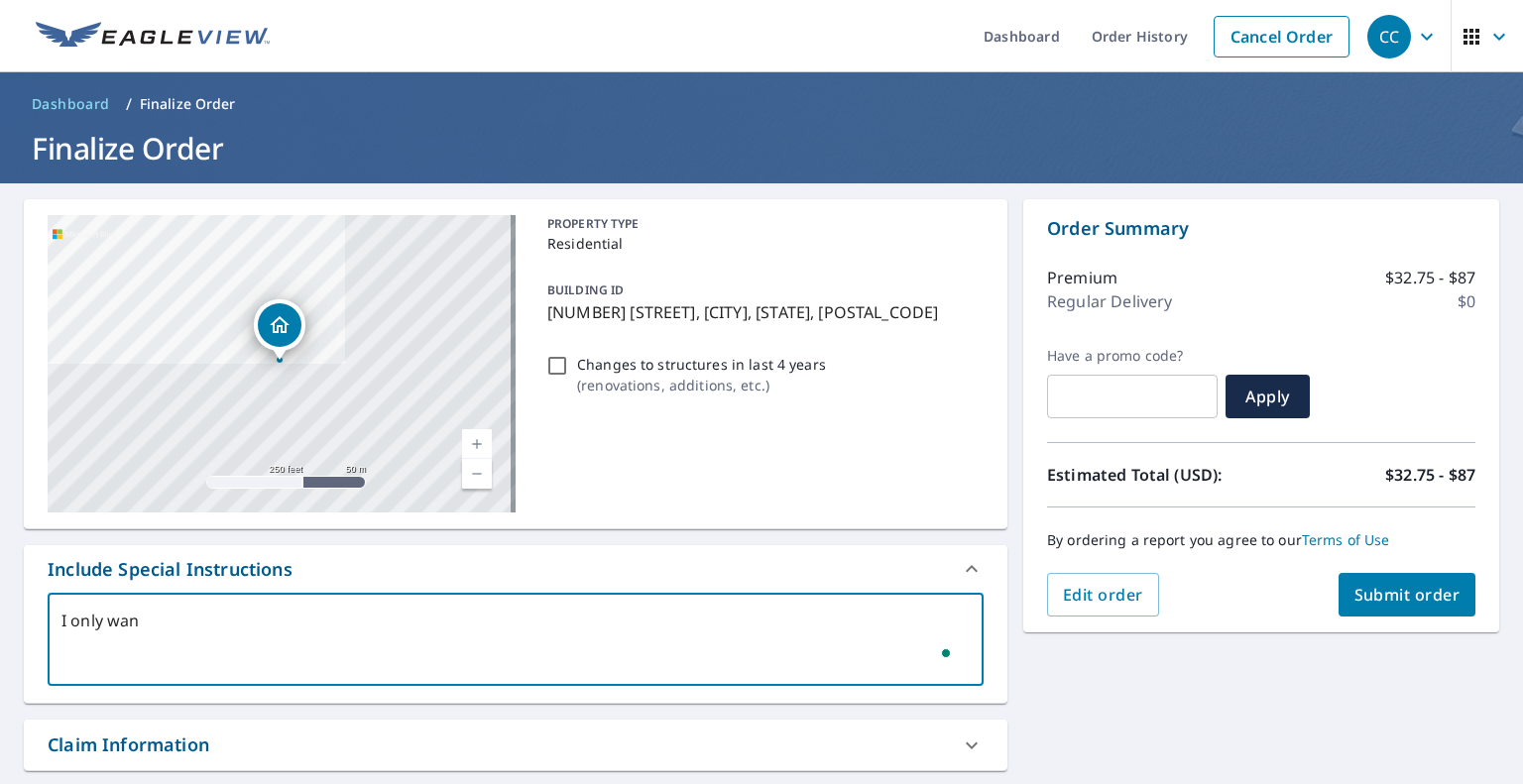 type on "I only want" 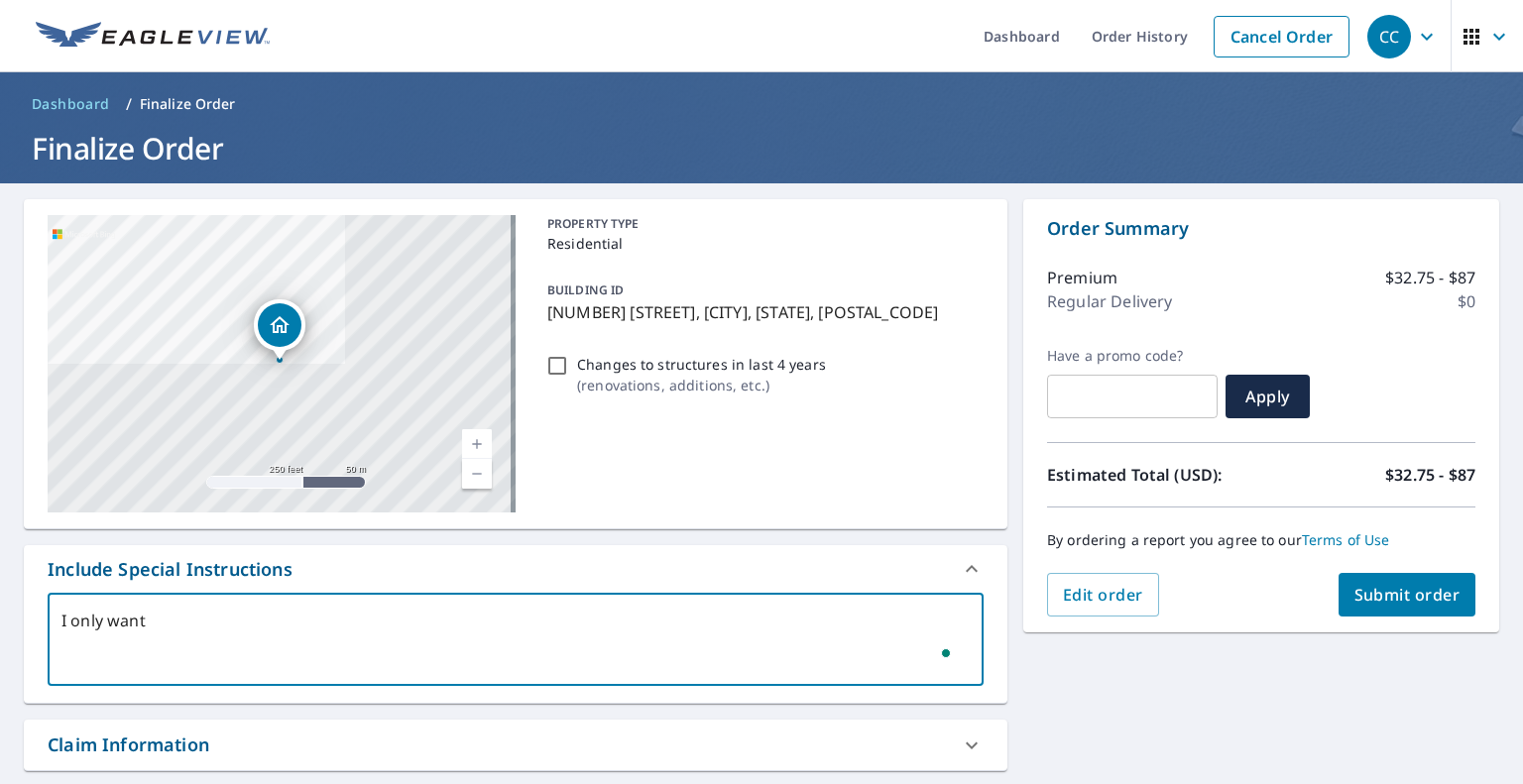type on "I only want" 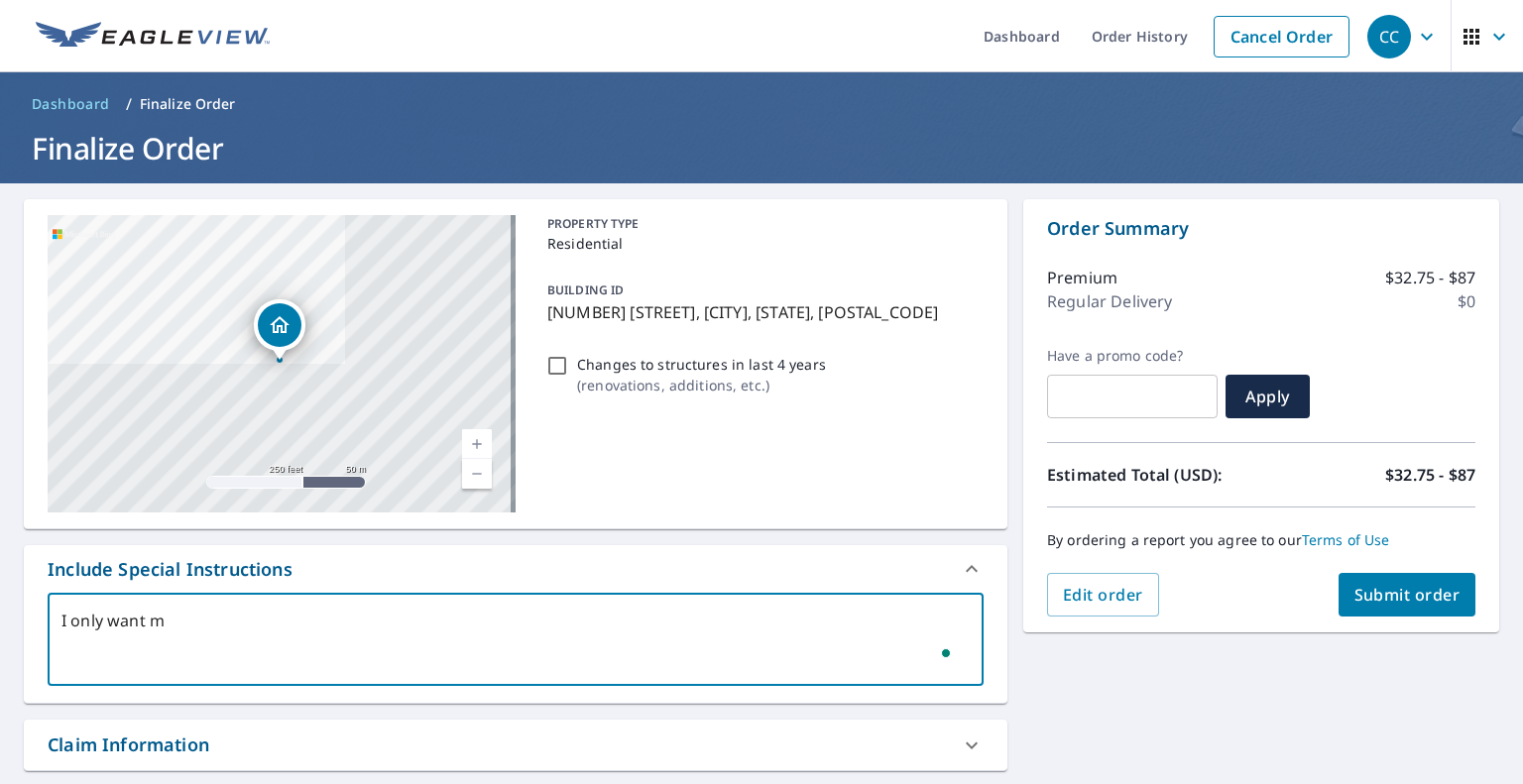 type on "I only want me" 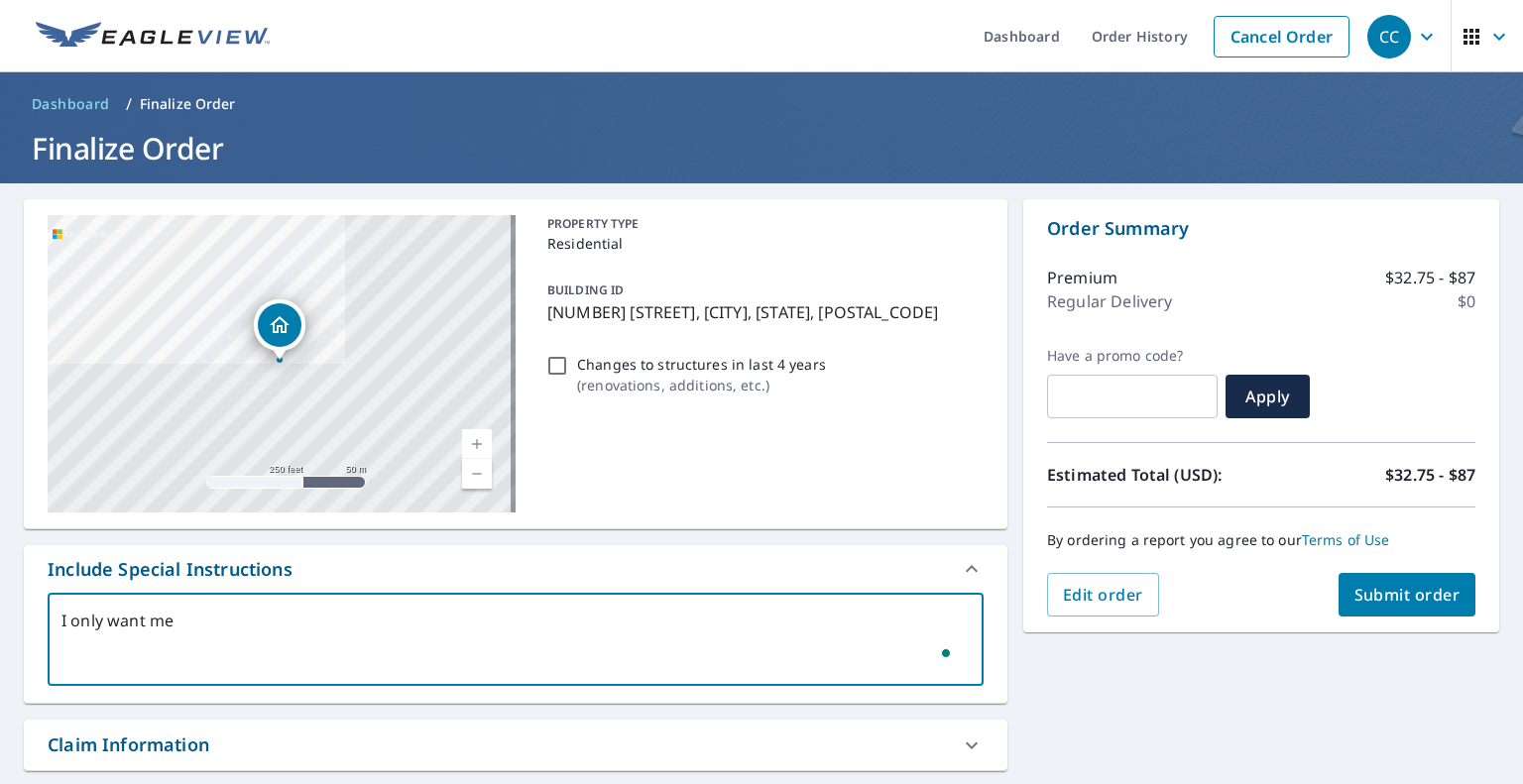 type on "I only want mea" 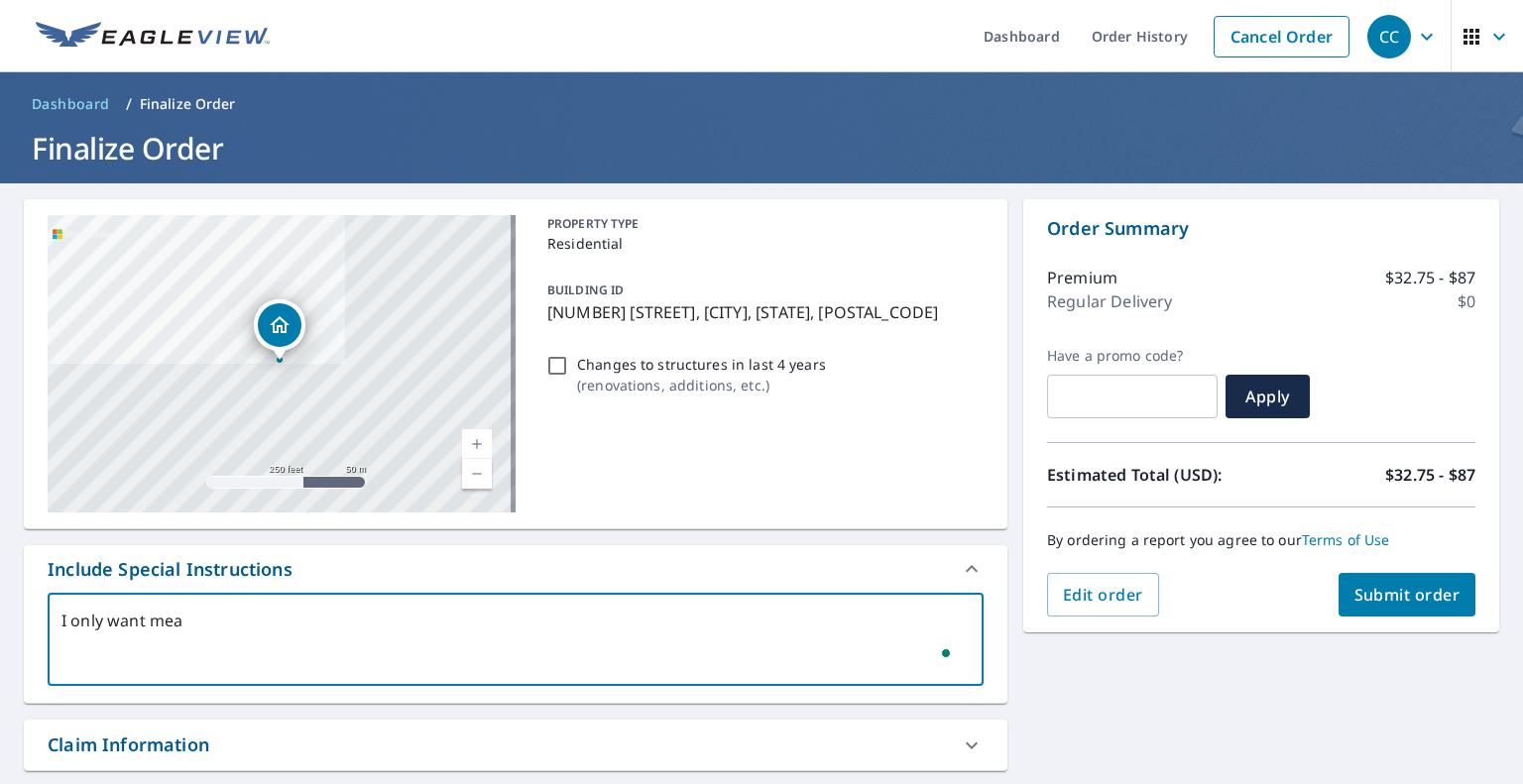 type on "I only want meas" 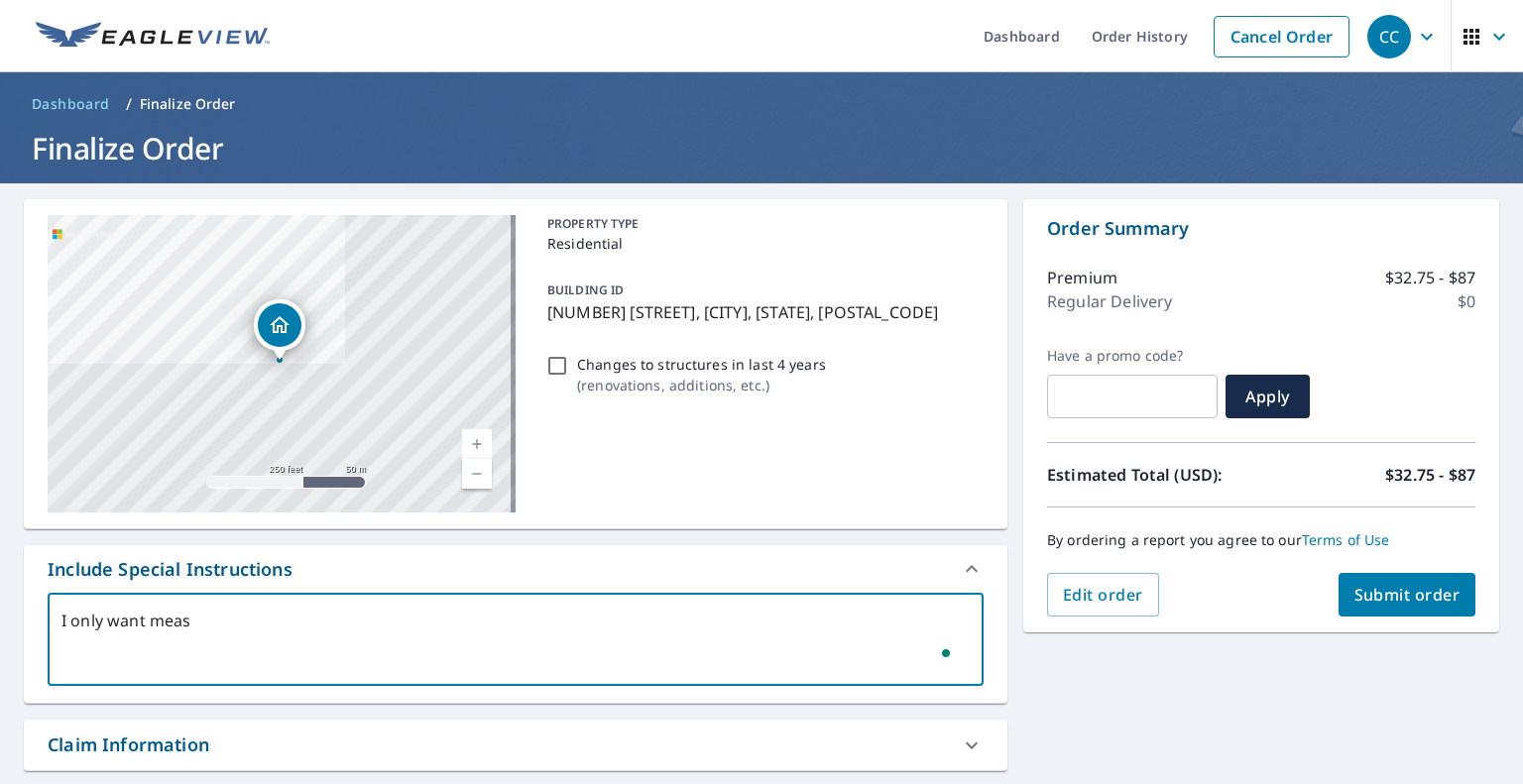 checkbox on "true" 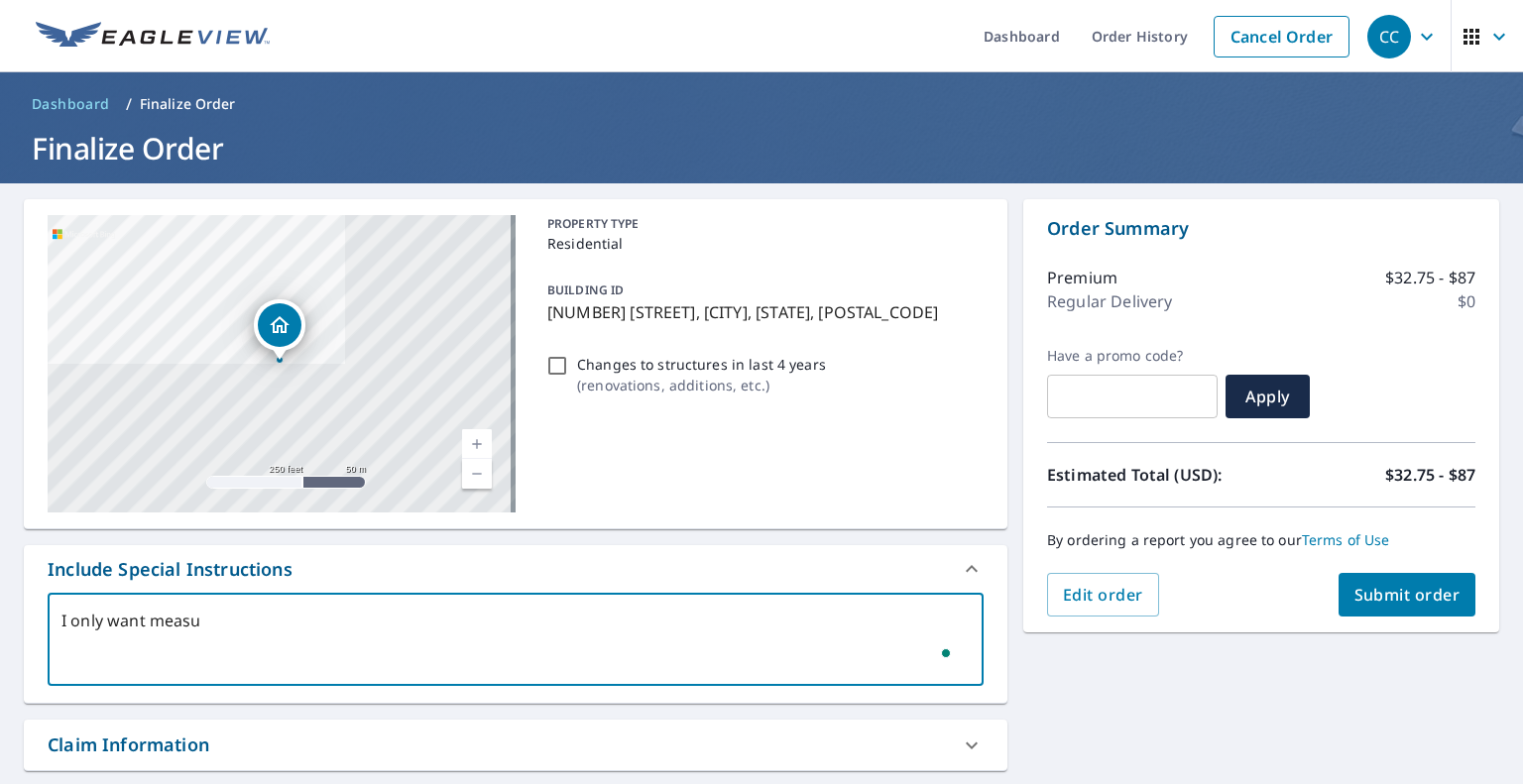 type on "I only want measur" 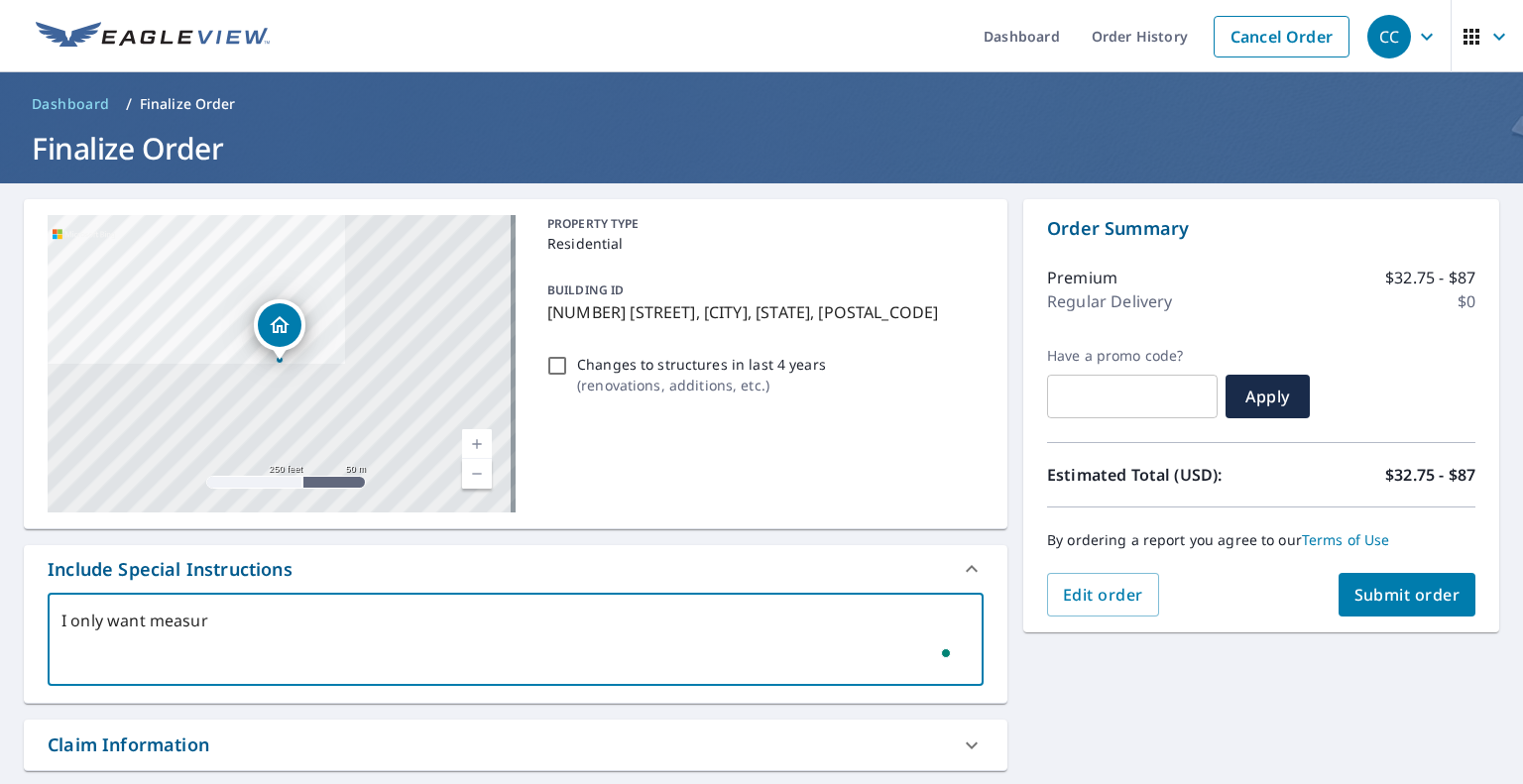type on "I only want measurm" 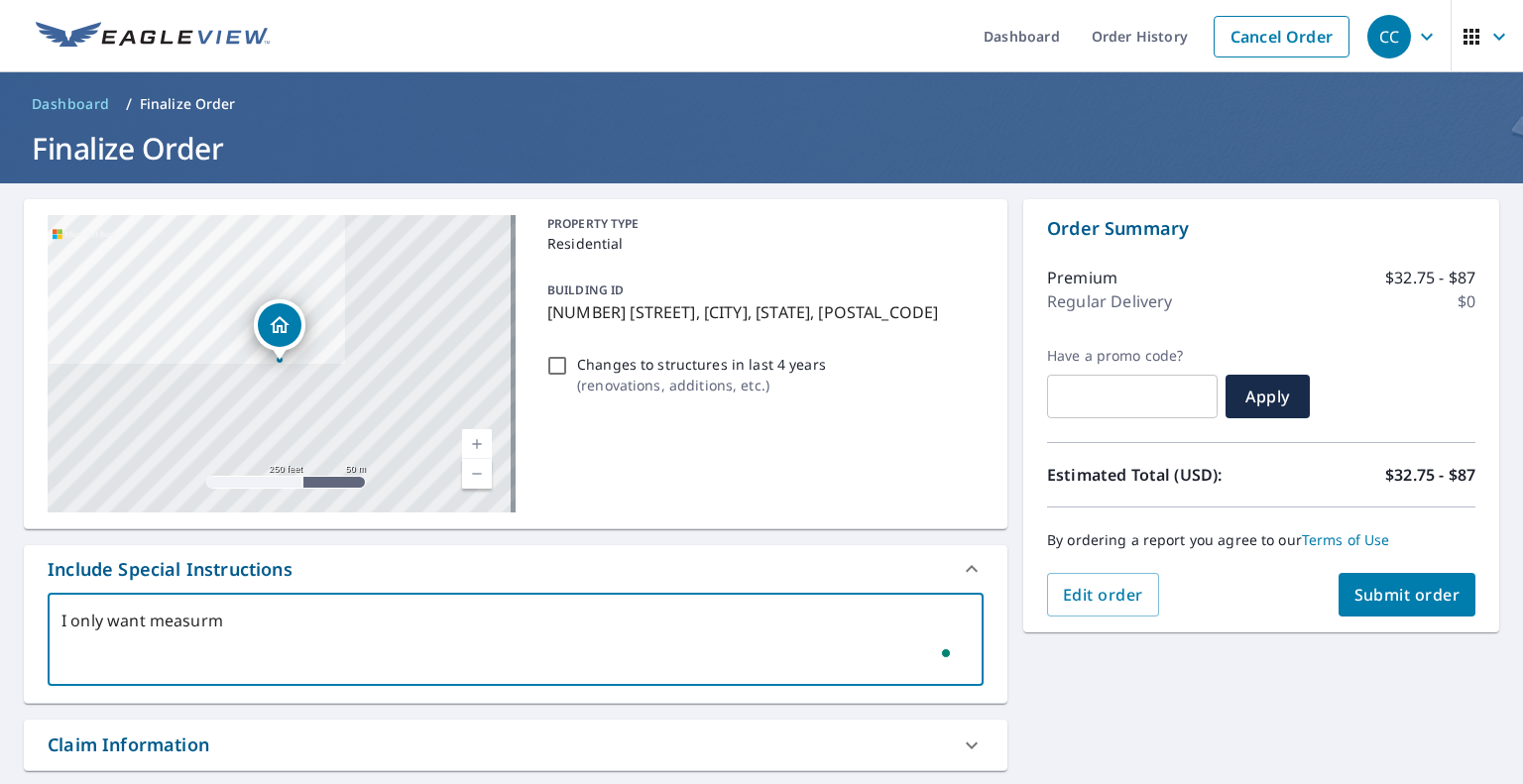 type on "I only want measurme" 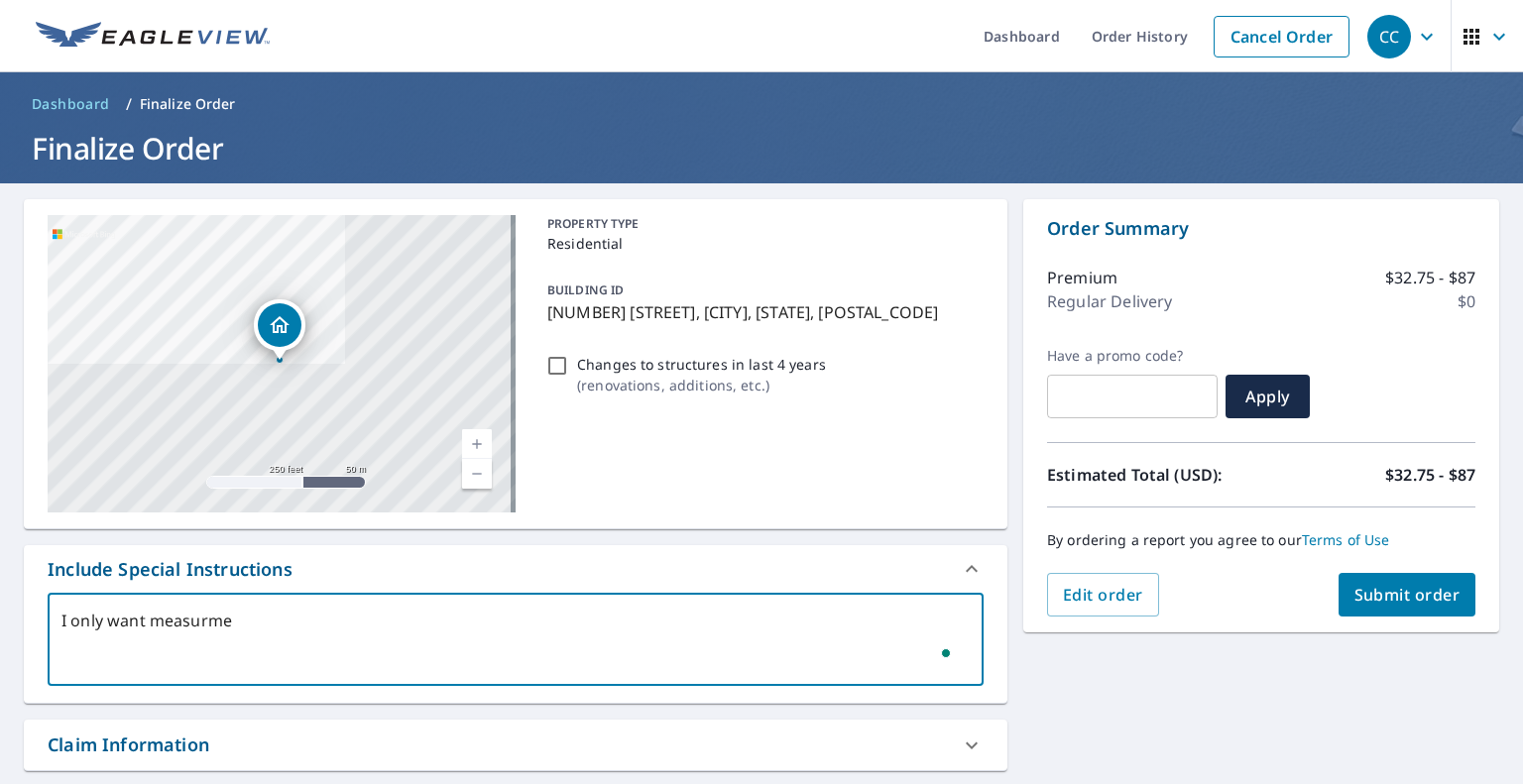 type on "I only want measurmen" 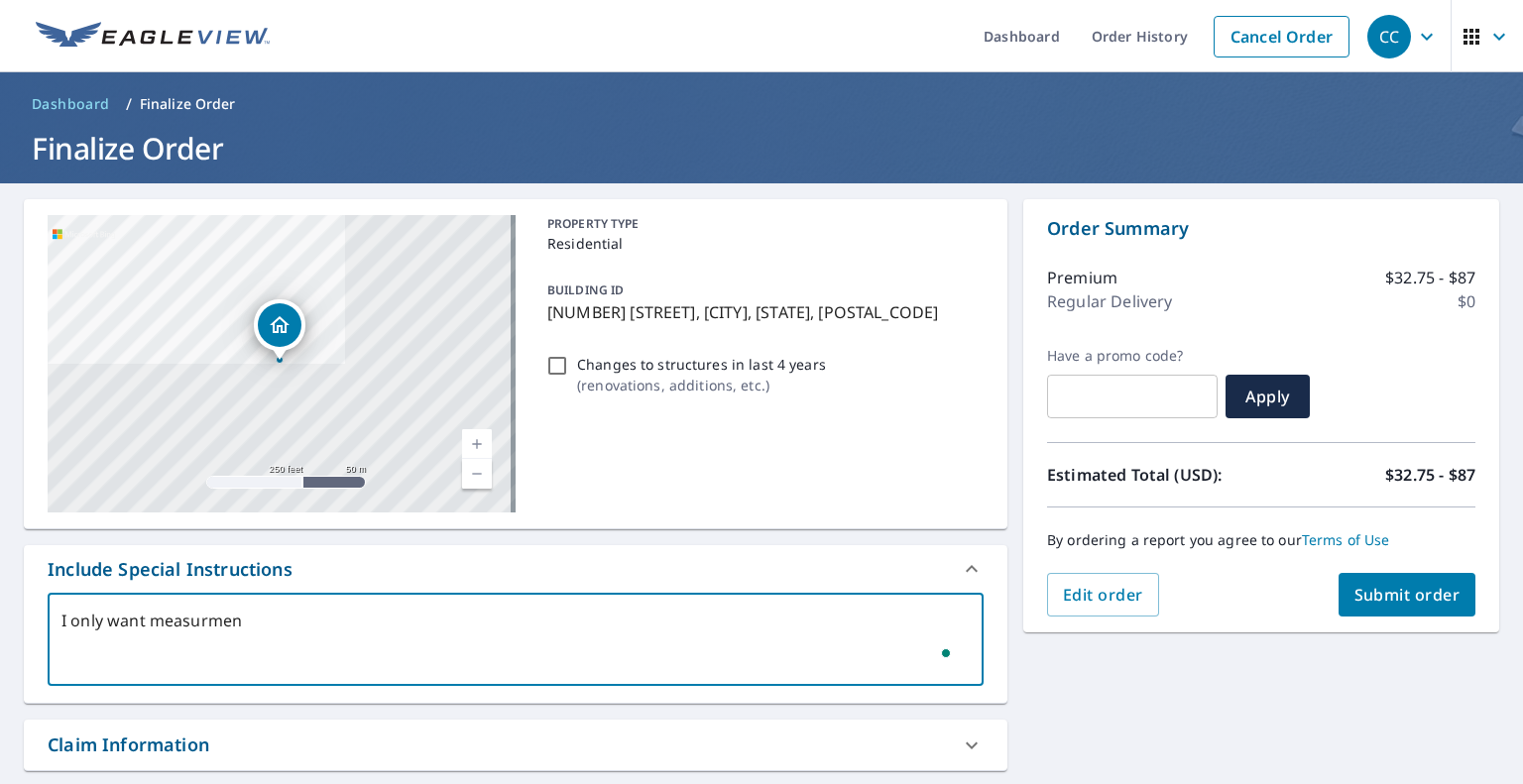 type on "I only want measurment" 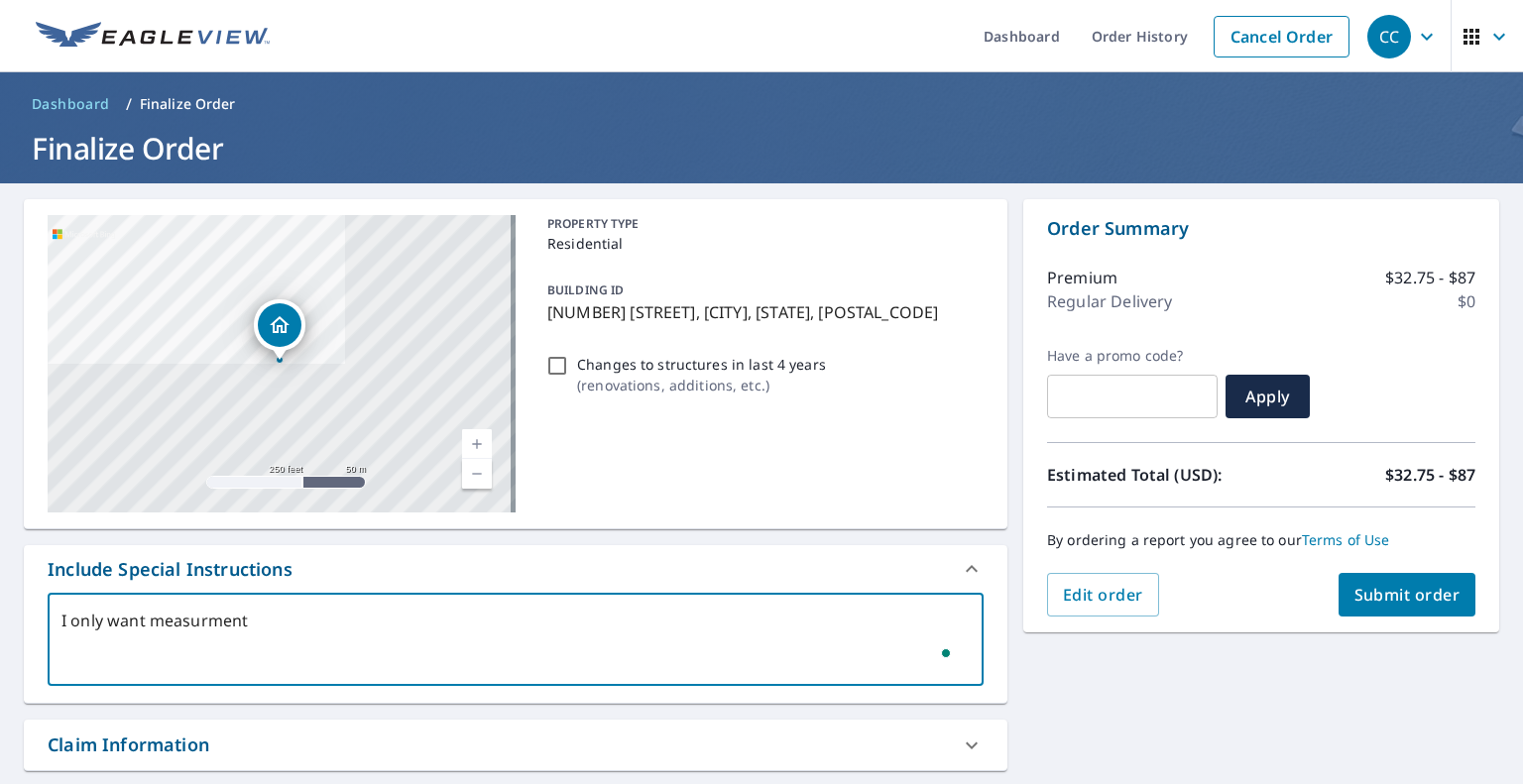 type on "I only want measurments" 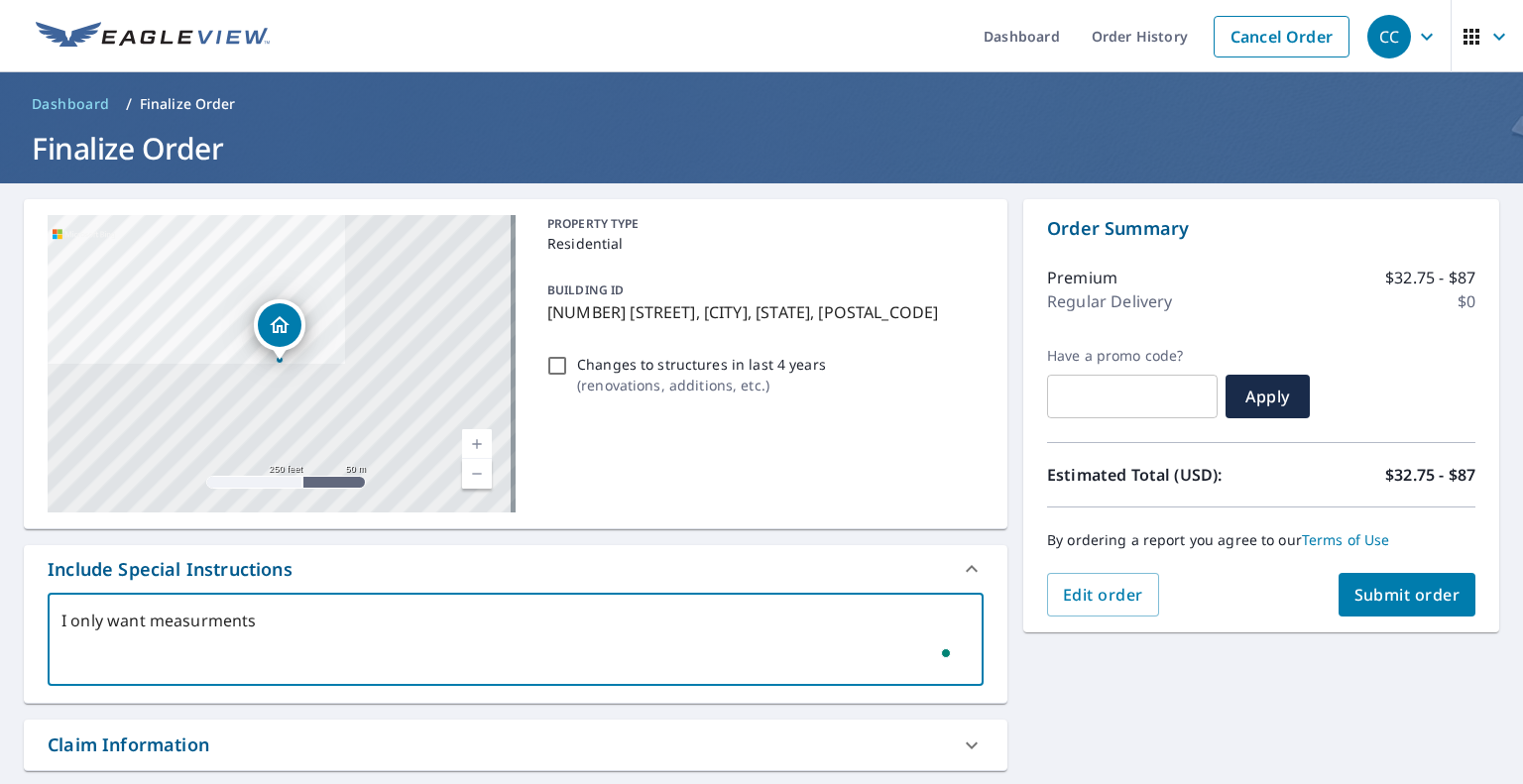 type on "I only want measurments" 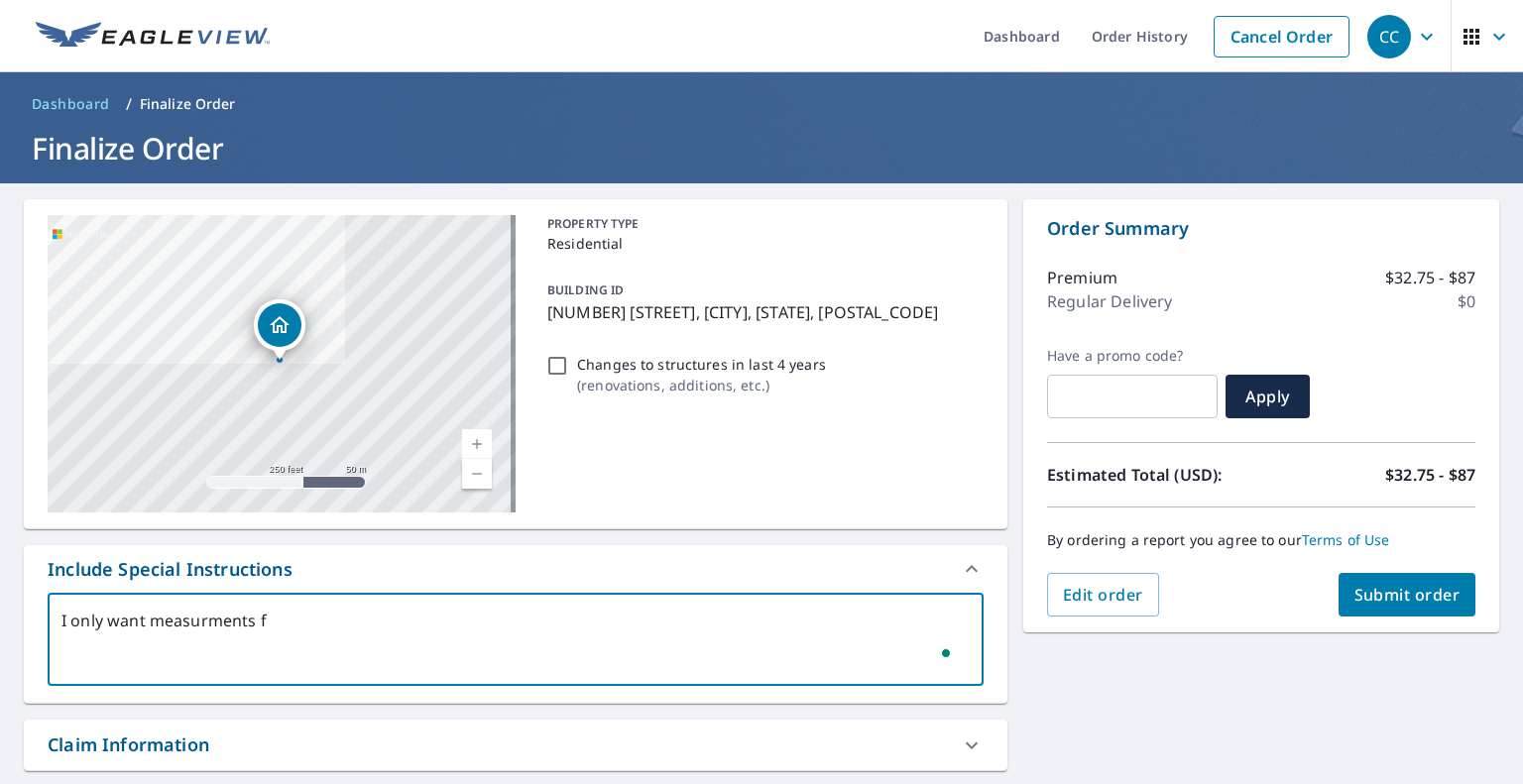 type on "I only want measurments fo" 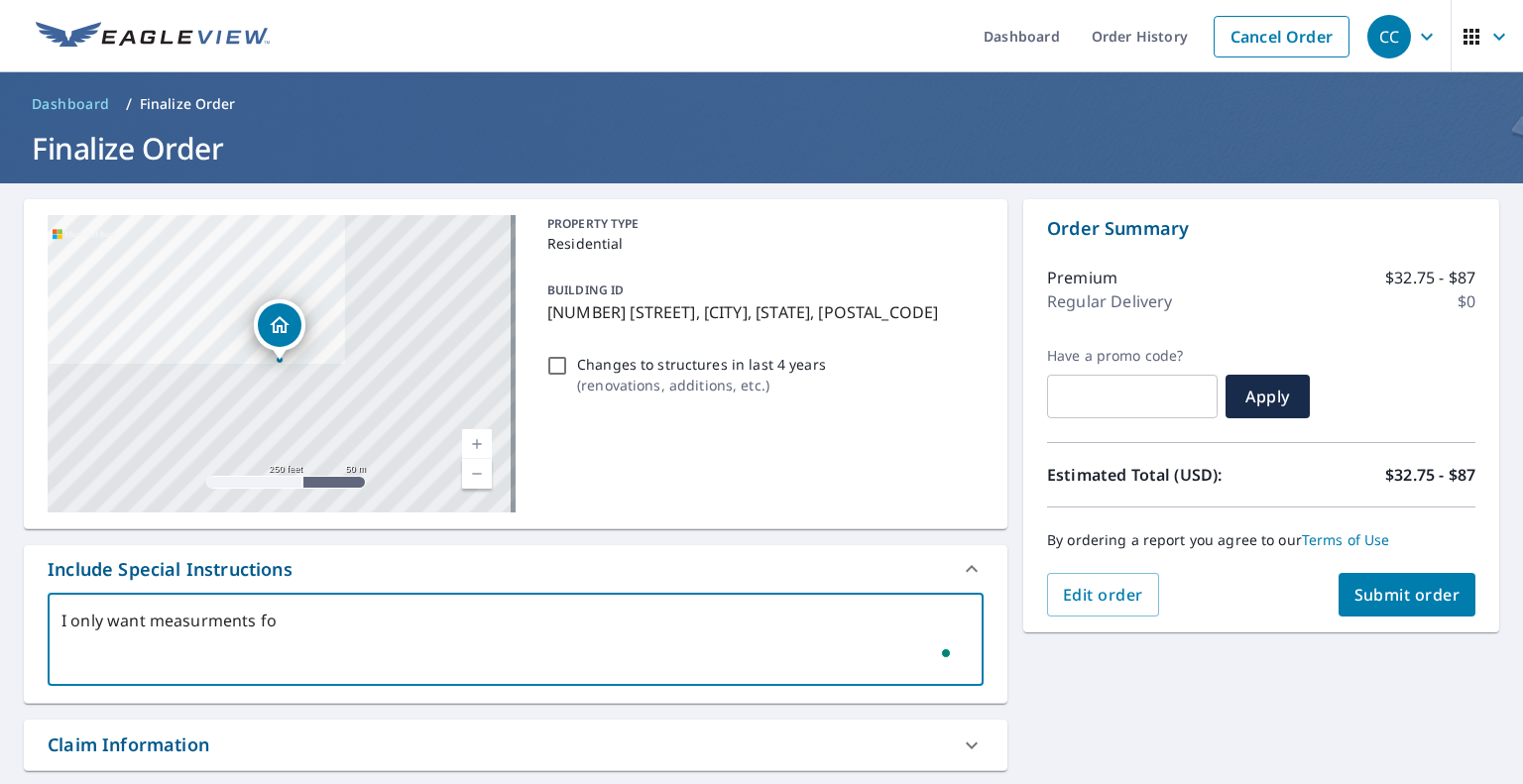 type on "I only want measurments for" 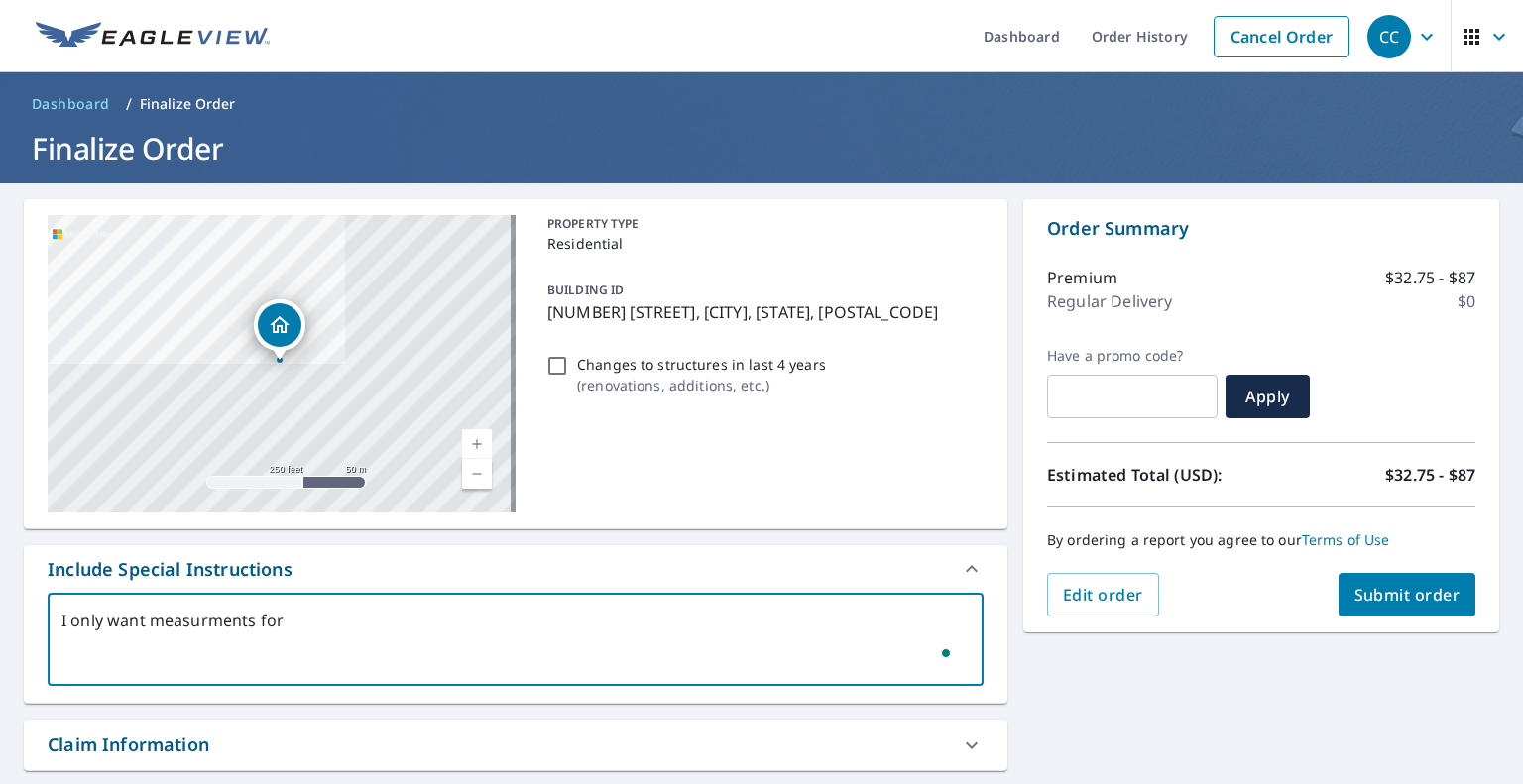 type on "I only want measurments for" 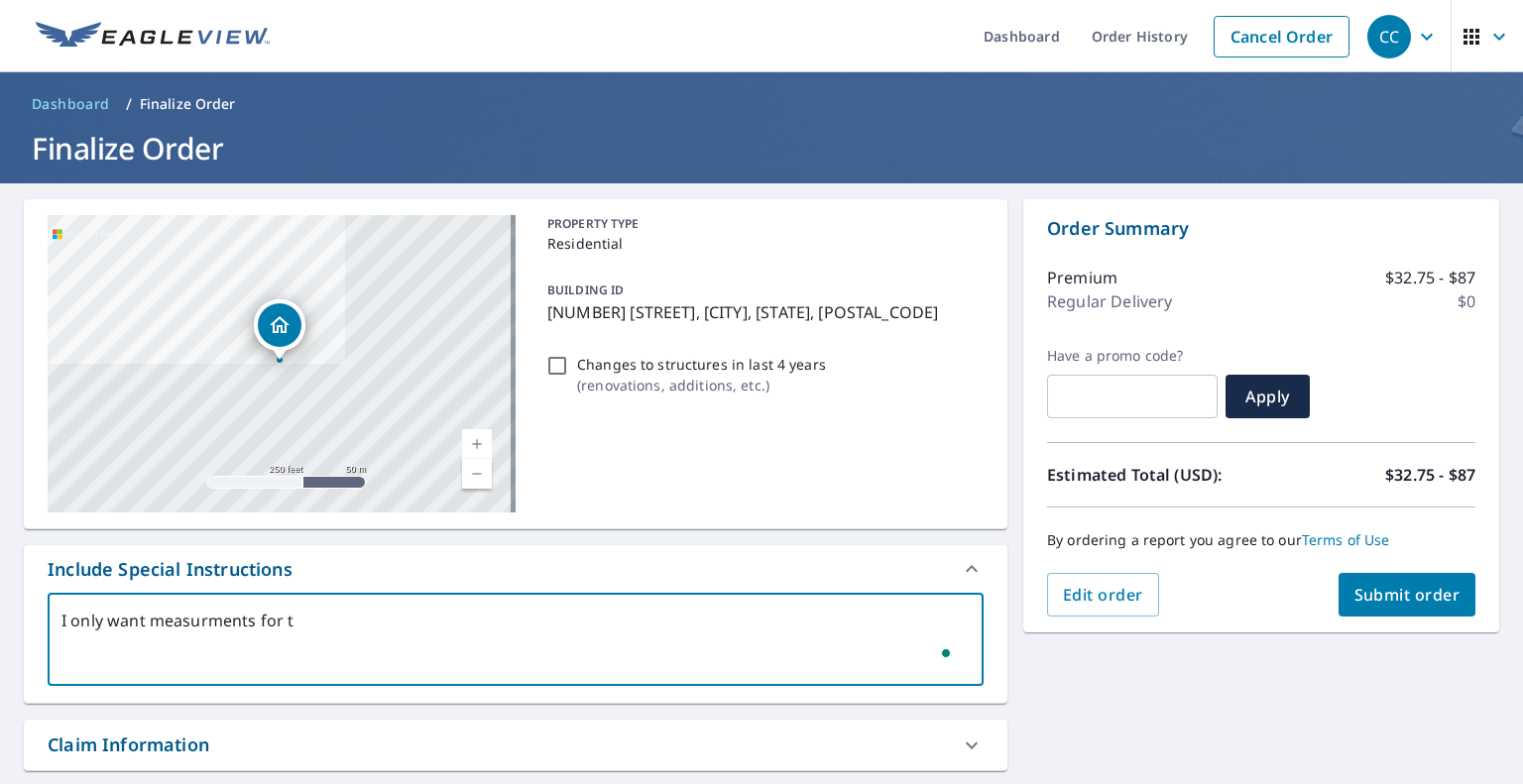 type on "I only want measurments for th" 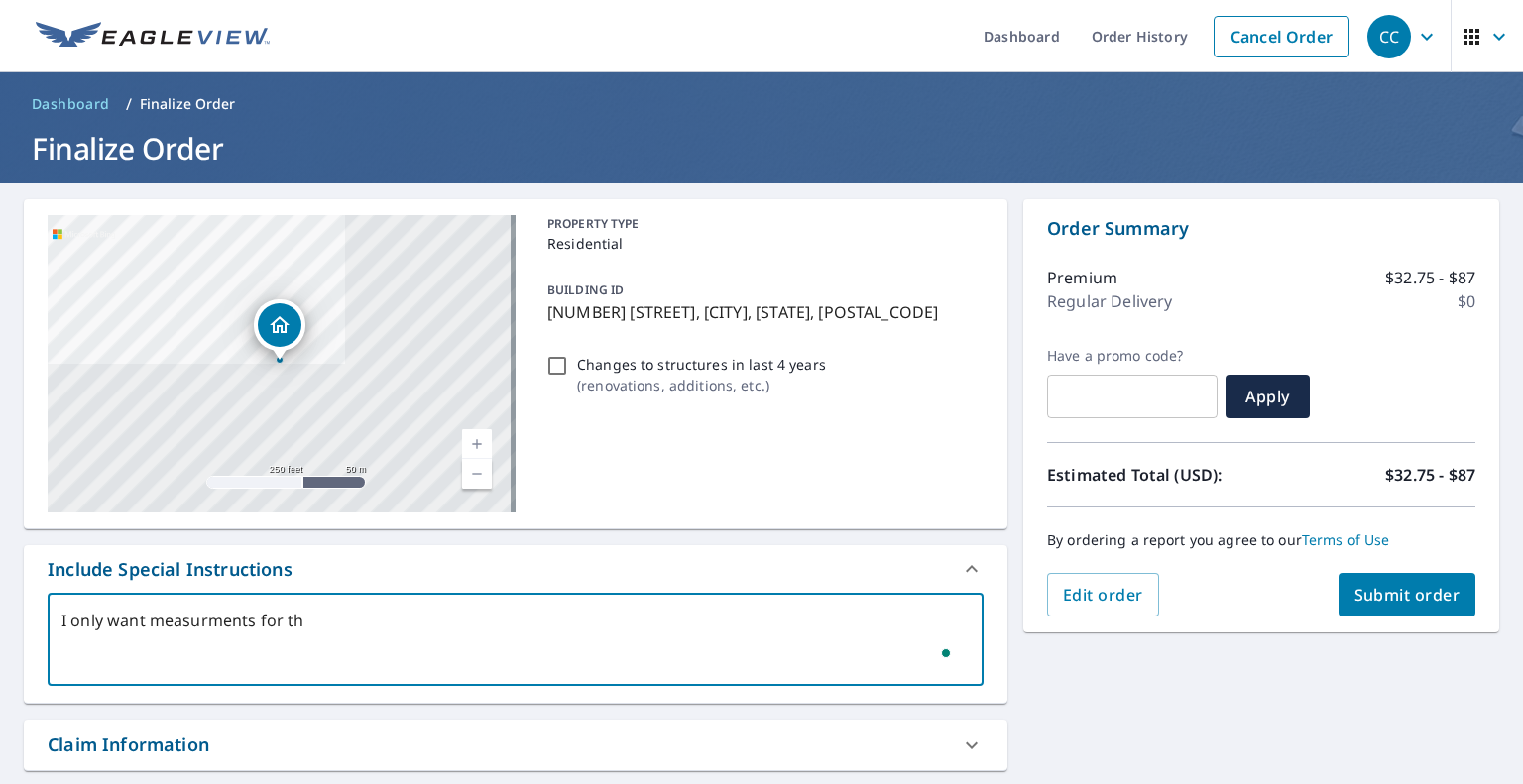 type on "I only want measurments for the" 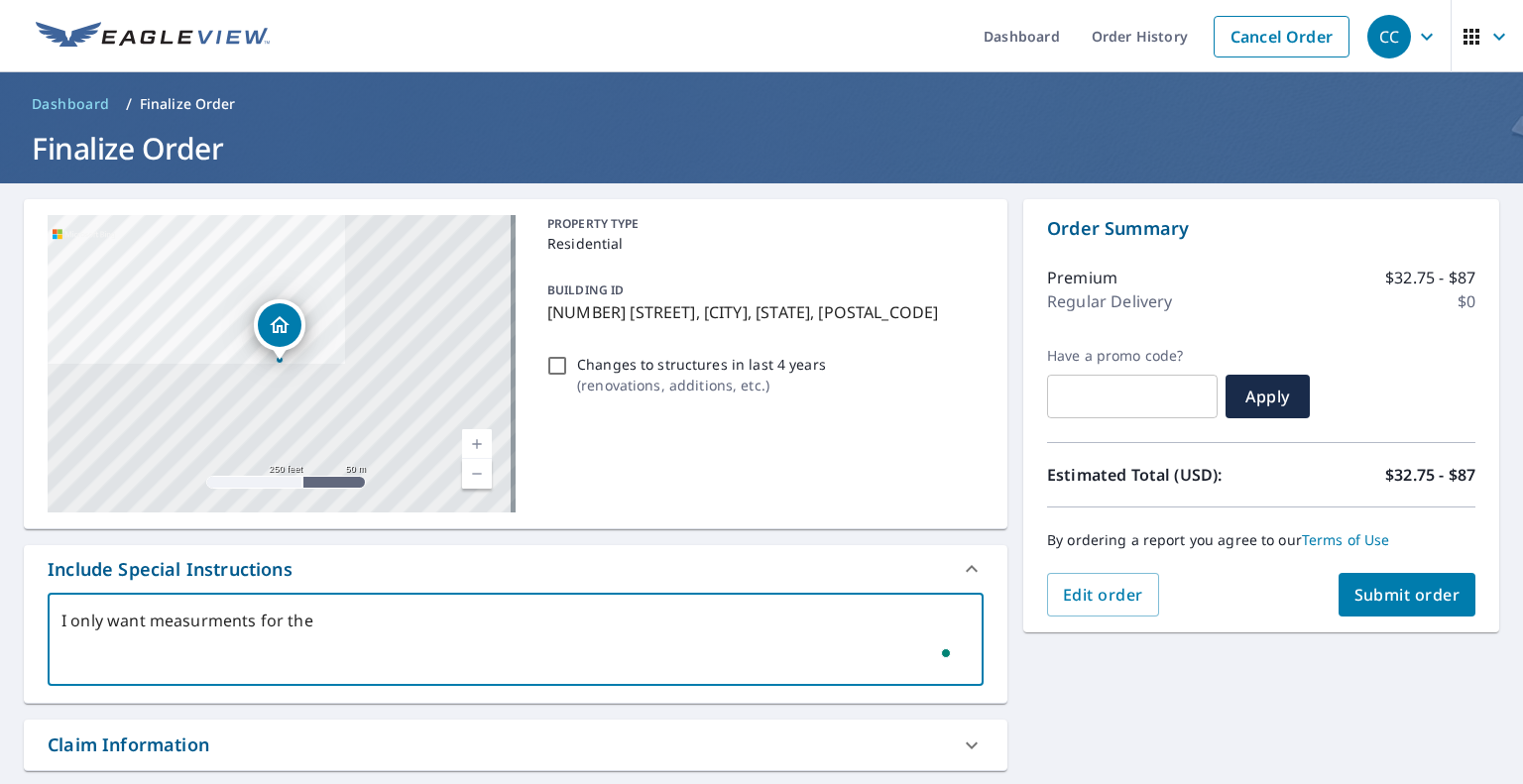 type on "I only want measurments for the" 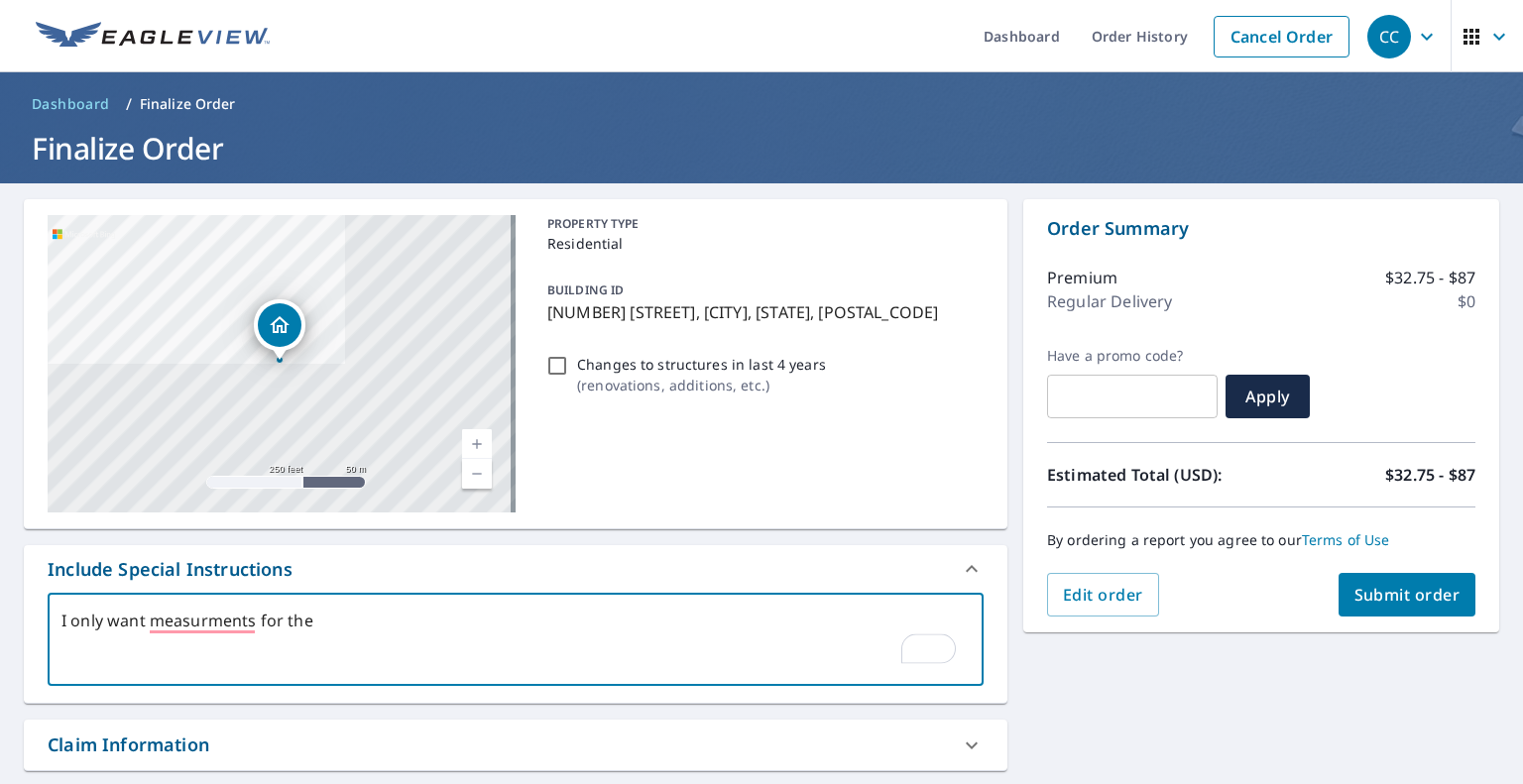 type on "I only want measurments for the p" 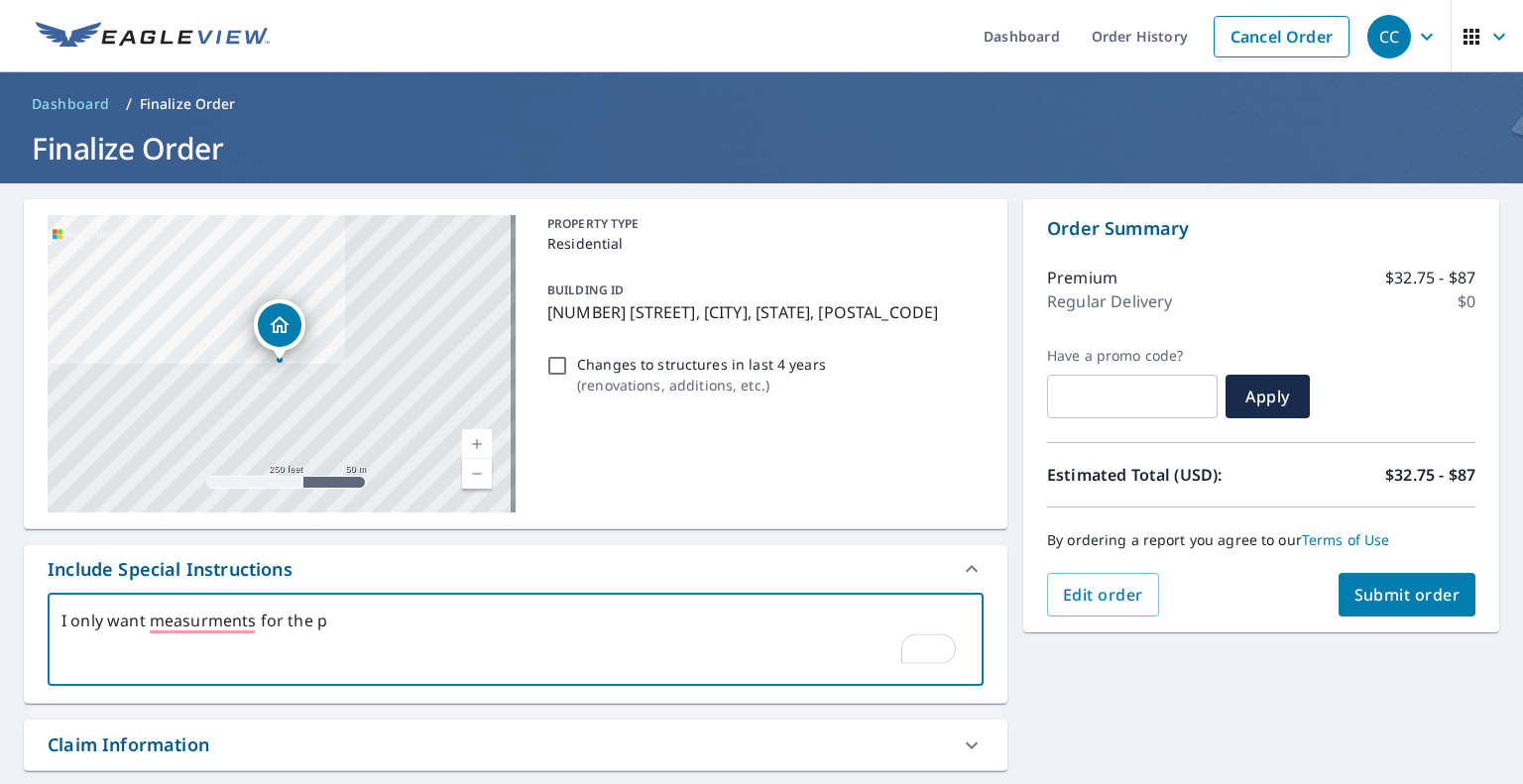 type on "I only want measurments for the" 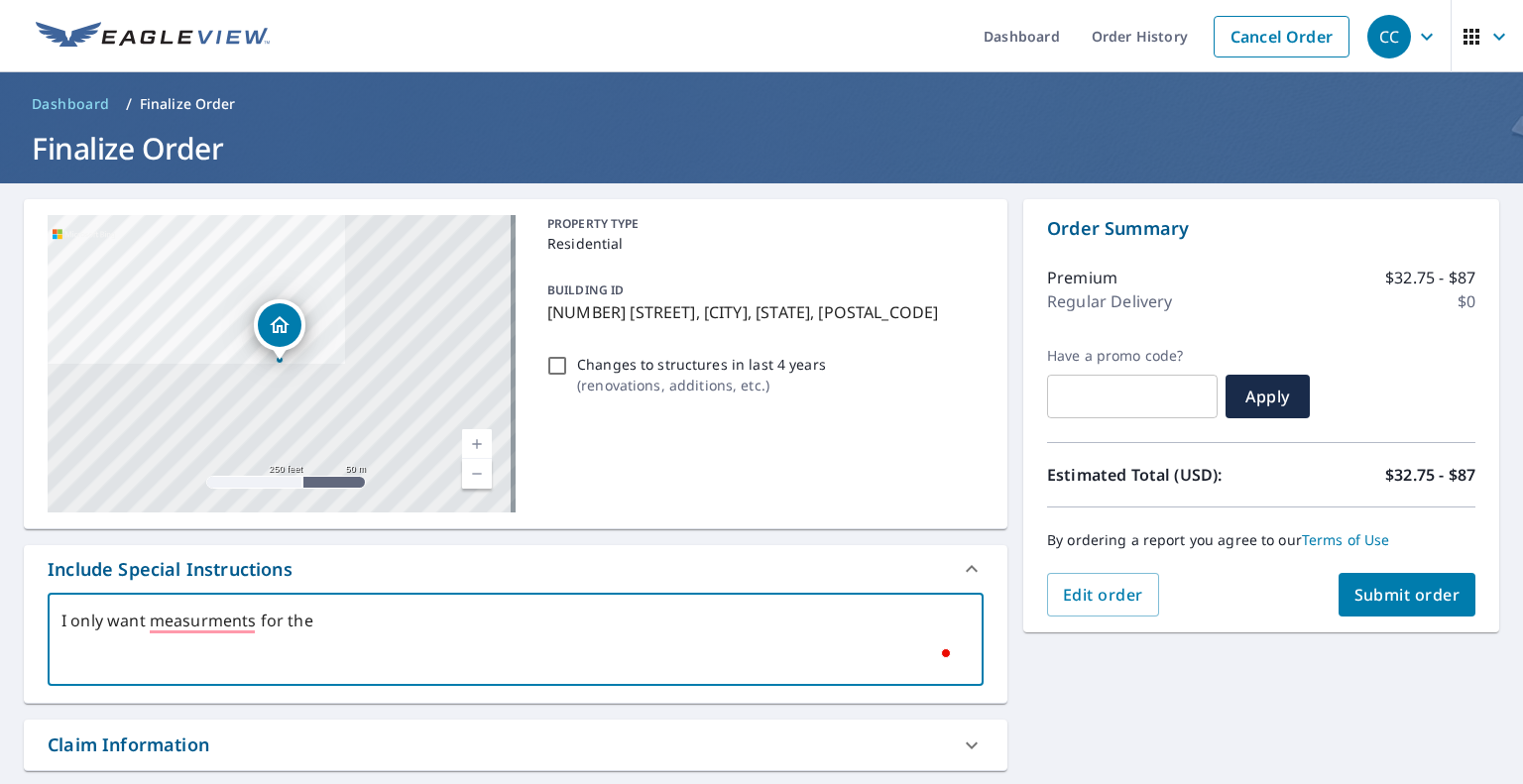 type on "I only want measurments for the s" 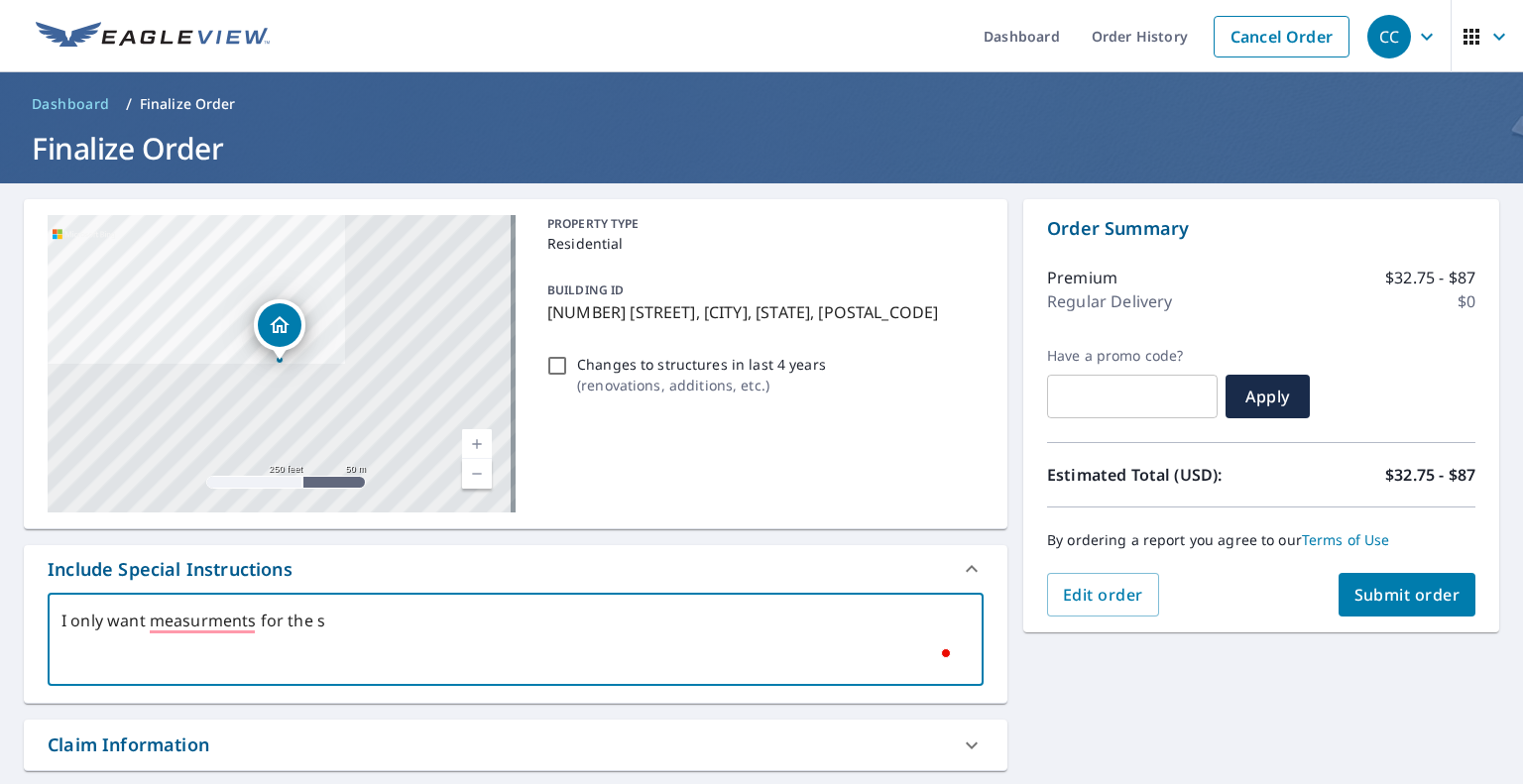 type on "I only want measurments for the st" 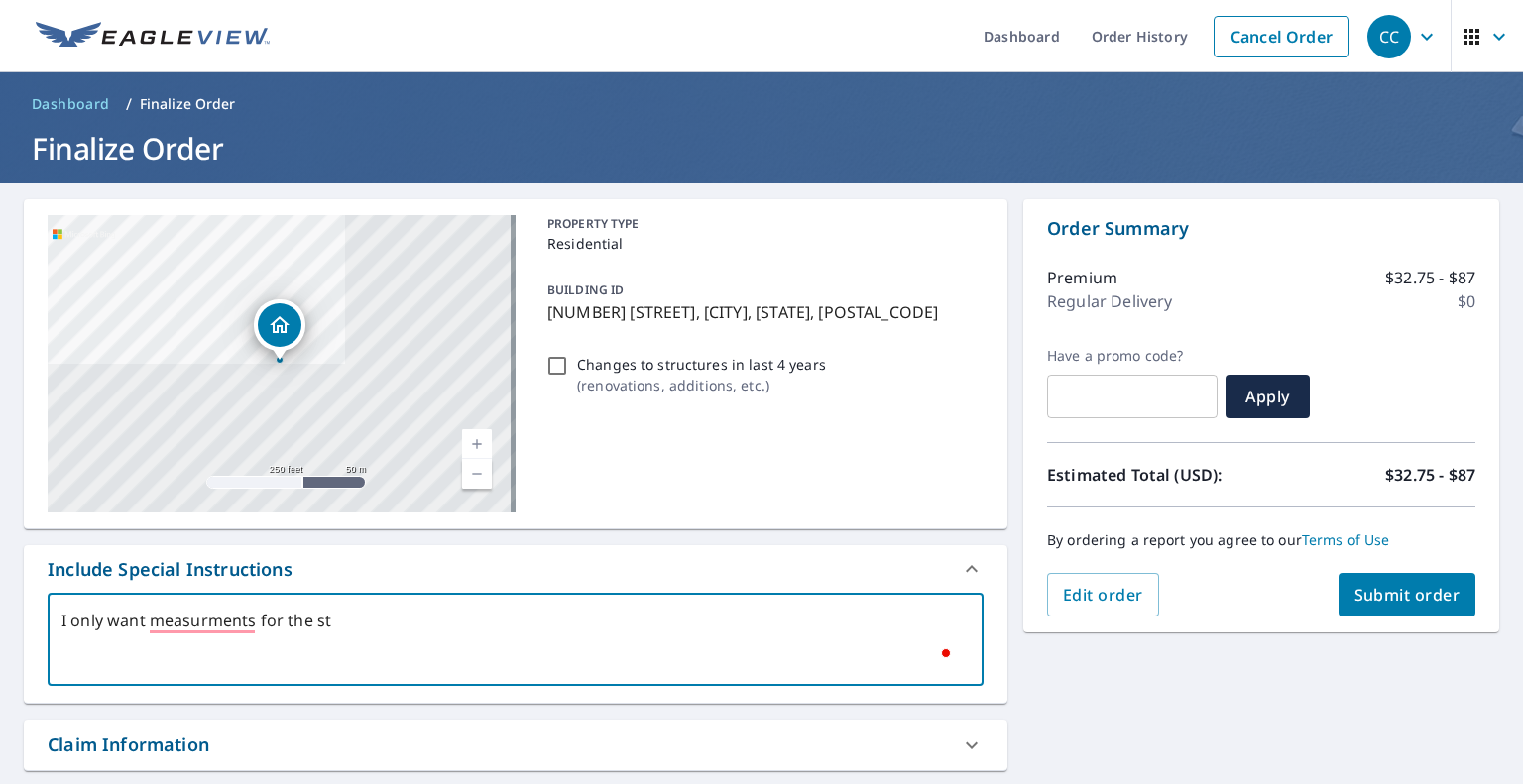 type on "I only want measurments for the ste" 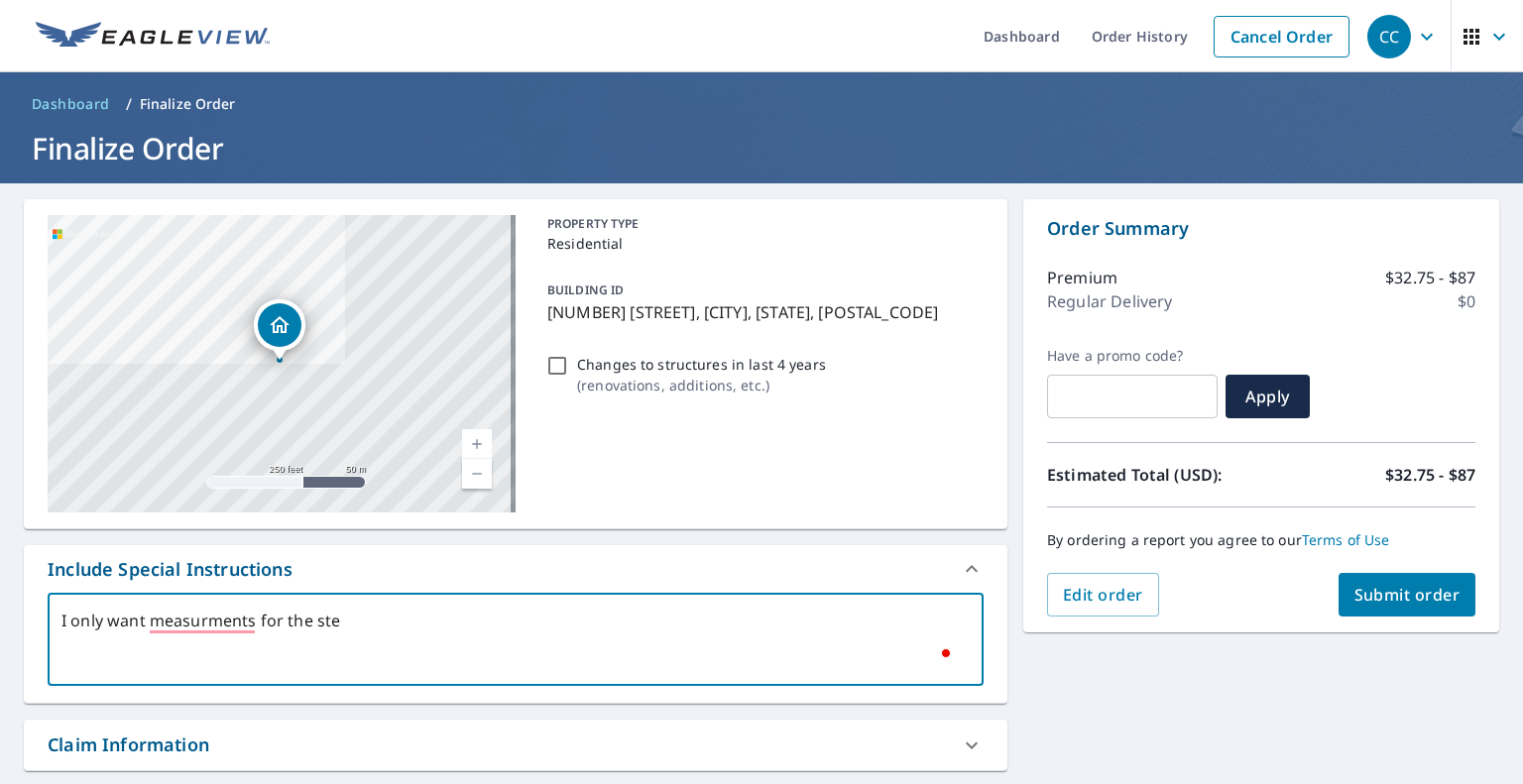 type on "I only want measurments for the stee" 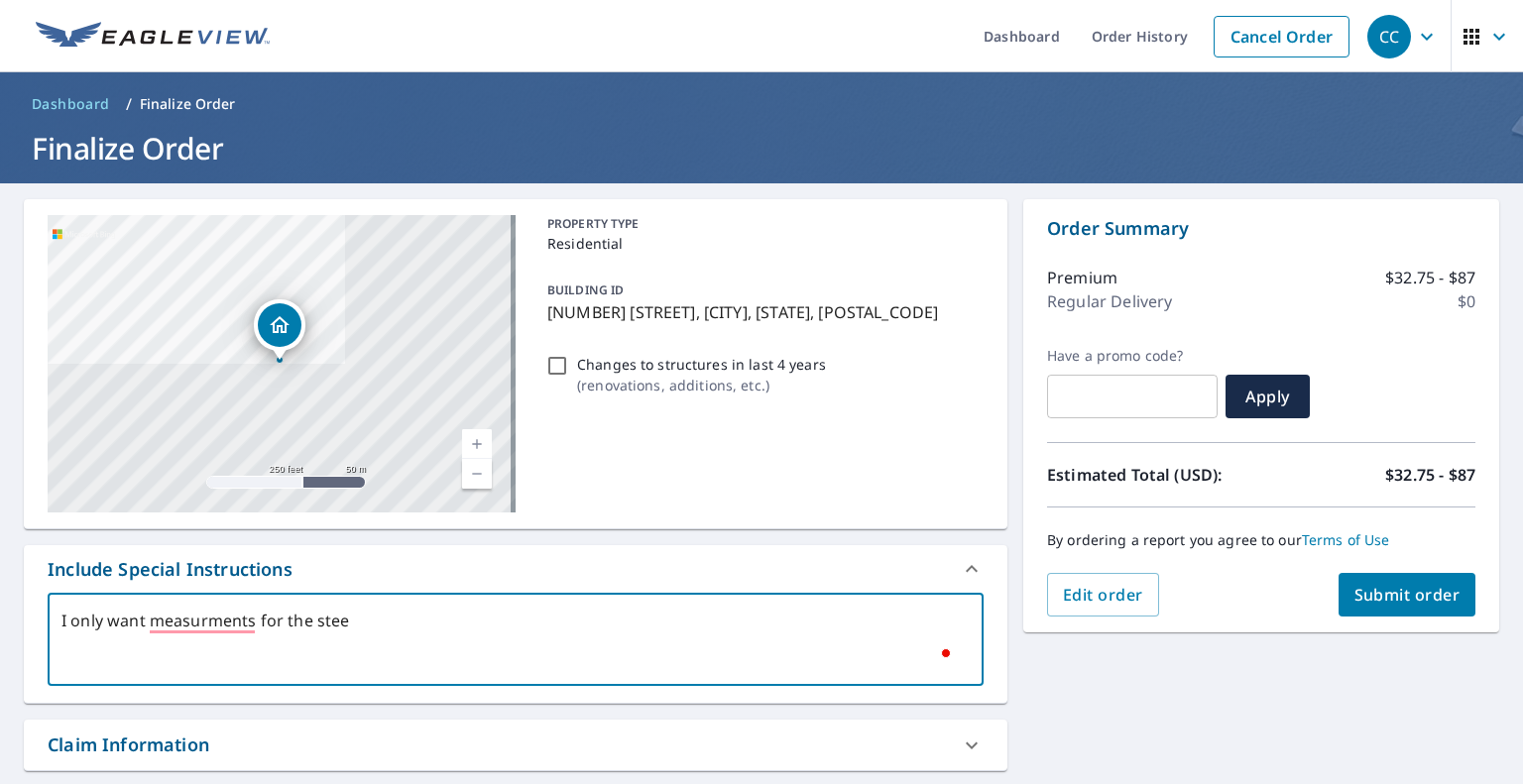 type on "I only want measurments for the steep" 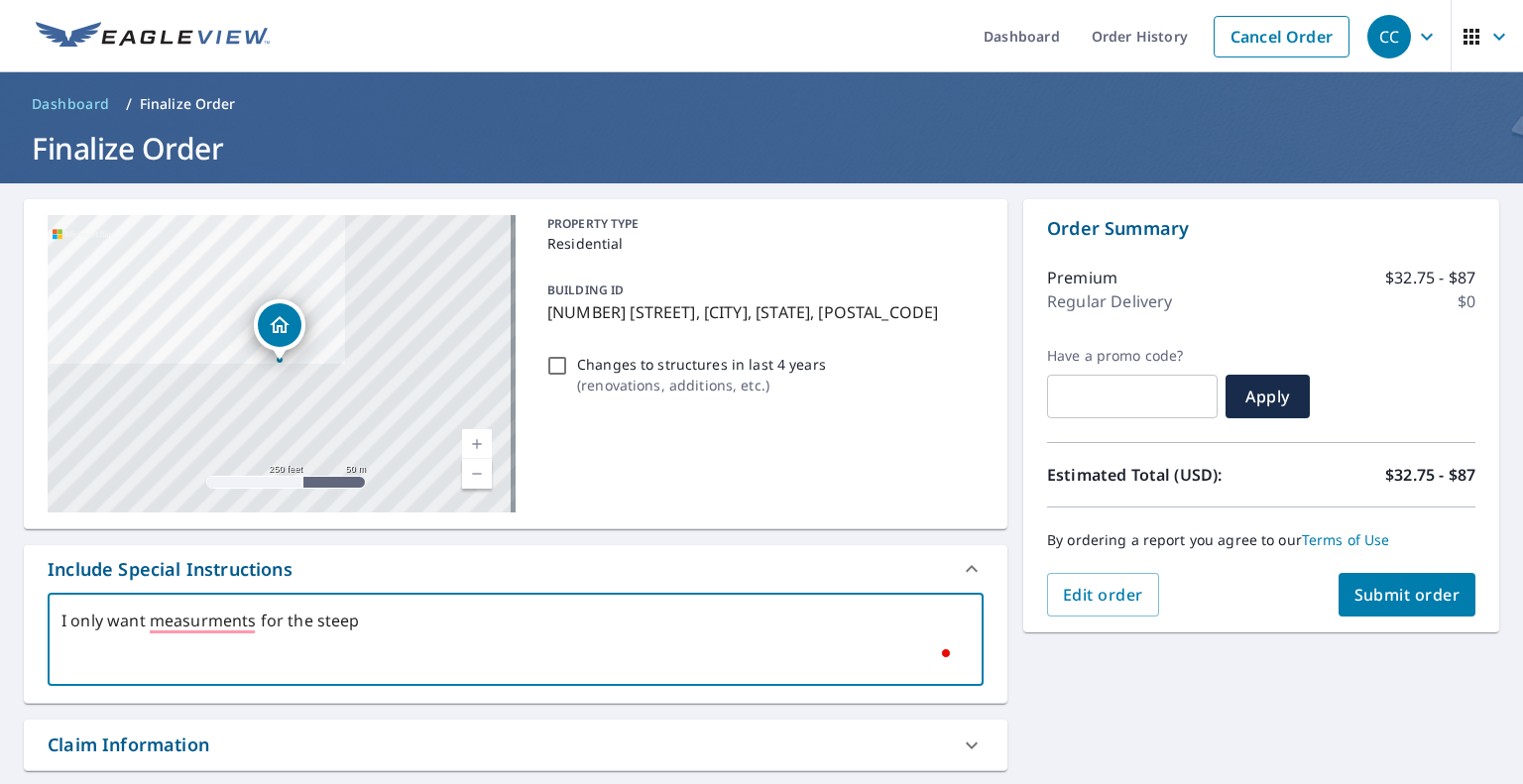 type on "I only want measurments for the steep" 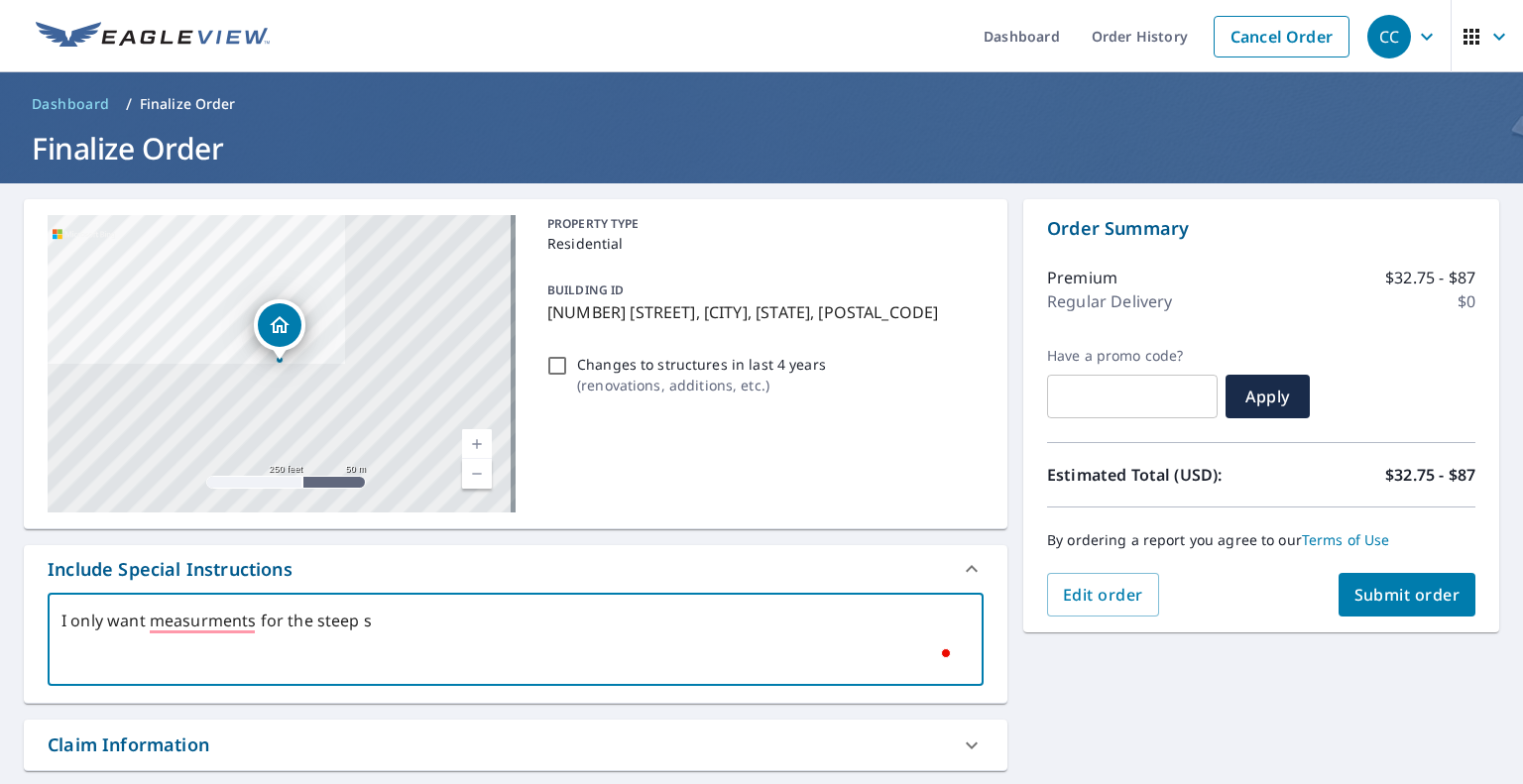 type on "I only want measurments for the steep sl" 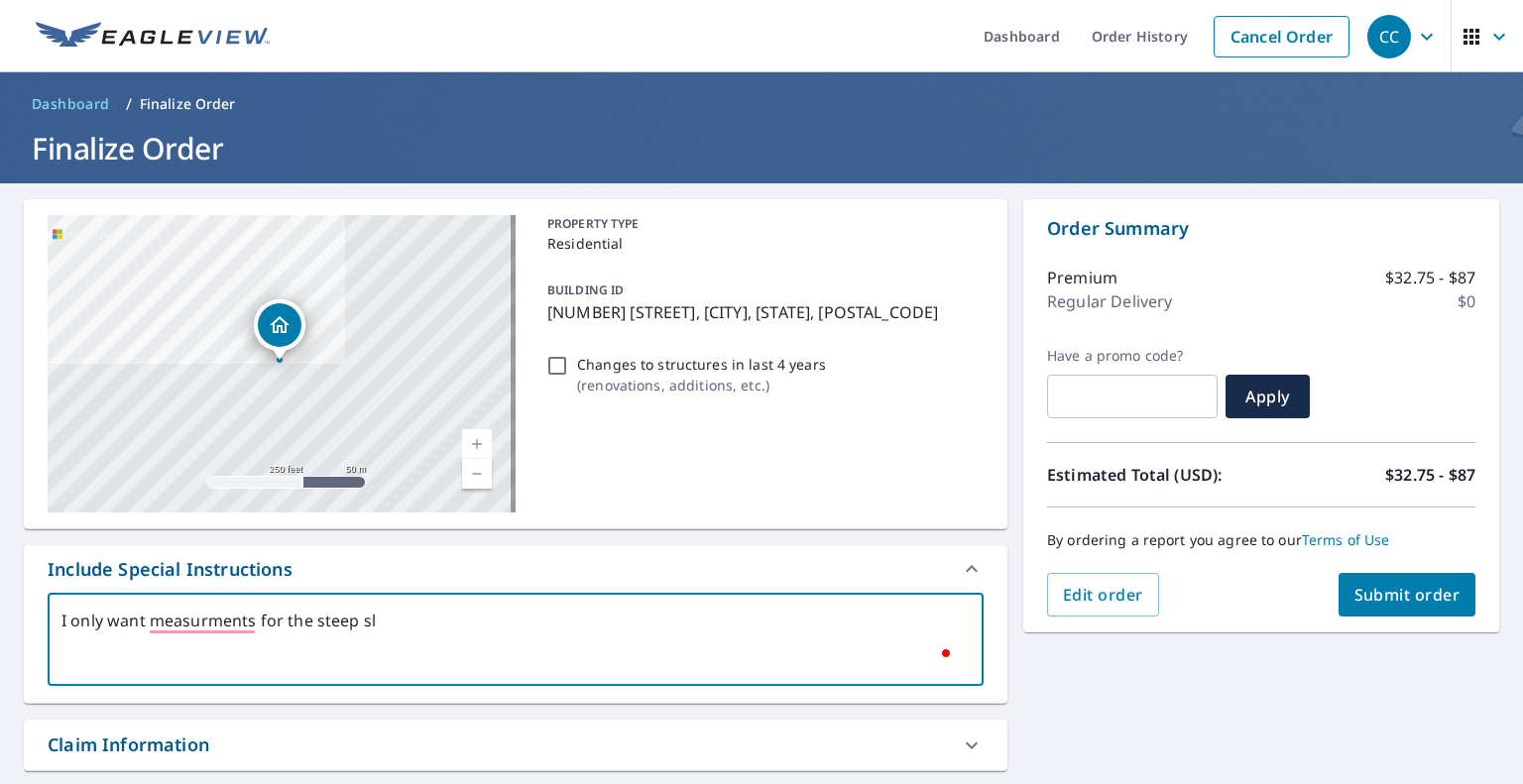 type on "I only want measurments for the steep slo" 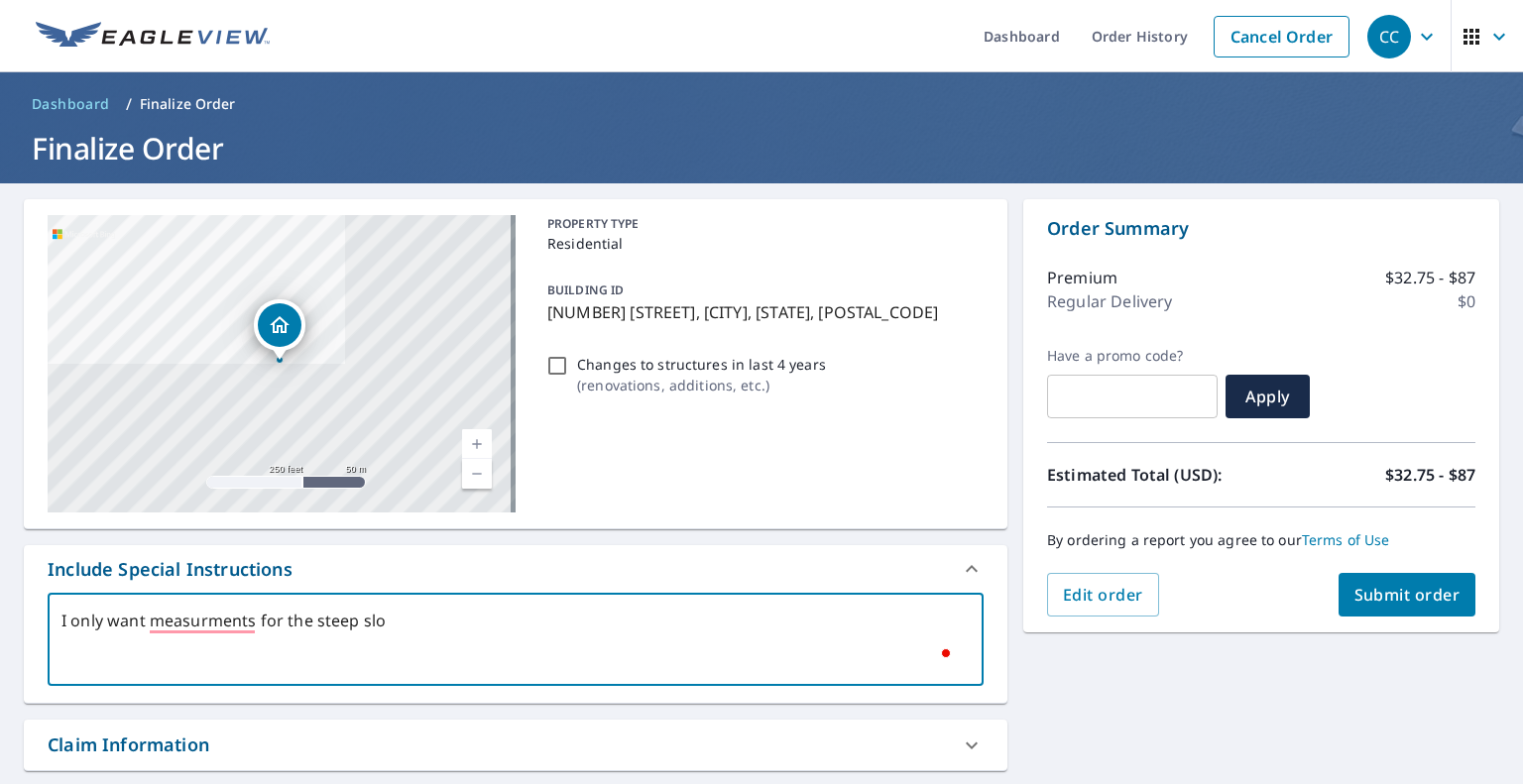 type on "I only want measurments for the steep slop" 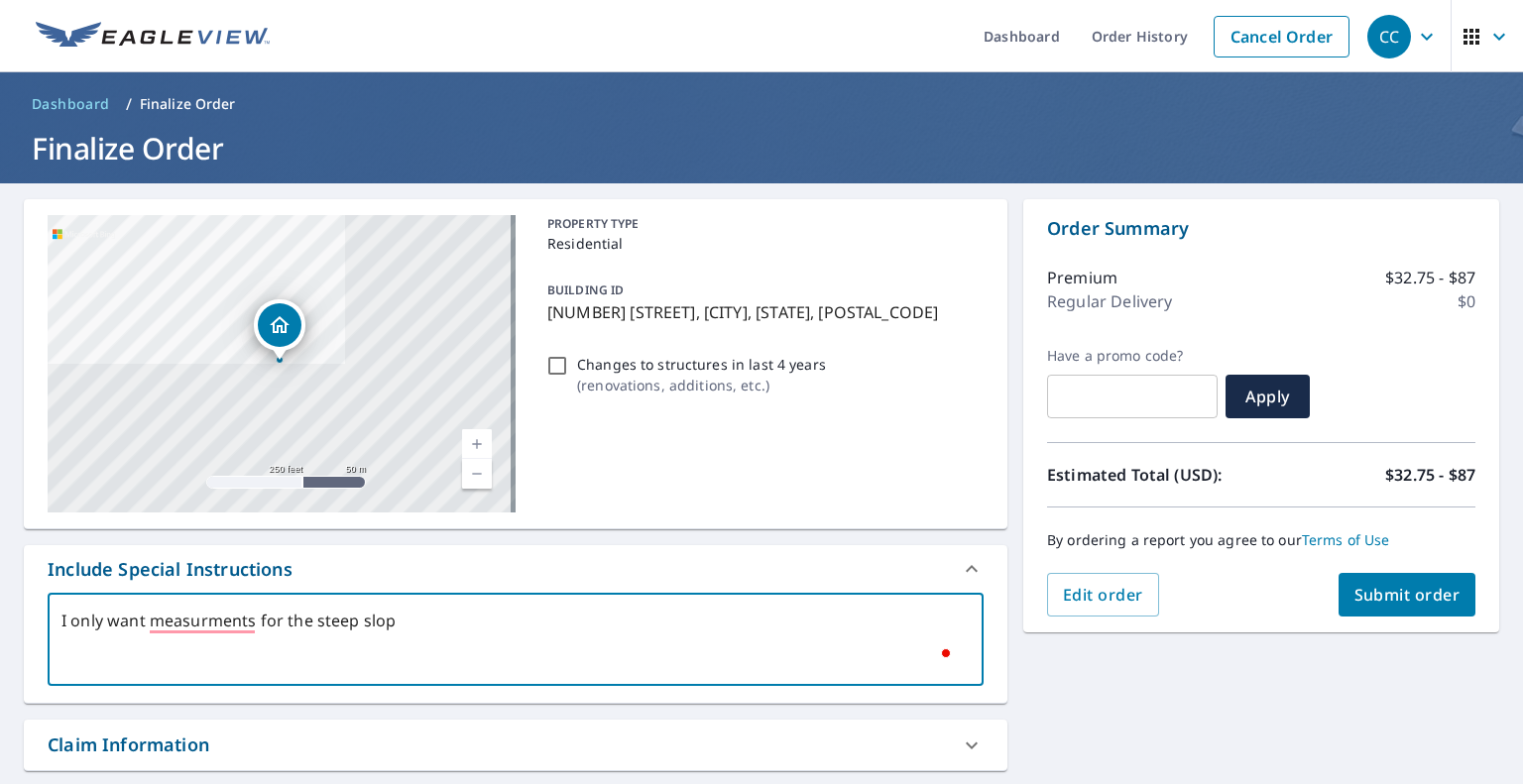 type on "I only want measurments for the steep slope" 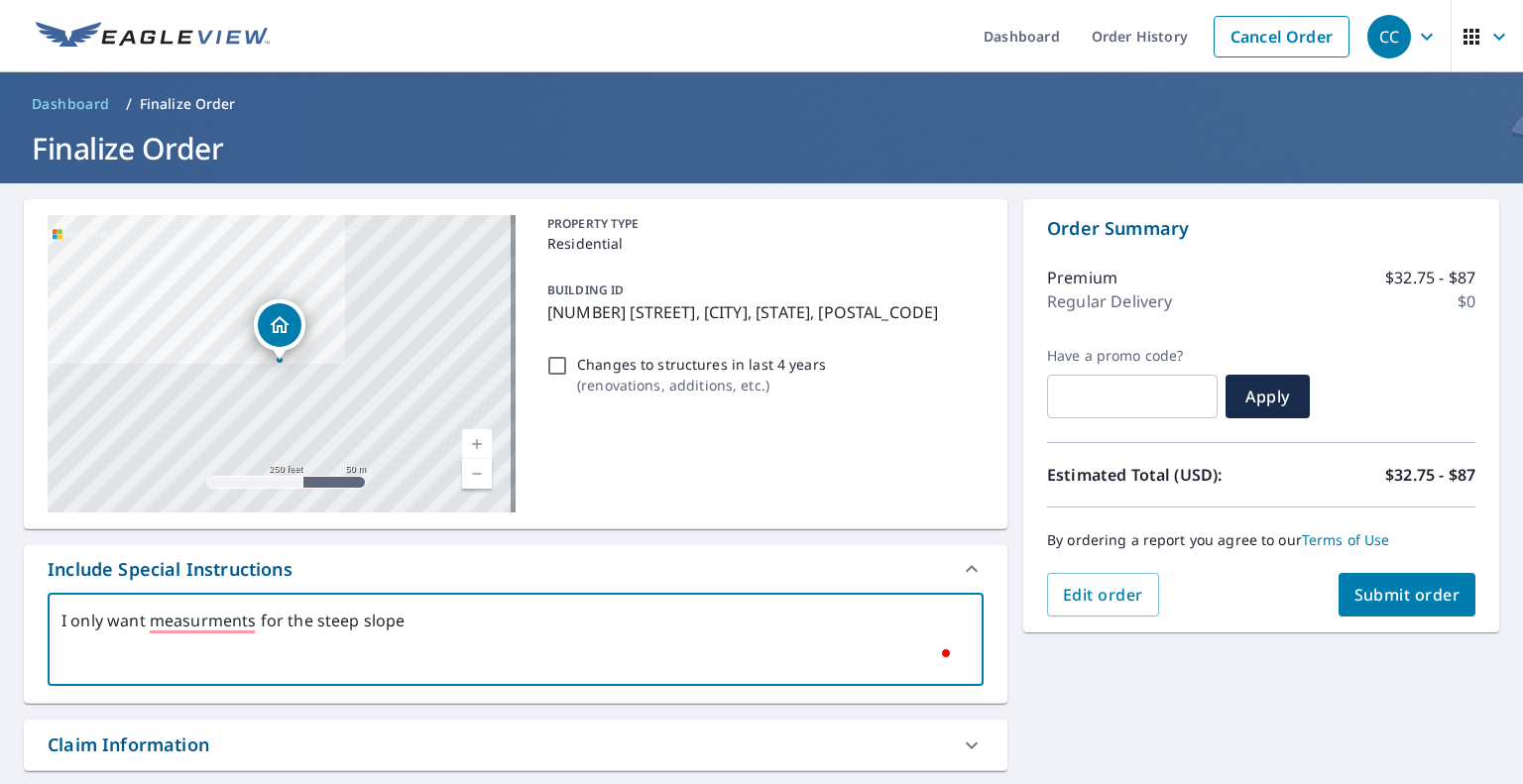 type on "I only want measurments for the steep slope" 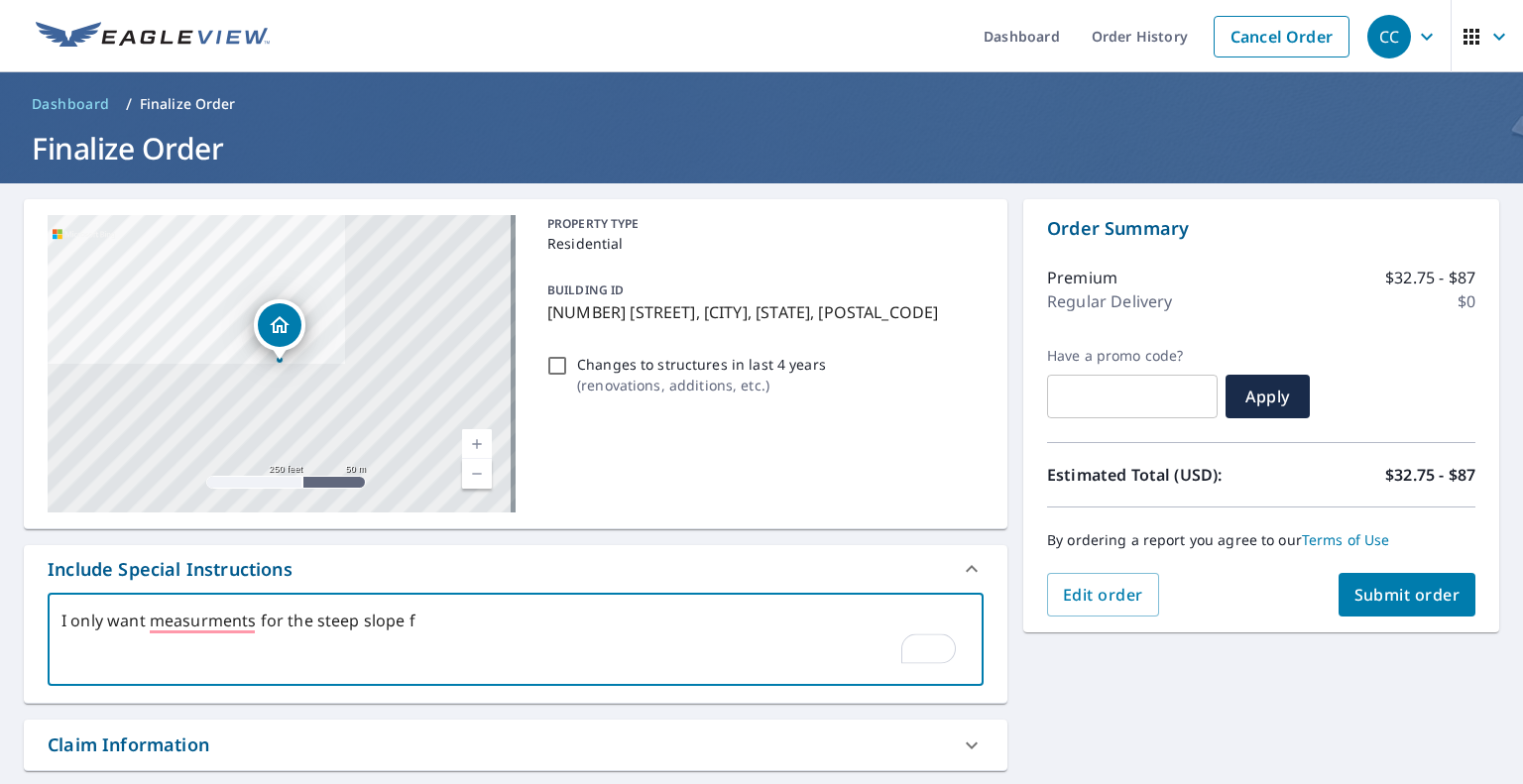type on "I only want measurments for the steep slope fa" 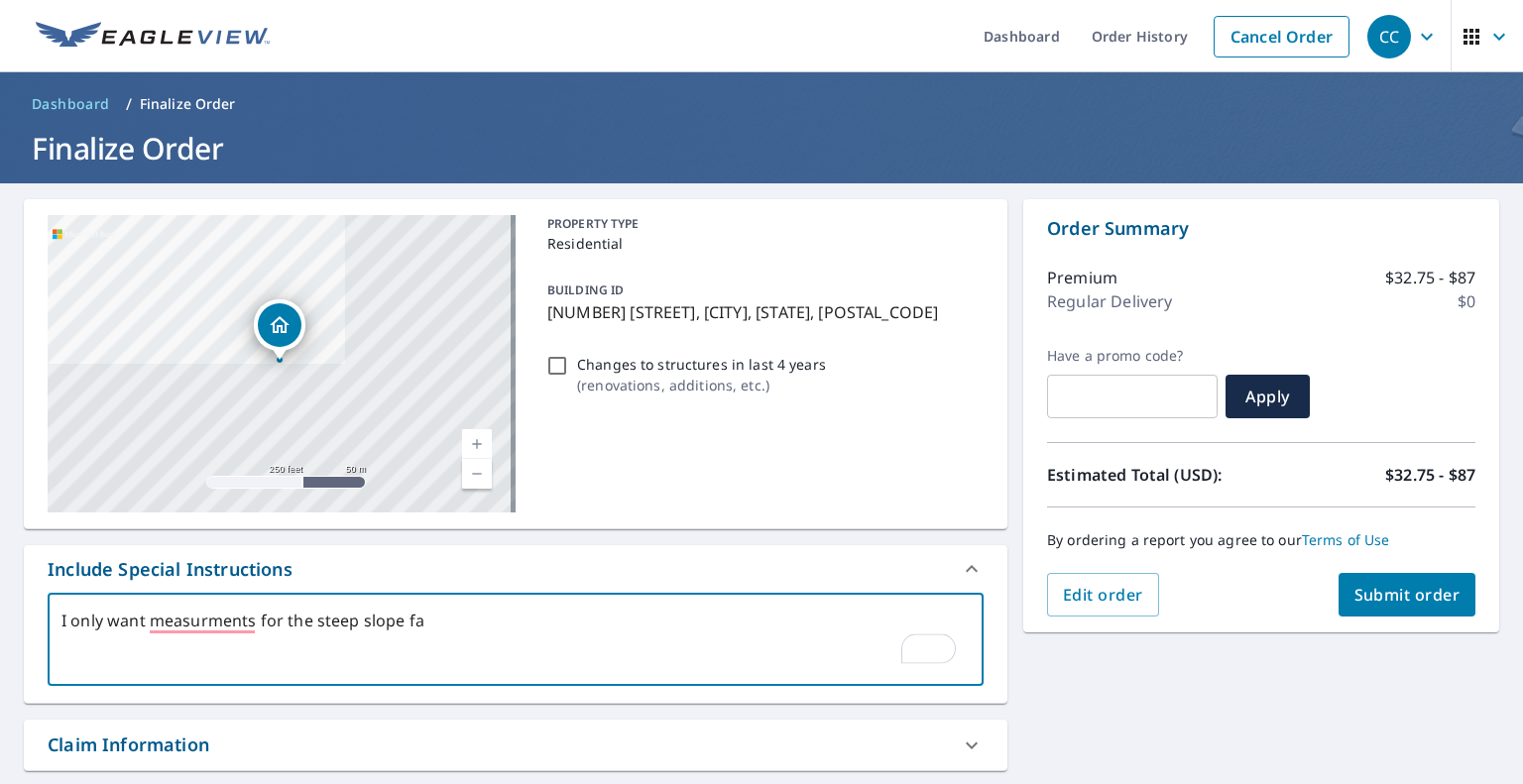 type on "I only want measurments for the steep slope fac" 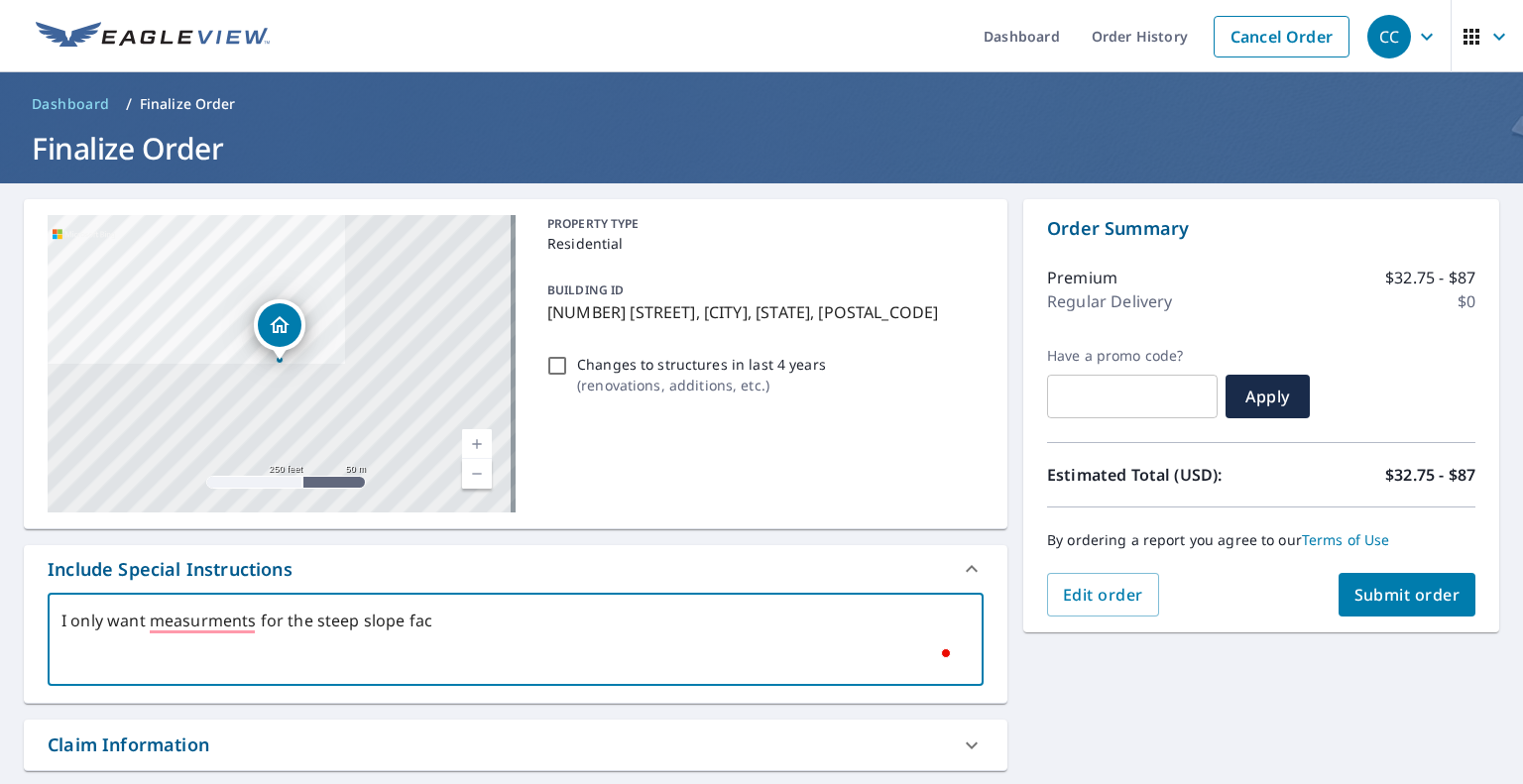 type on "I only want measurments for the steep slope face" 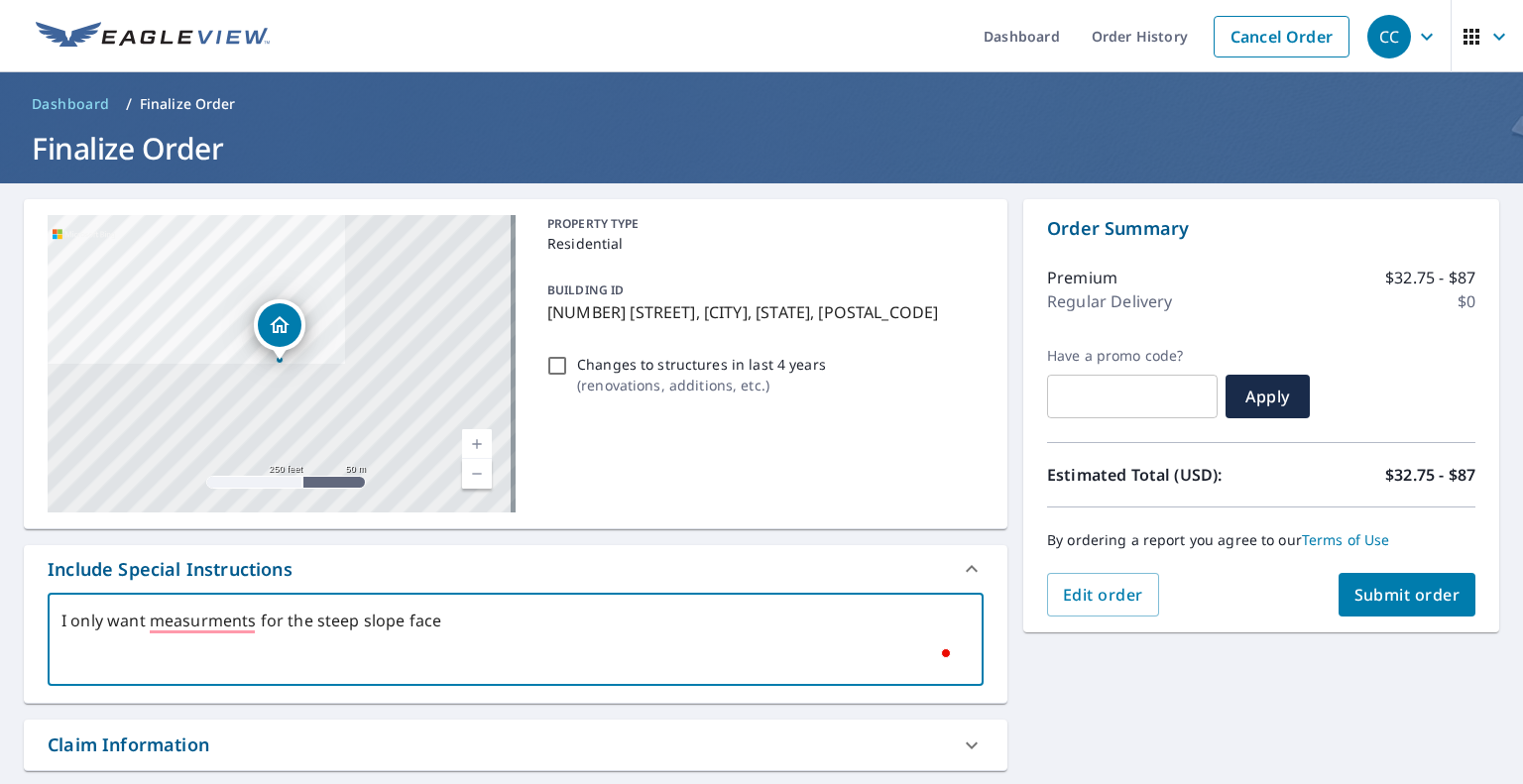 type on "I only want measurments for the steep slope facet" 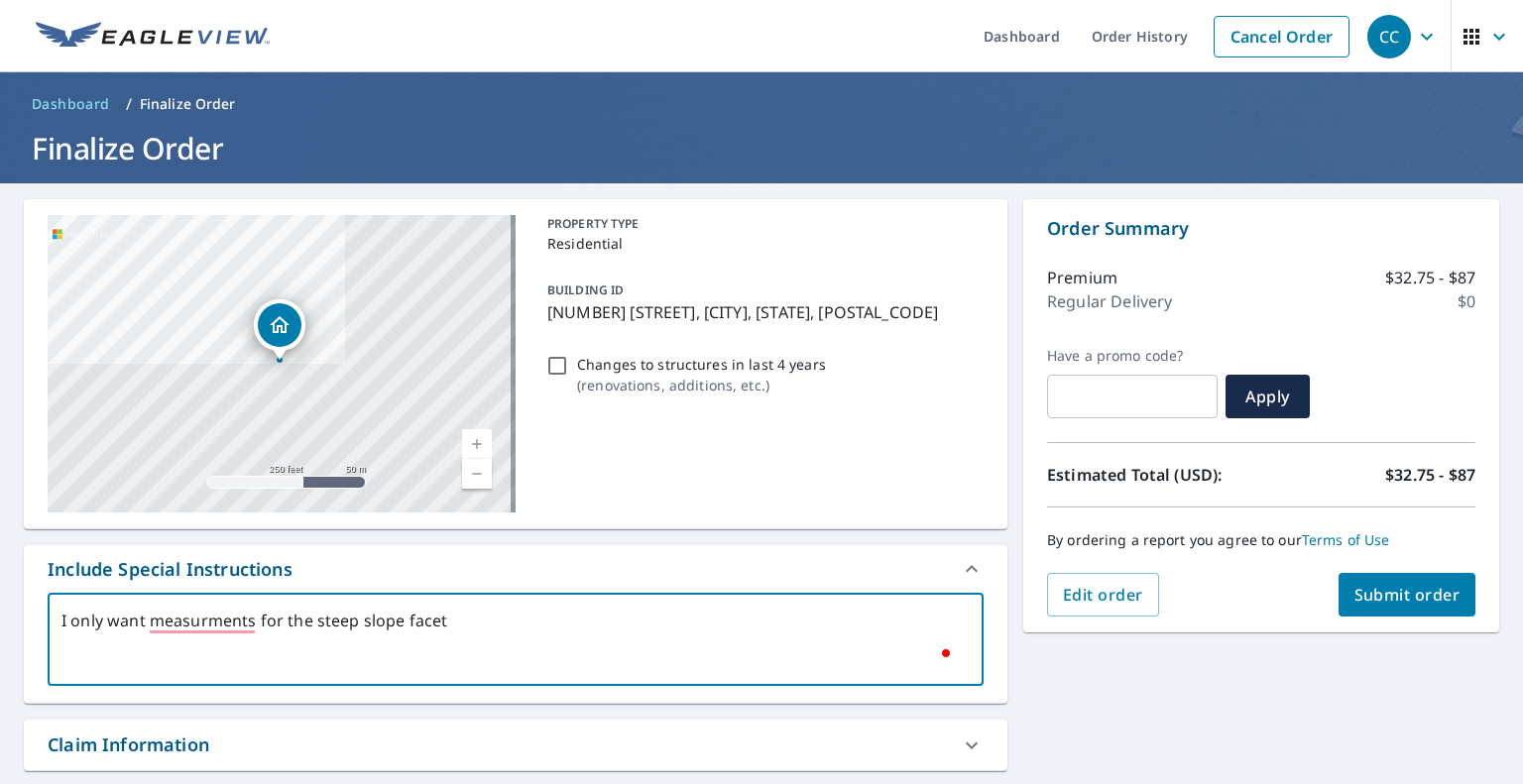 type on "I only want measurments for the steep slope facets" 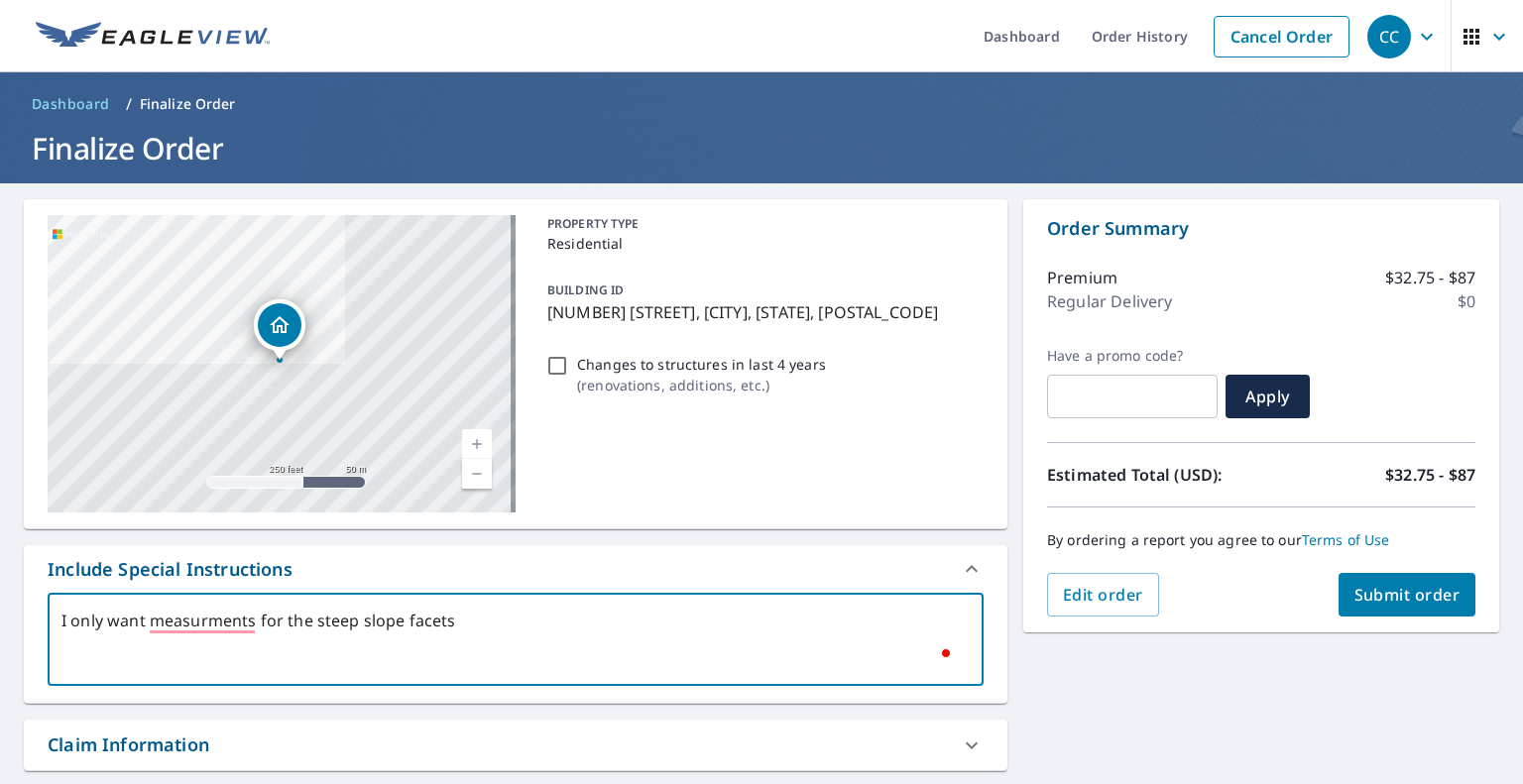 type on "I only want measurments for the steep slope facets." 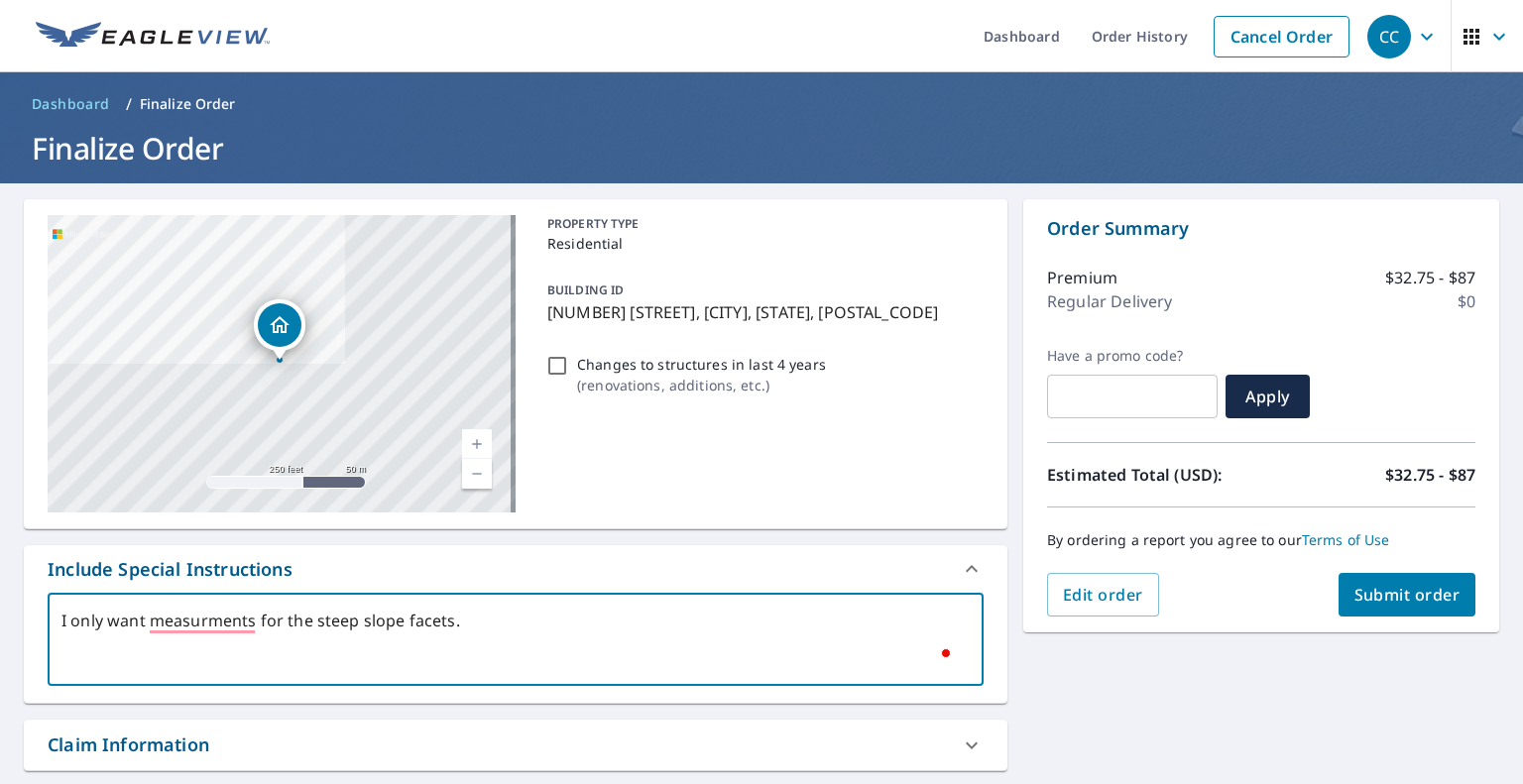 type on "I only want measurments for the steep slope facets." 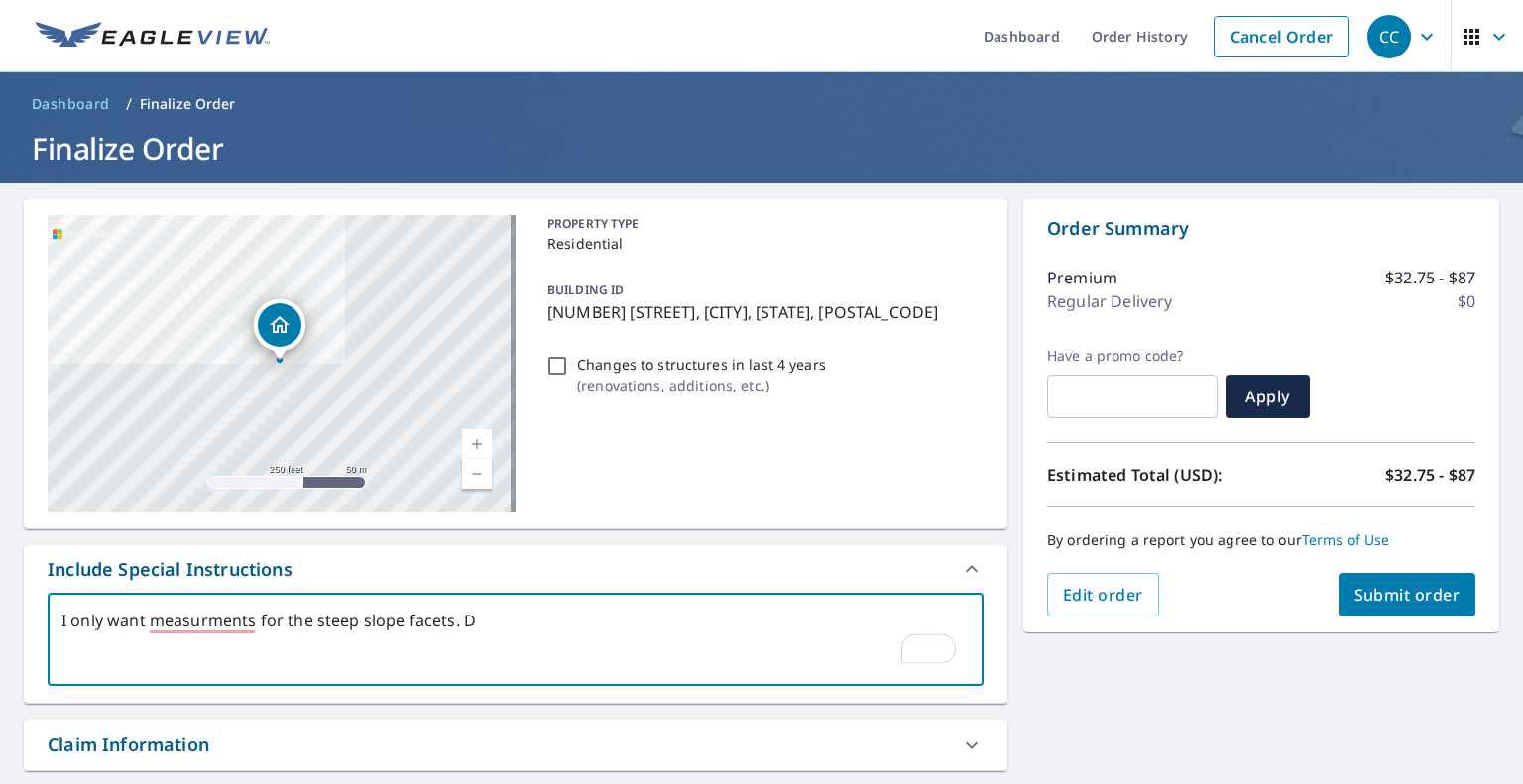 type on "I only want measurments for the steep slope facets. Do" 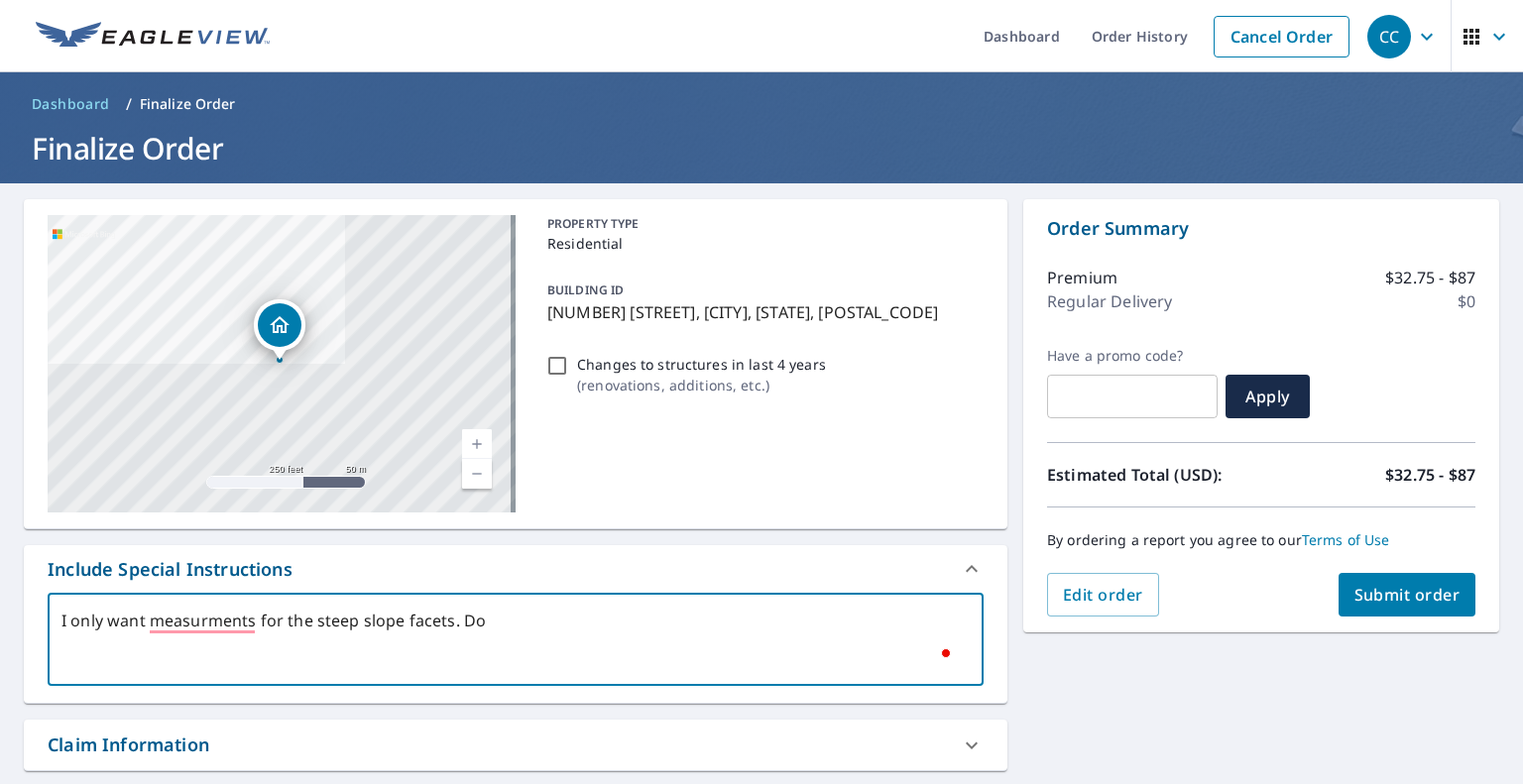 type on "I only want measurments for the steep slope facets. Do" 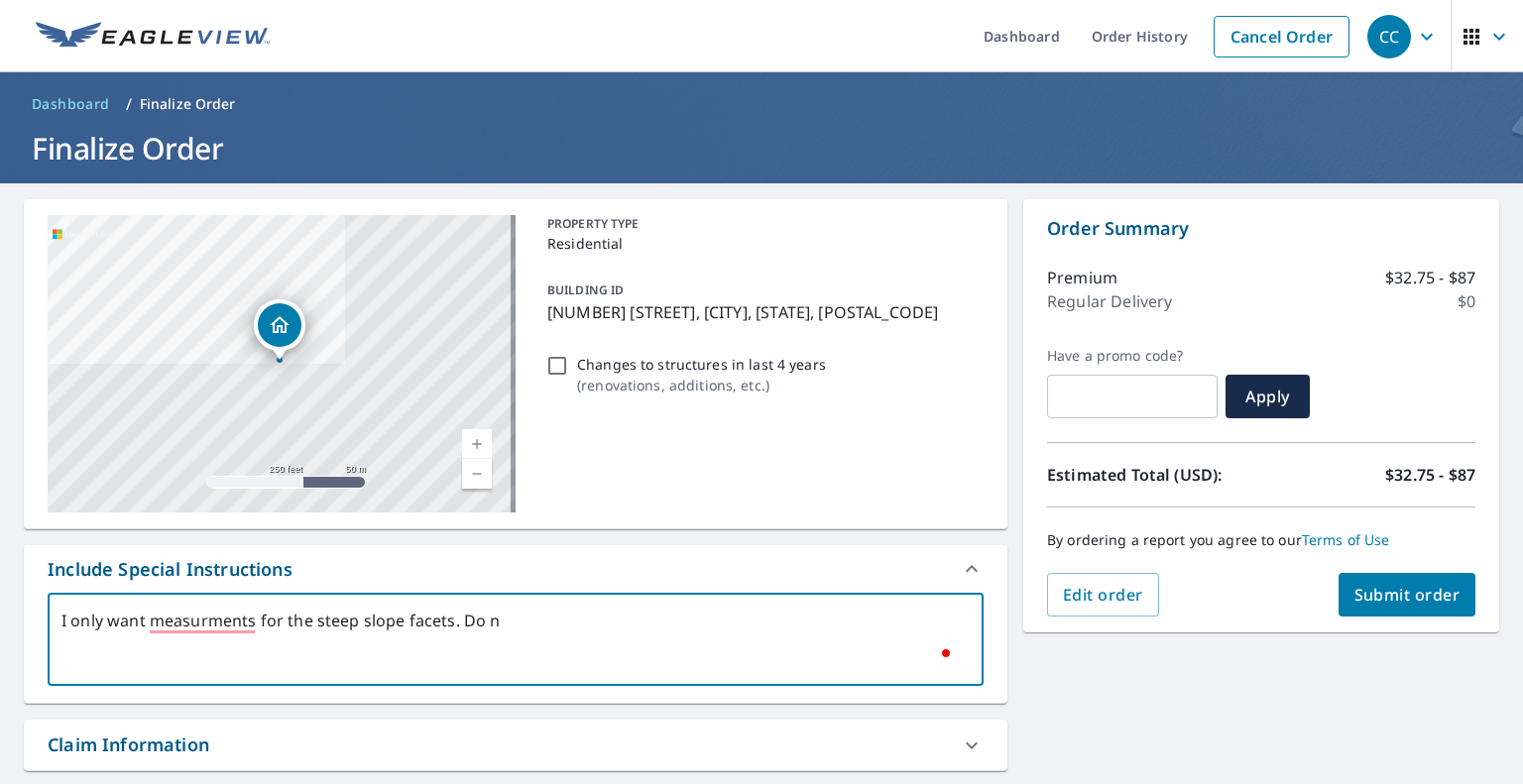 type on "I only want measurments for the steep slope facets. Do no" 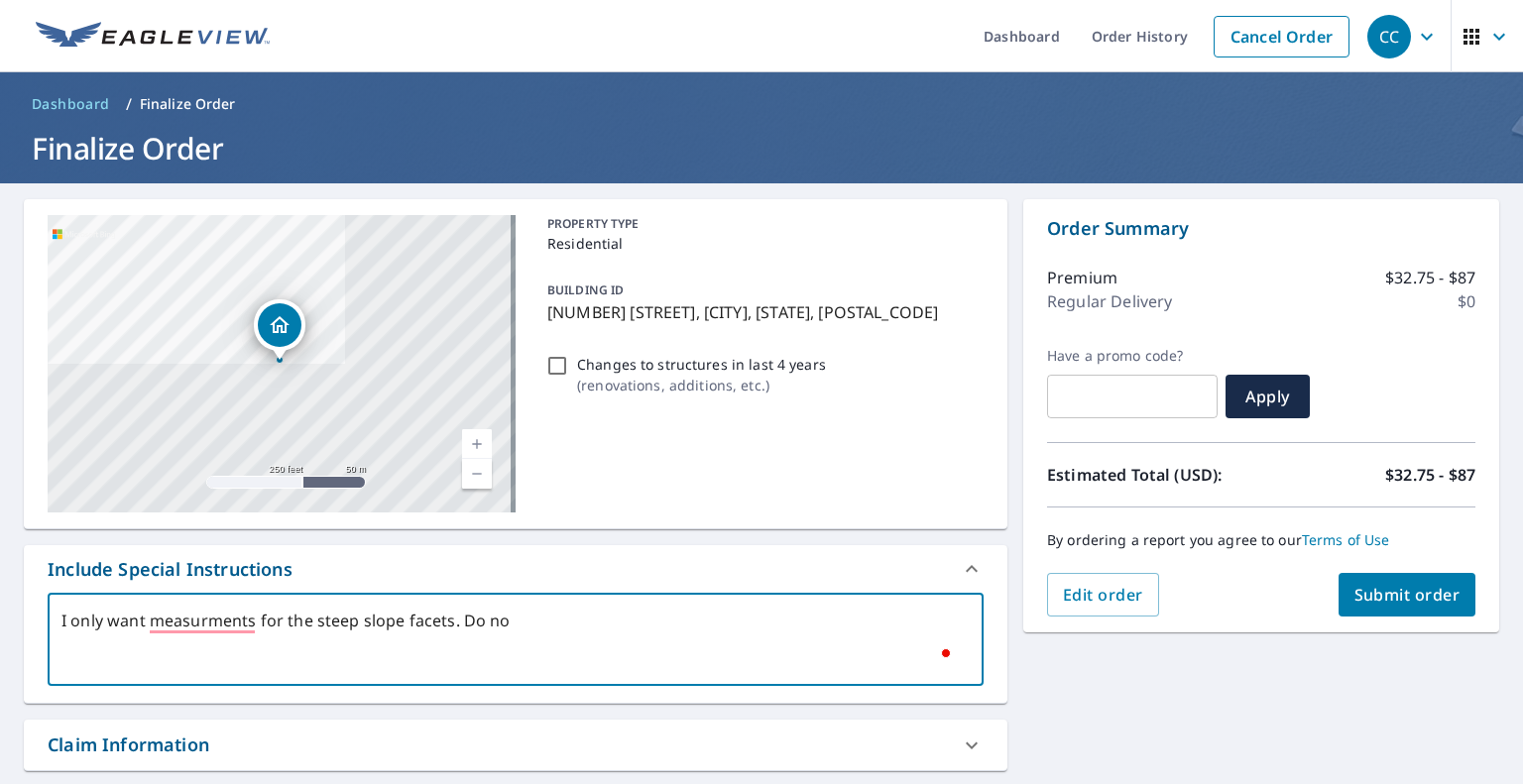 type on "I only want measurments for the steep slope facets. Do not" 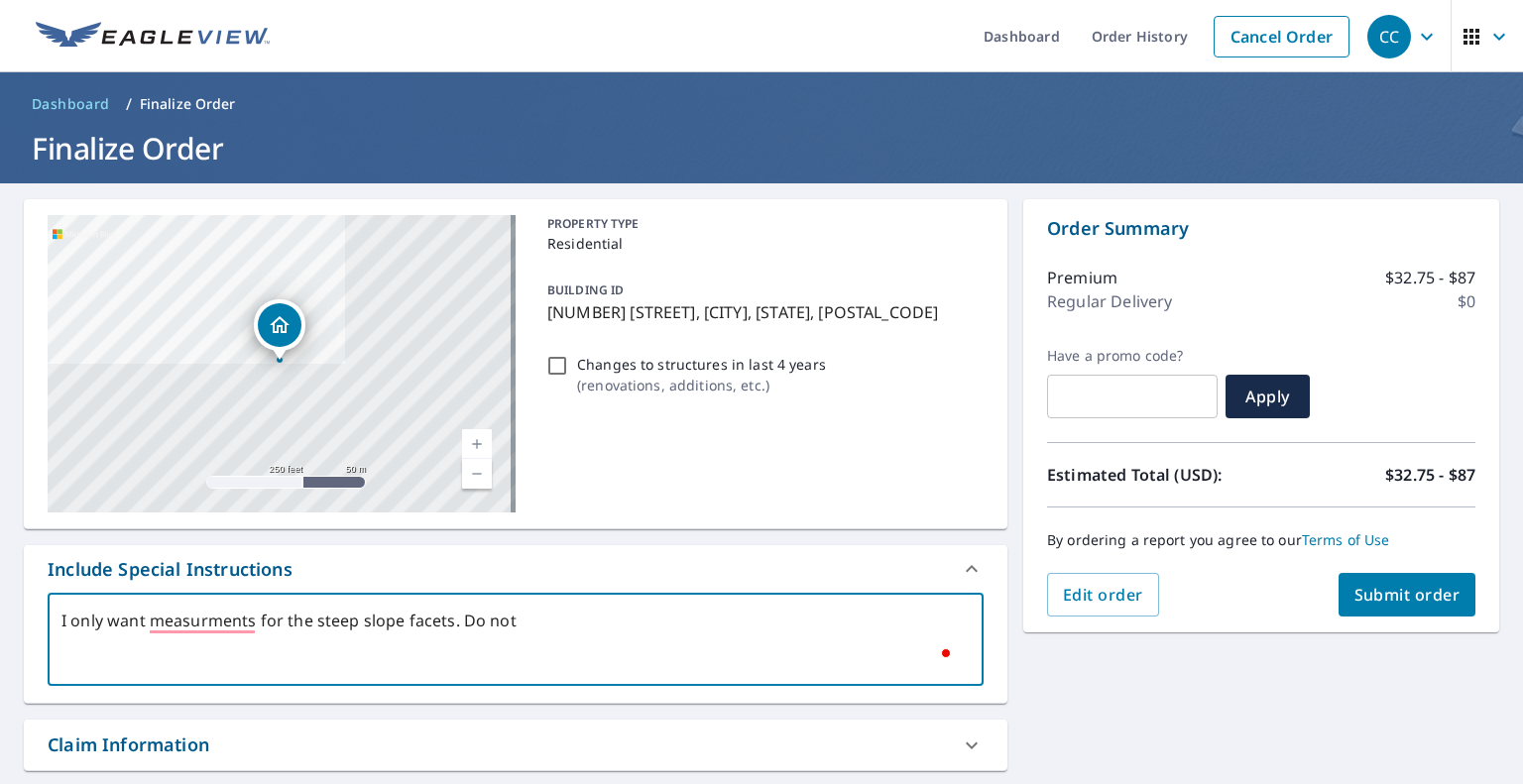 type on "I only want measurments for the steep slope facets. Do not" 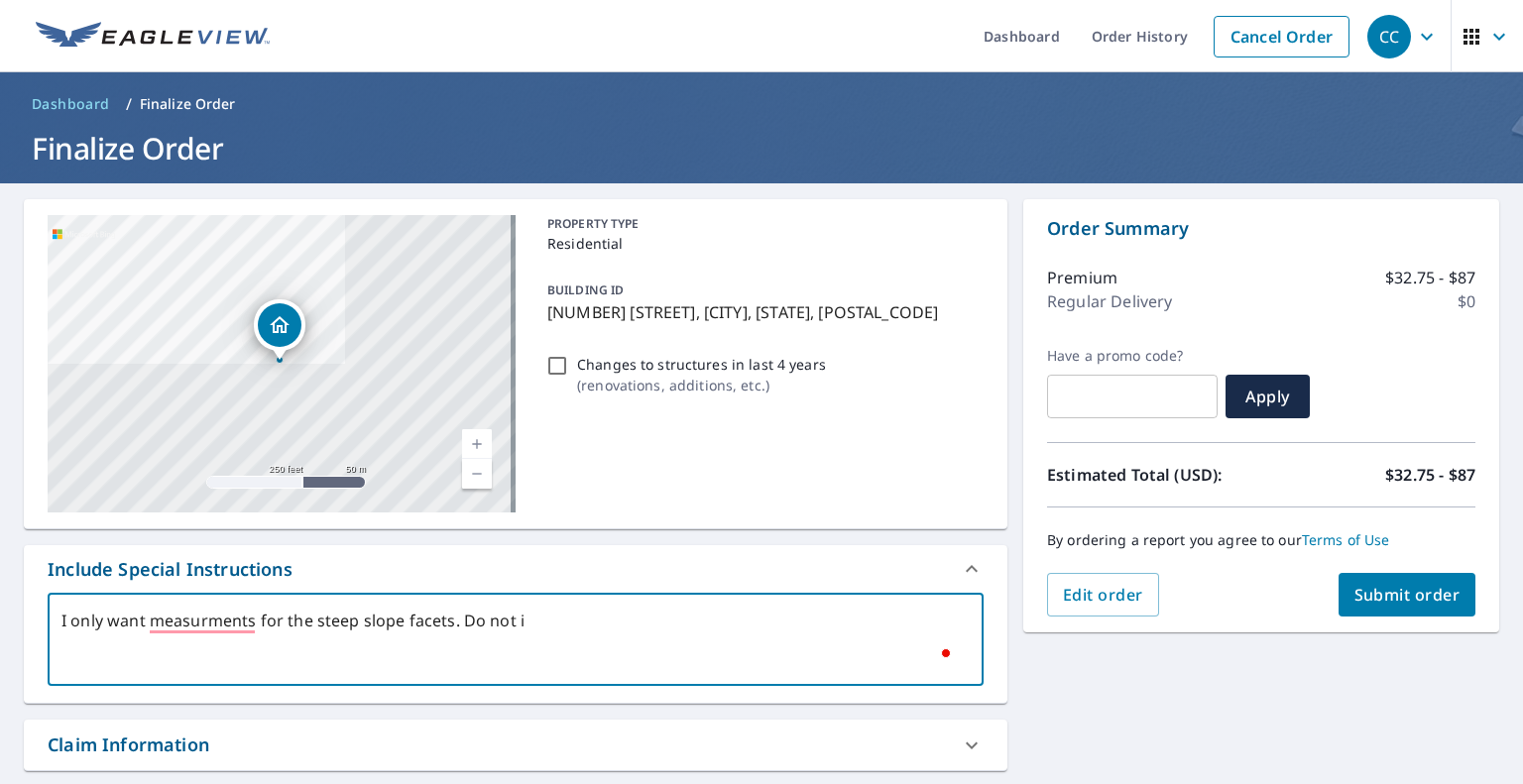 type on "I only want measurments for the steep slope facets. Do not in" 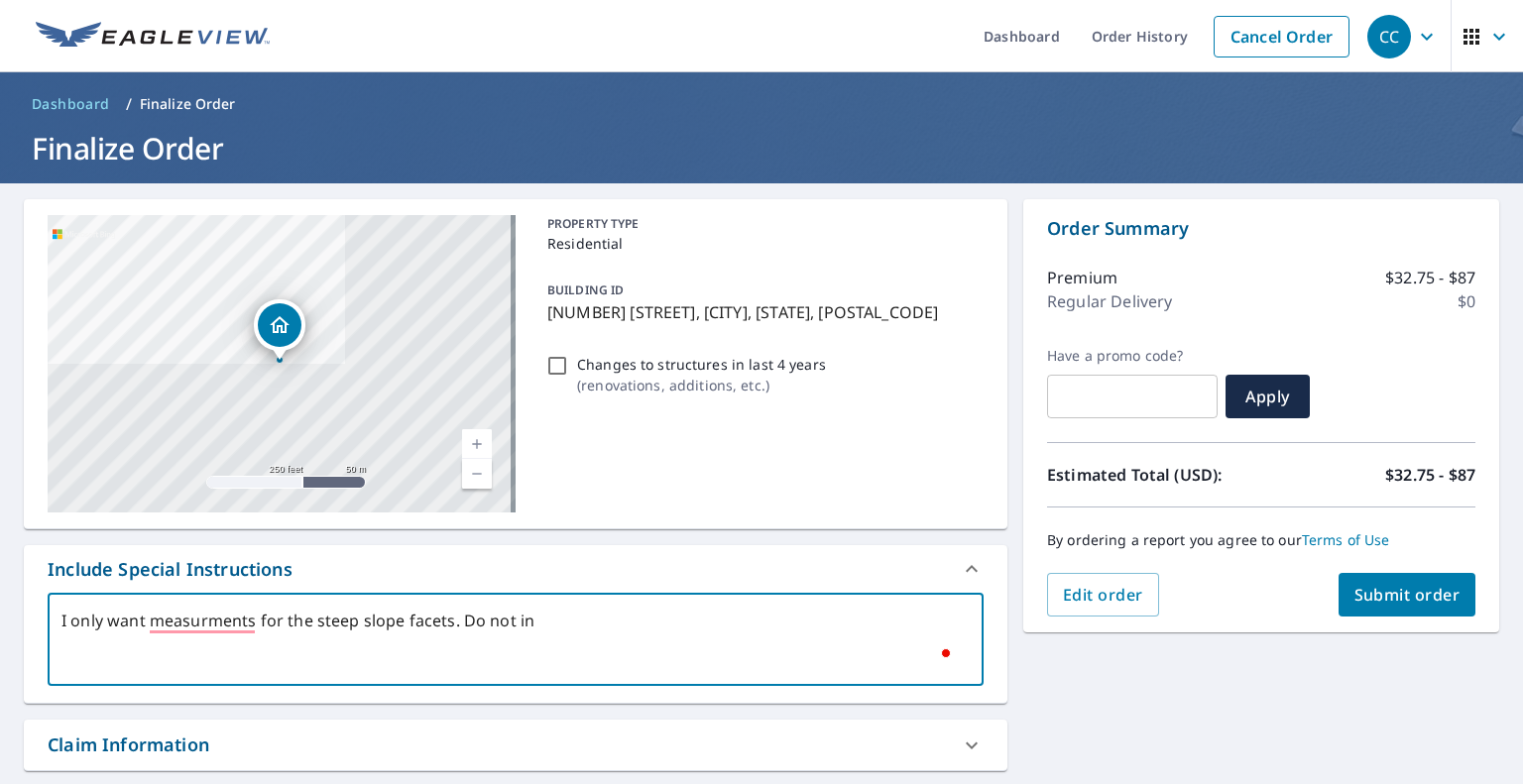 type on "I only want measurments for the steep slope facets. Do not inc" 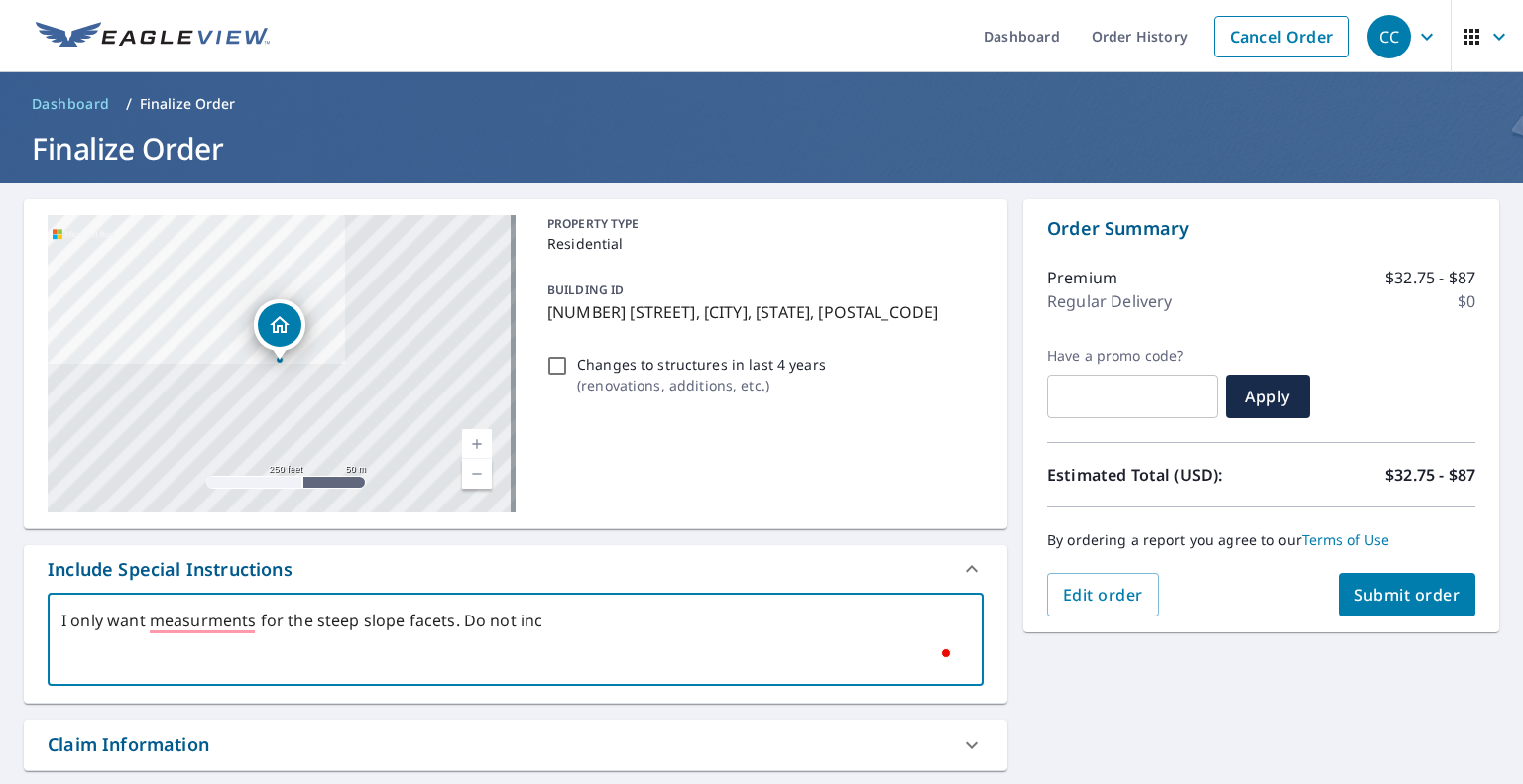 type on "I only want measurments for the steep slope facets. Do not incl" 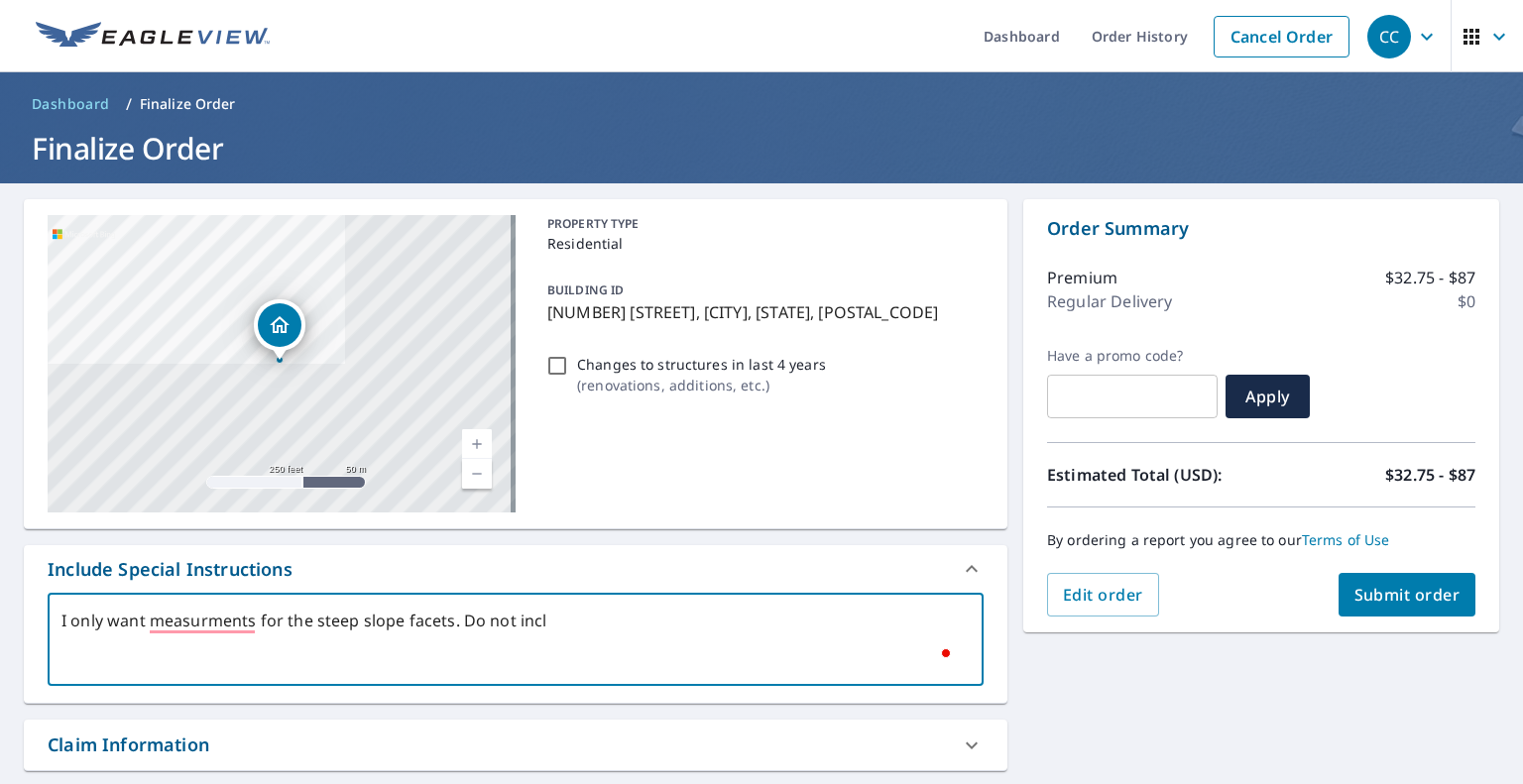 type on "x" 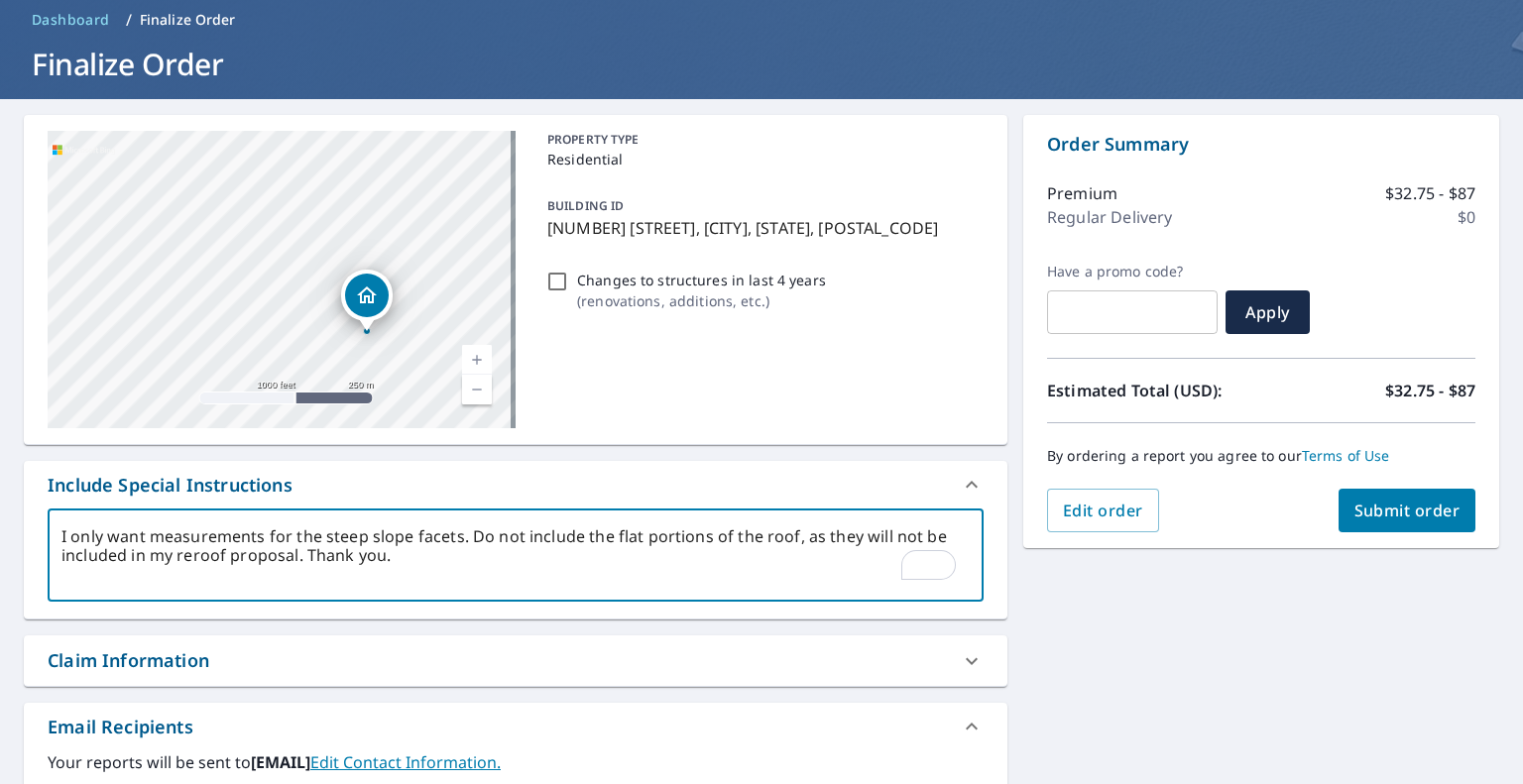 scroll, scrollTop: 0, scrollLeft: 0, axis: both 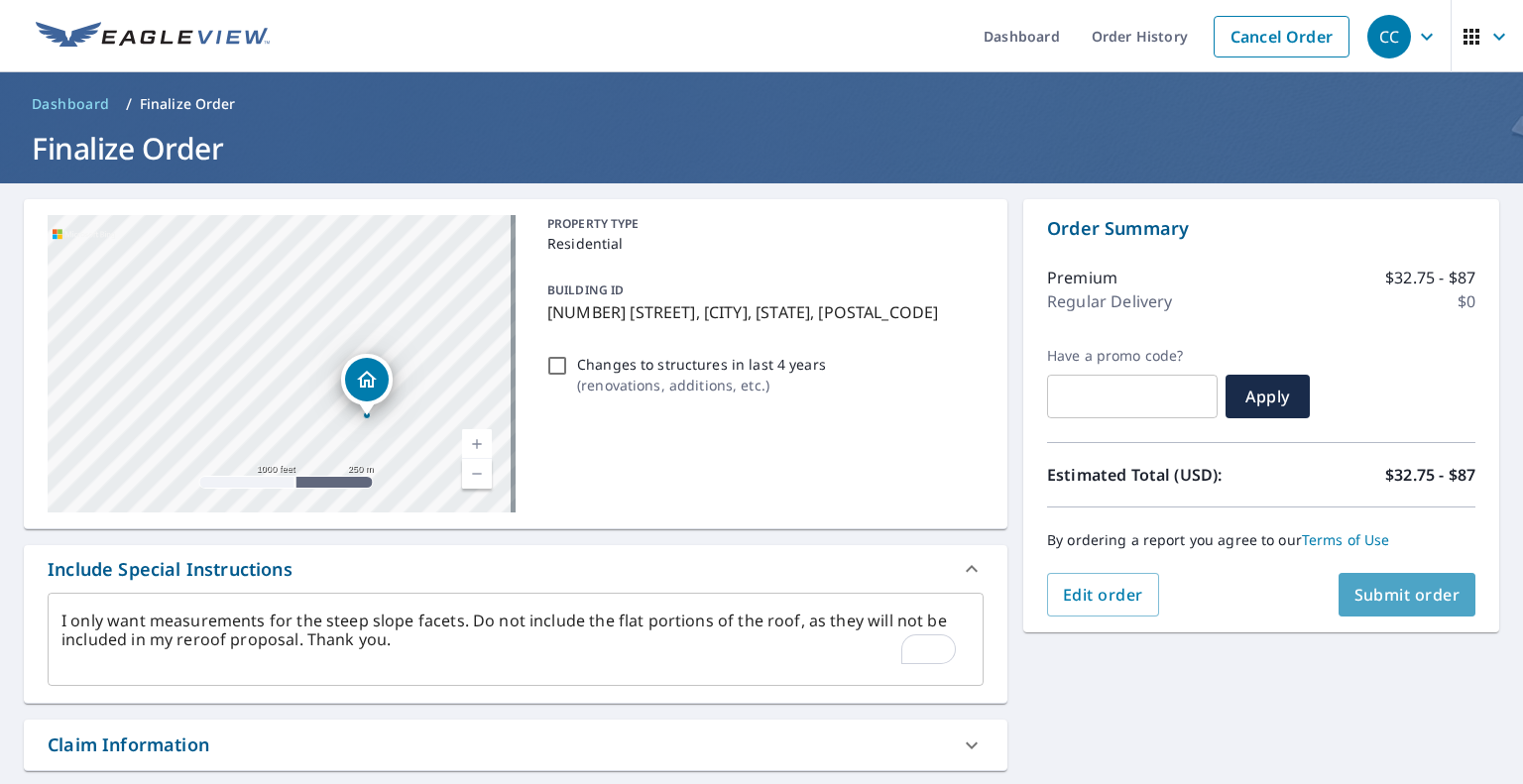 click on "Submit order" at bounding box center [1407, 595] 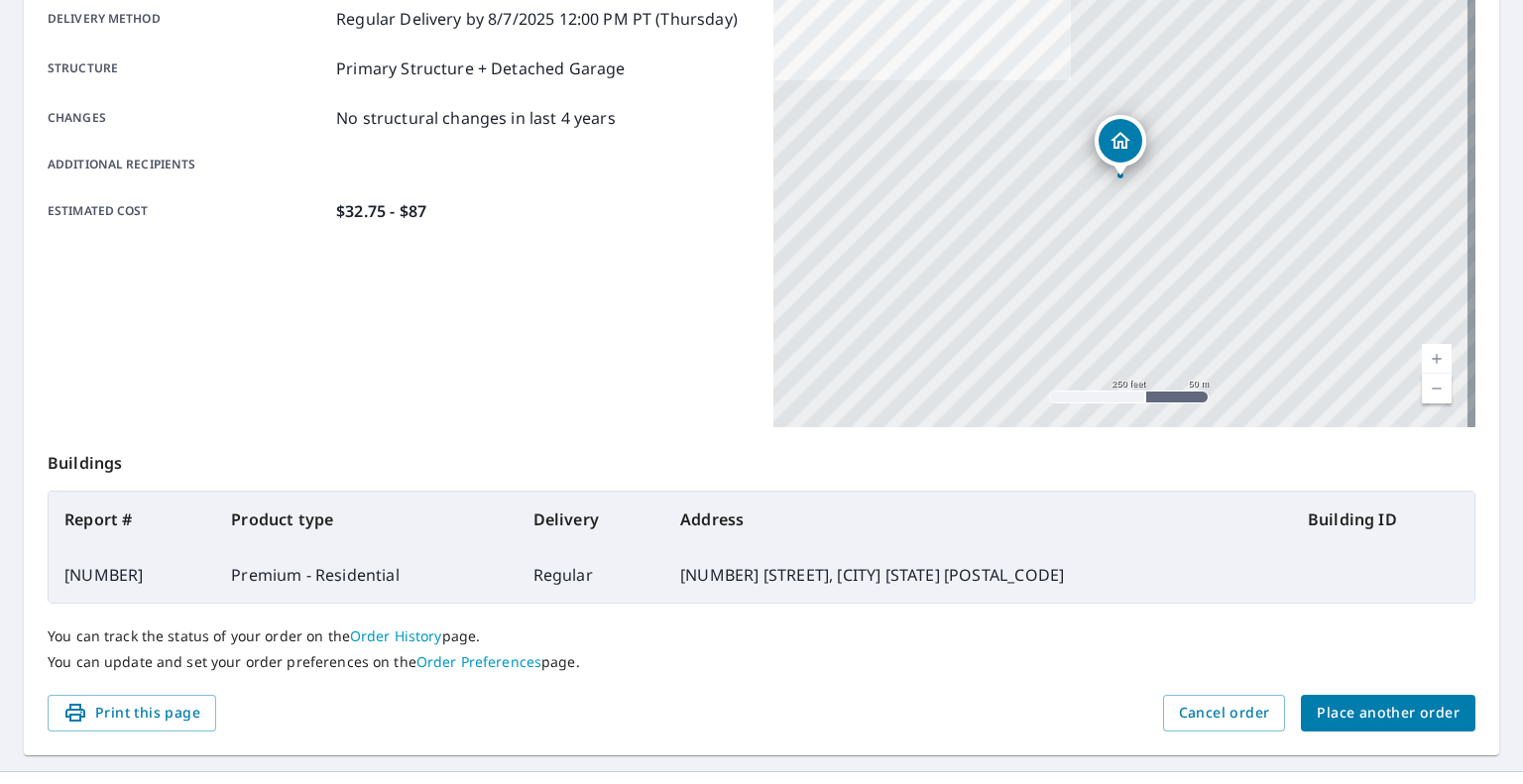 scroll, scrollTop: 381, scrollLeft: 0, axis: vertical 